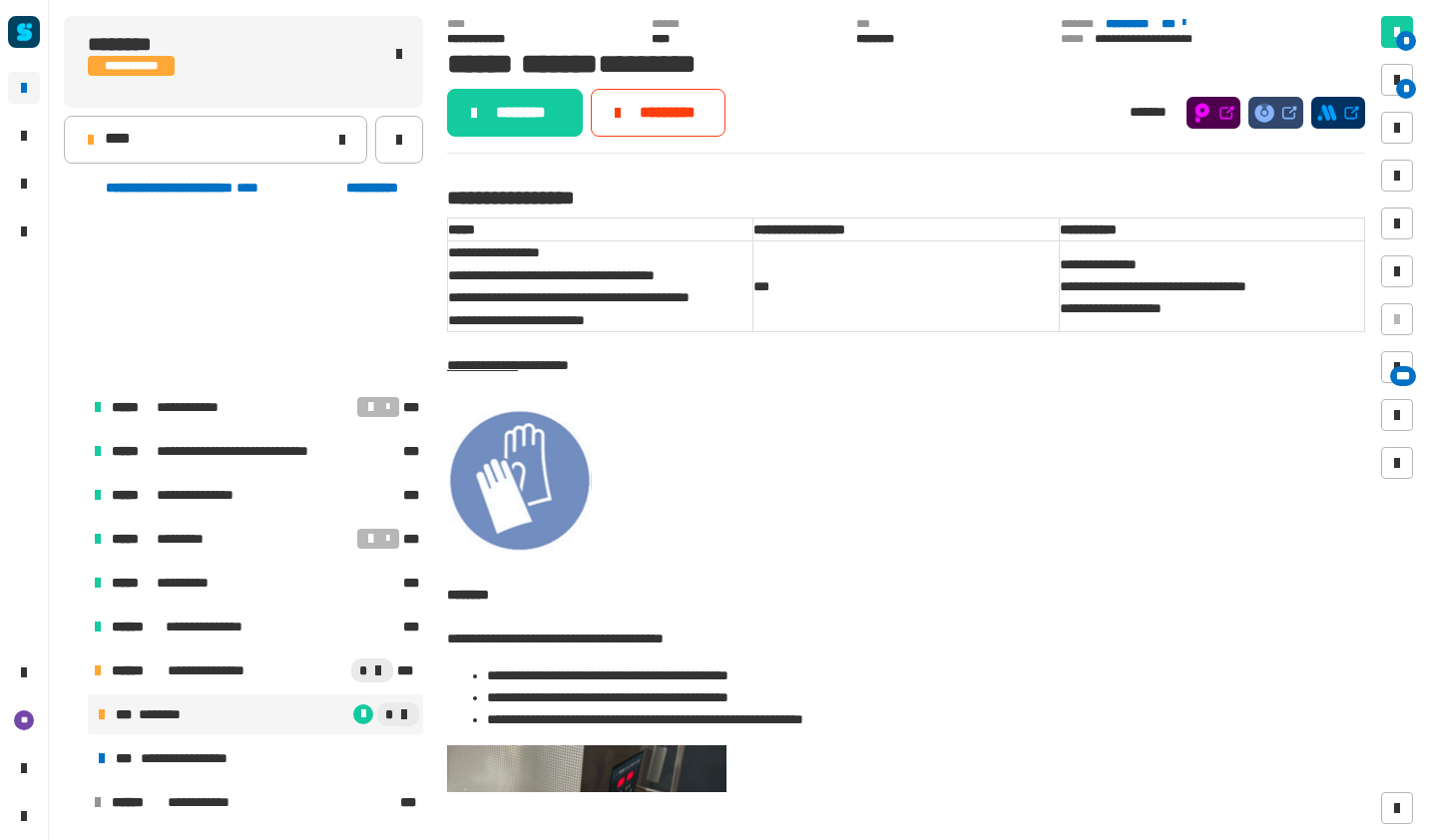 scroll, scrollTop: 0, scrollLeft: 0, axis: both 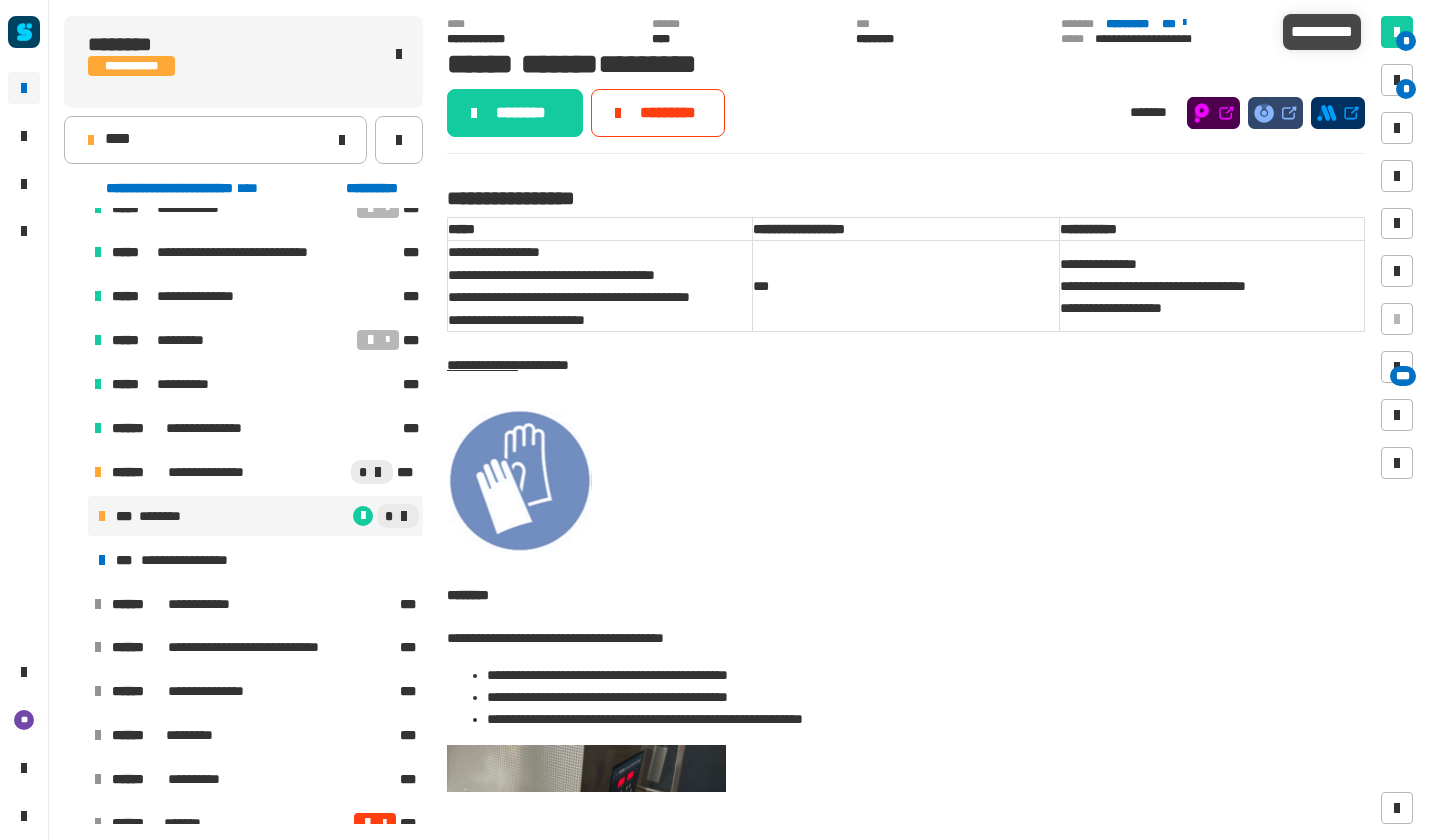 click at bounding box center [1397, 32] 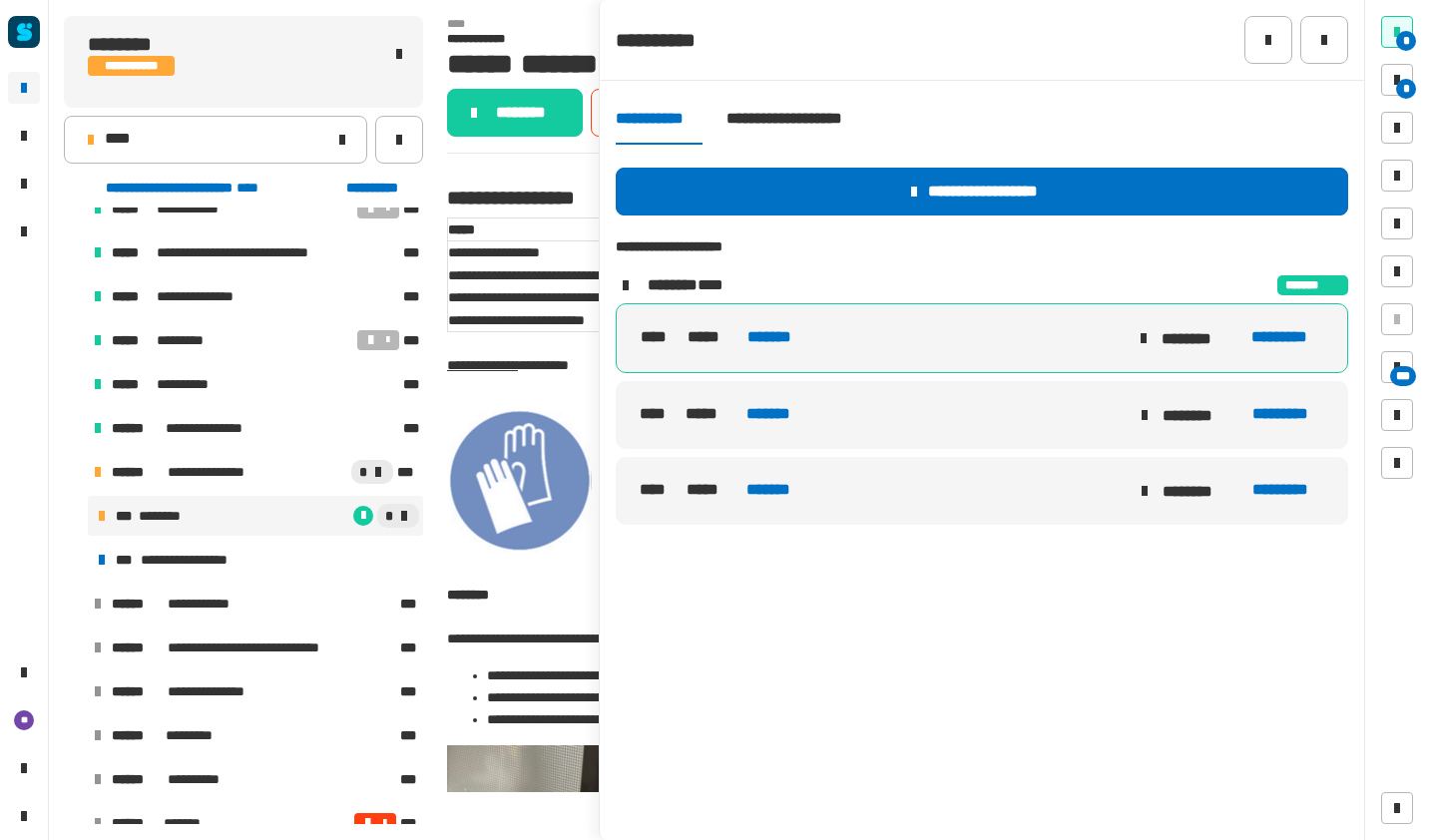 click 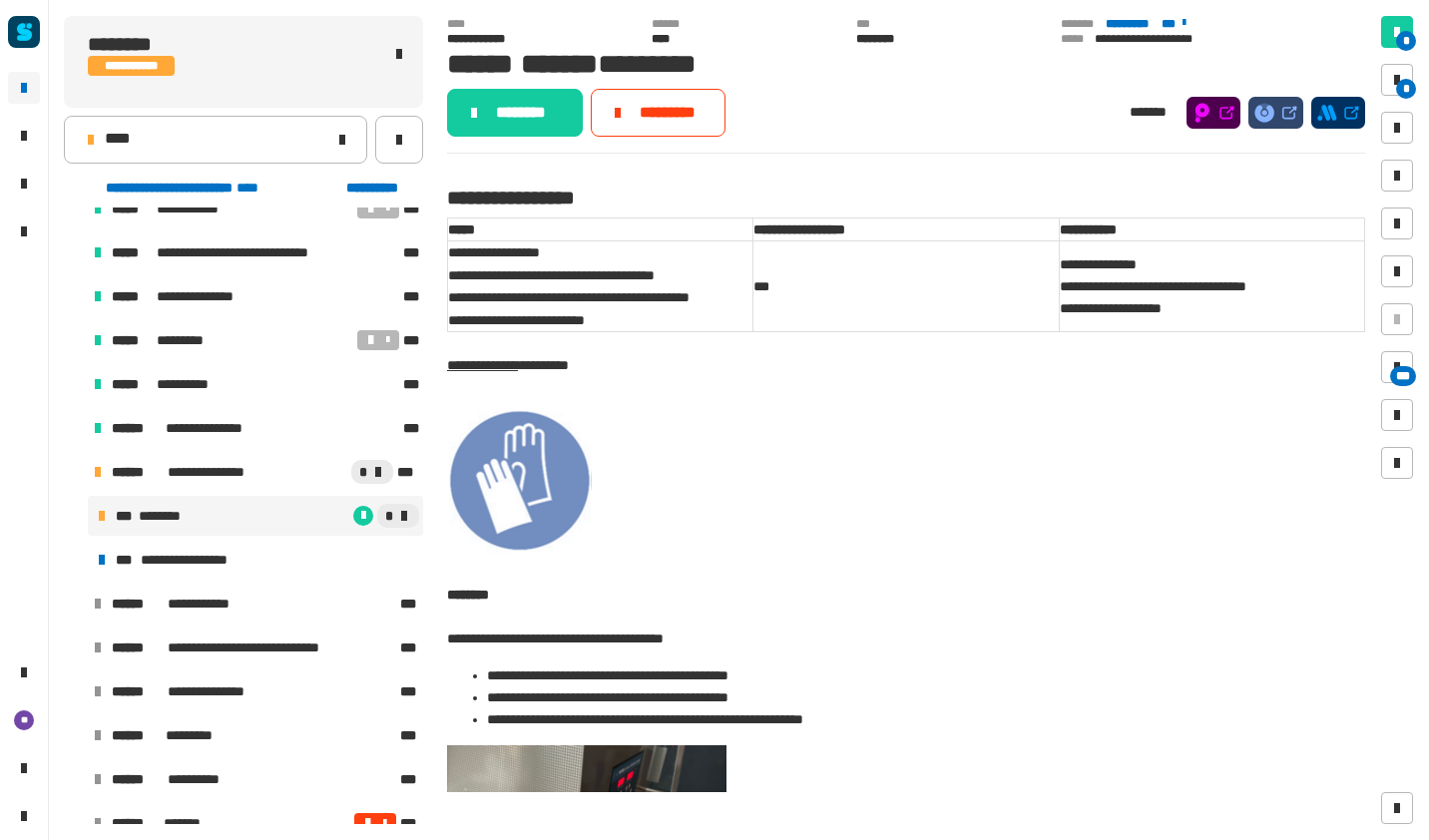 click on "****" 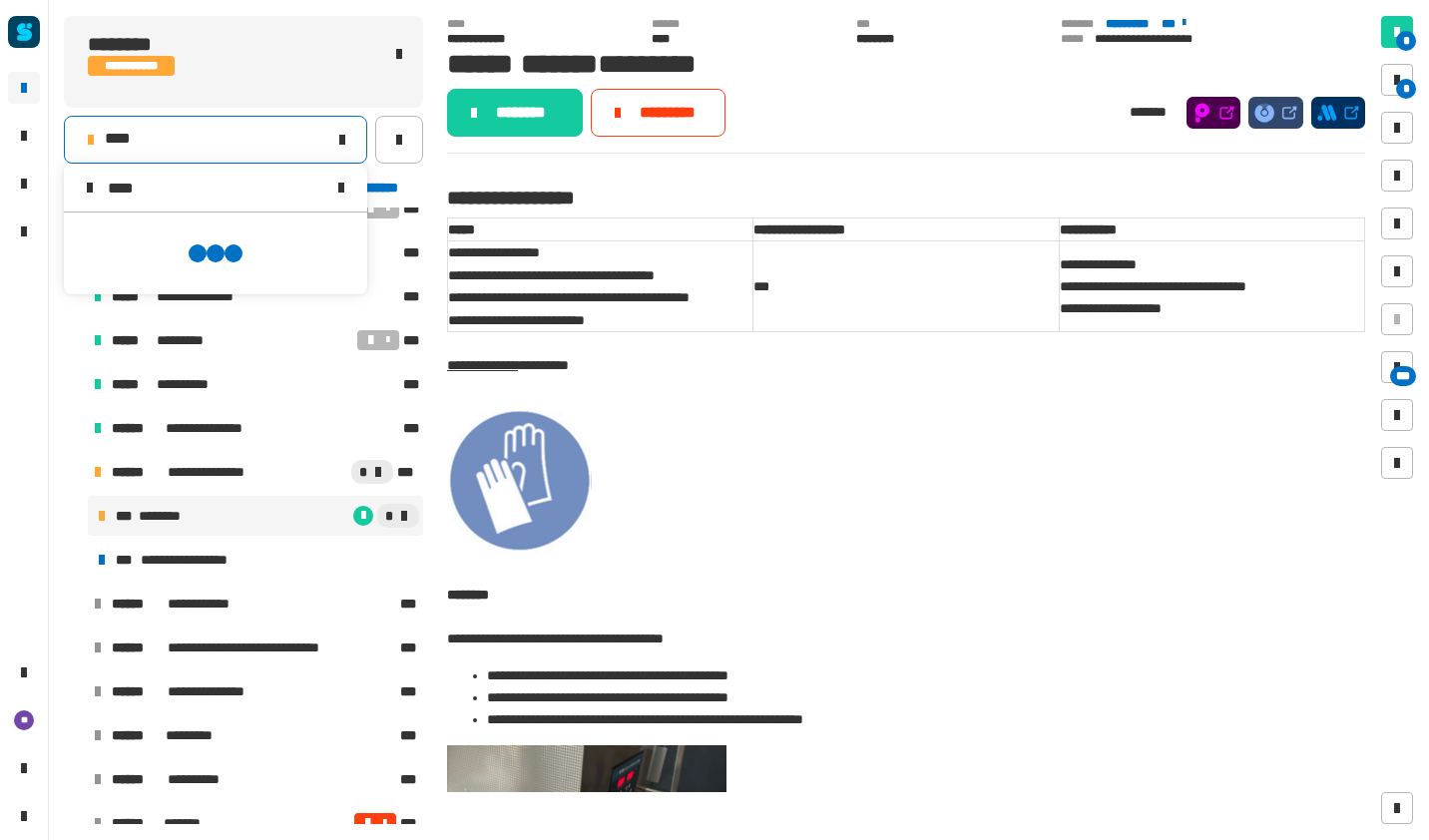 scroll, scrollTop: 0, scrollLeft: 0, axis: both 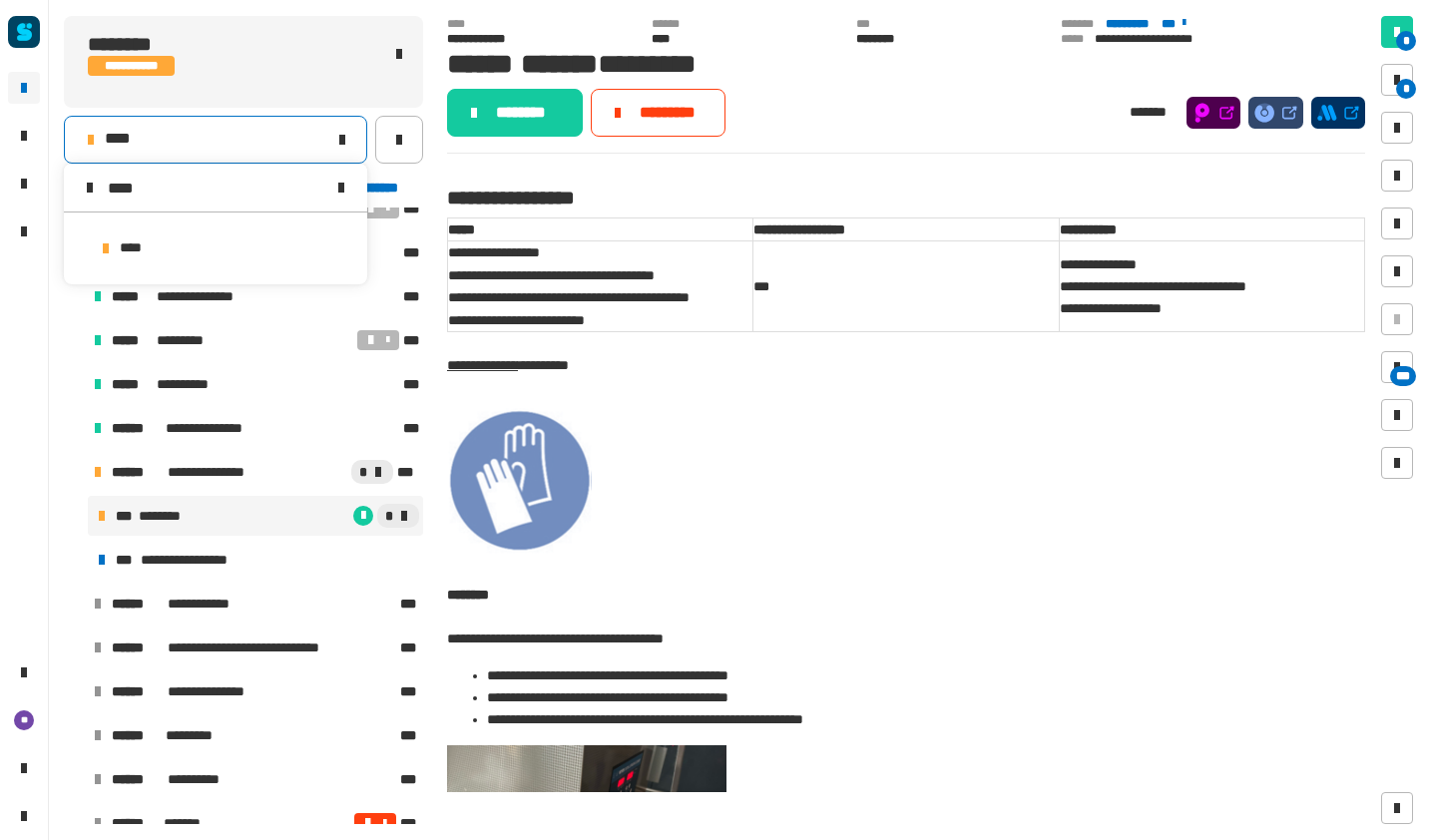 type on "****" 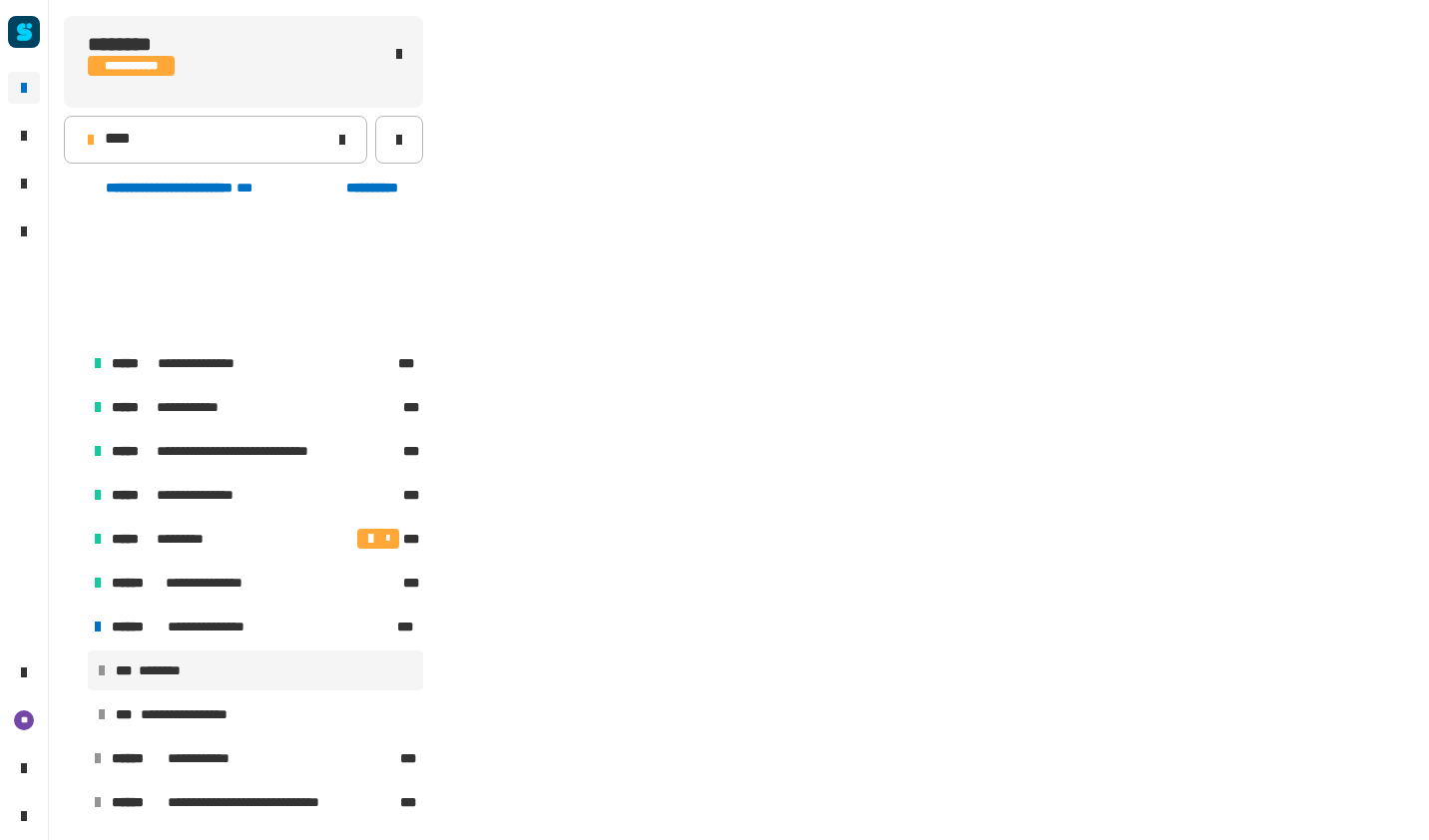 scroll, scrollTop: 155, scrollLeft: 0, axis: vertical 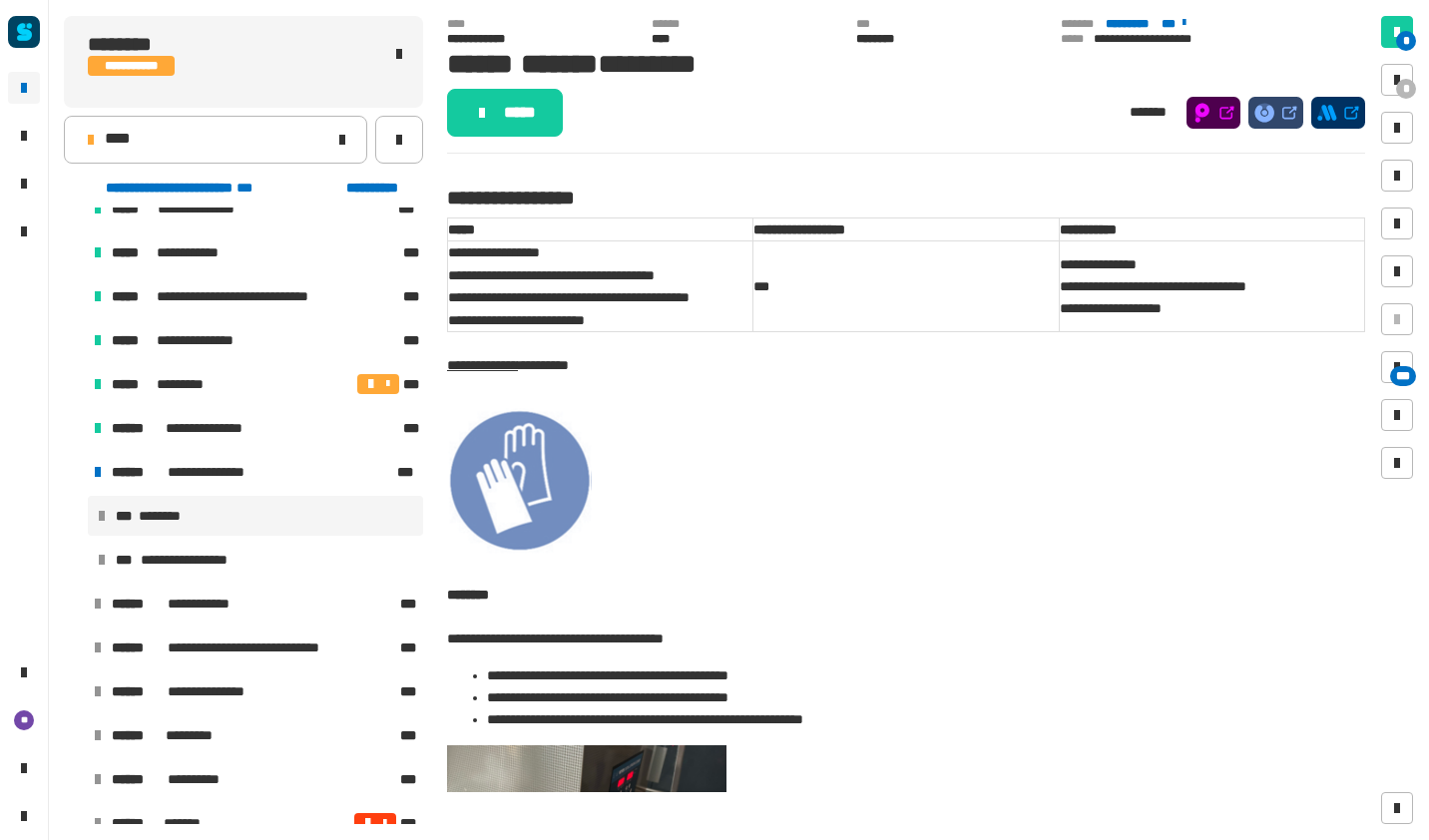 click on "*****" 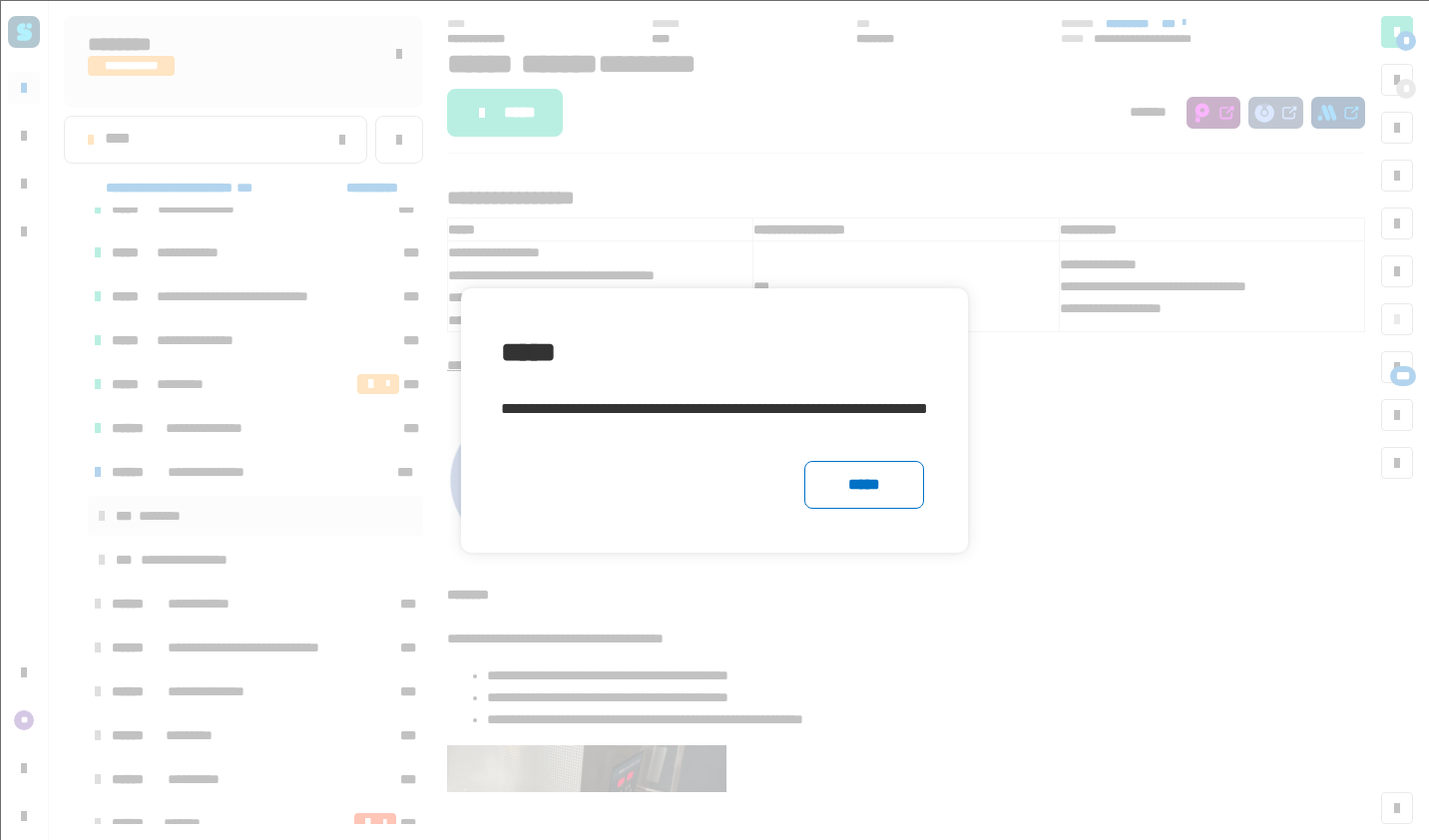 click on "*****" 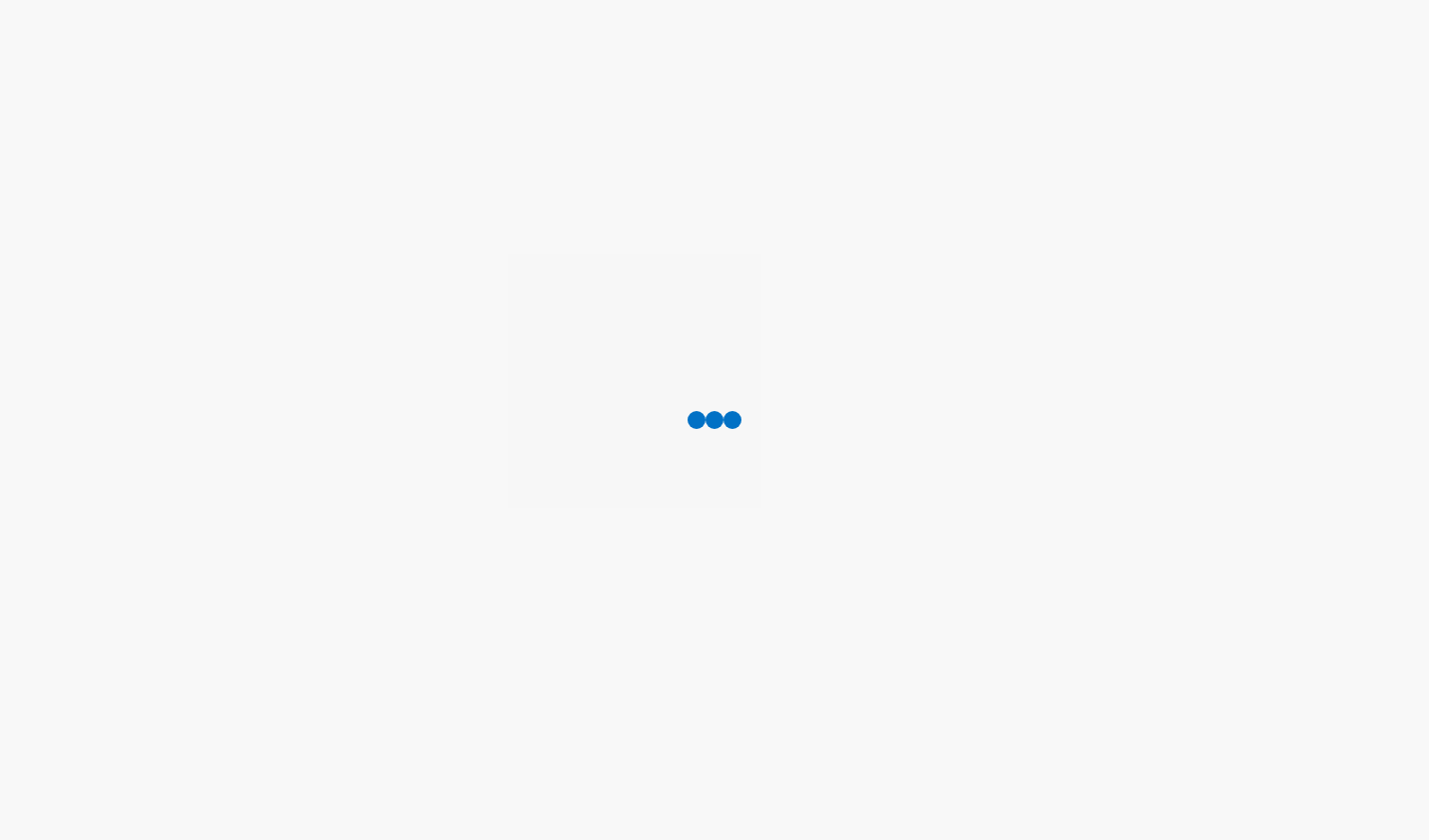scroll, scrollTop: 0, scrollLeft: 0, axis: both 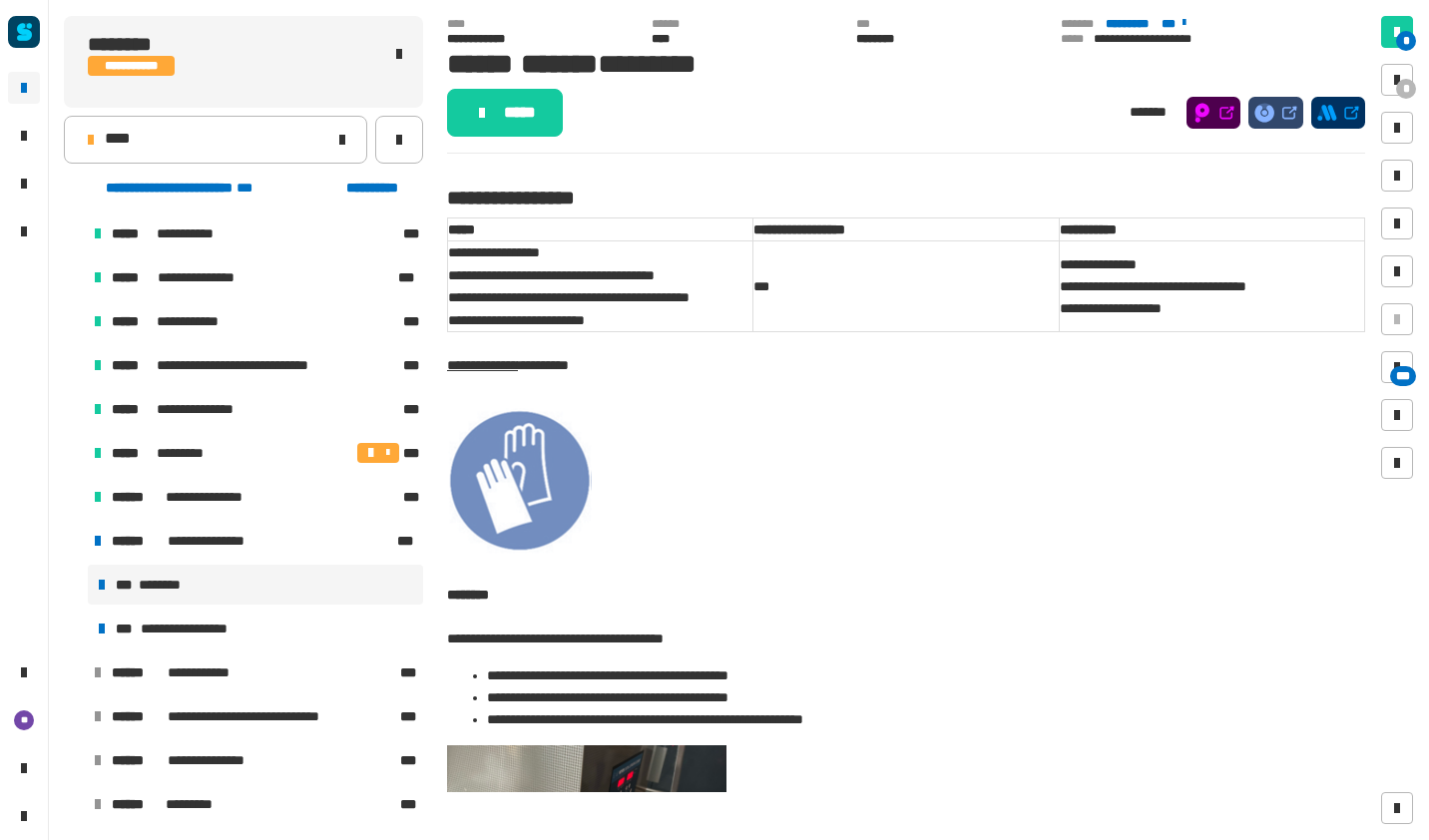 click on "*****" 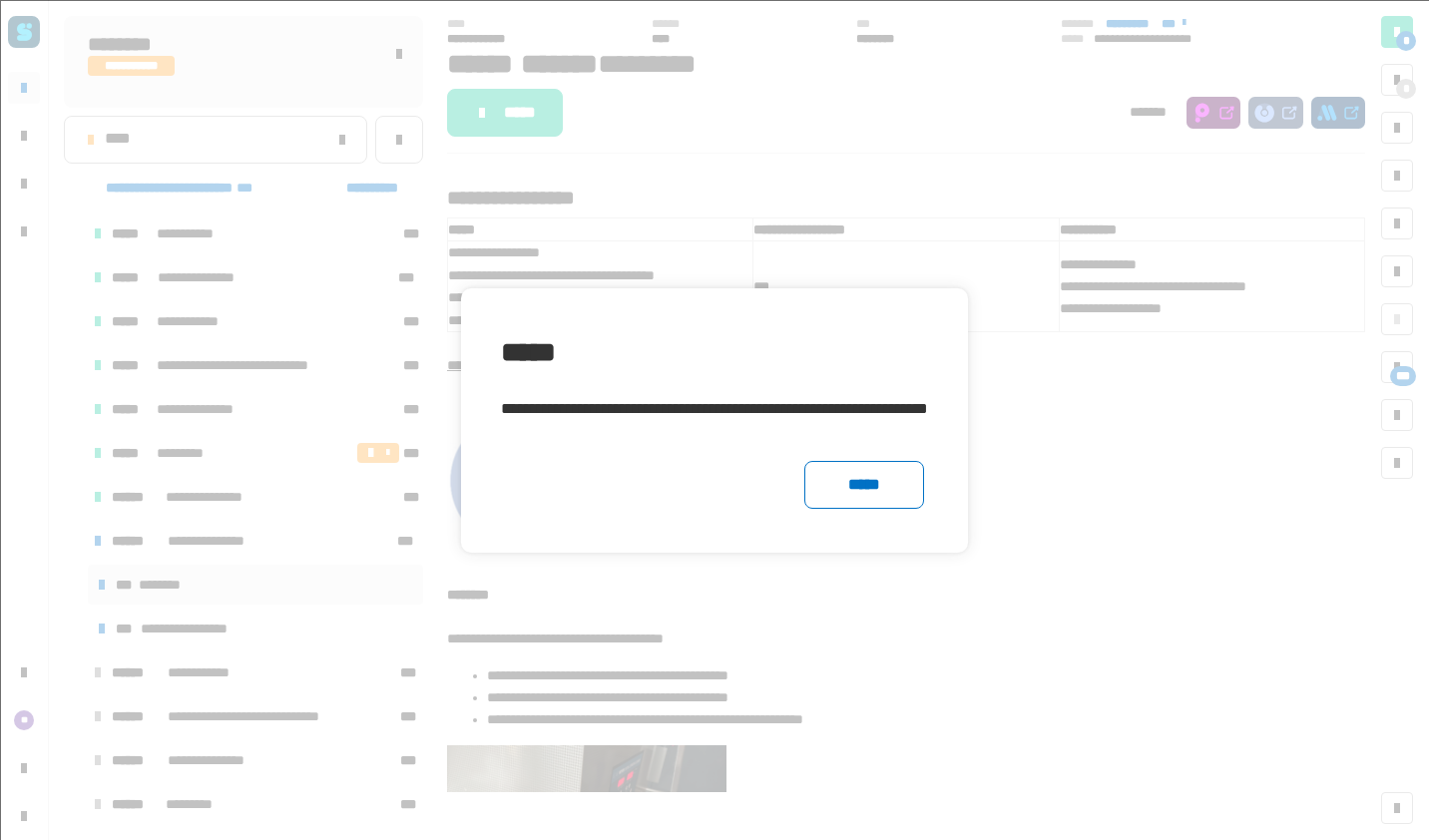 click on "*****" 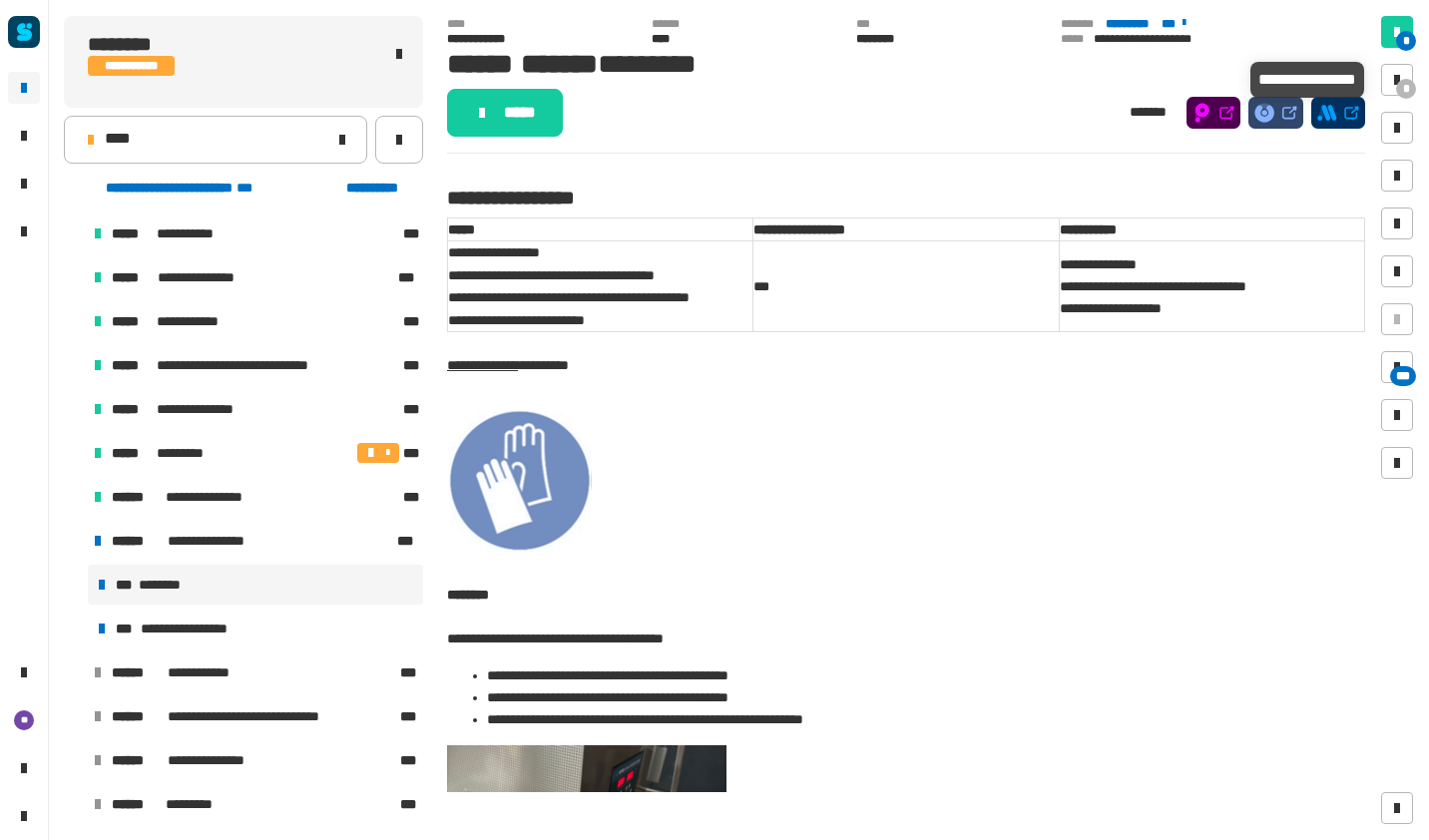 click at bounding box center [1397, 80] 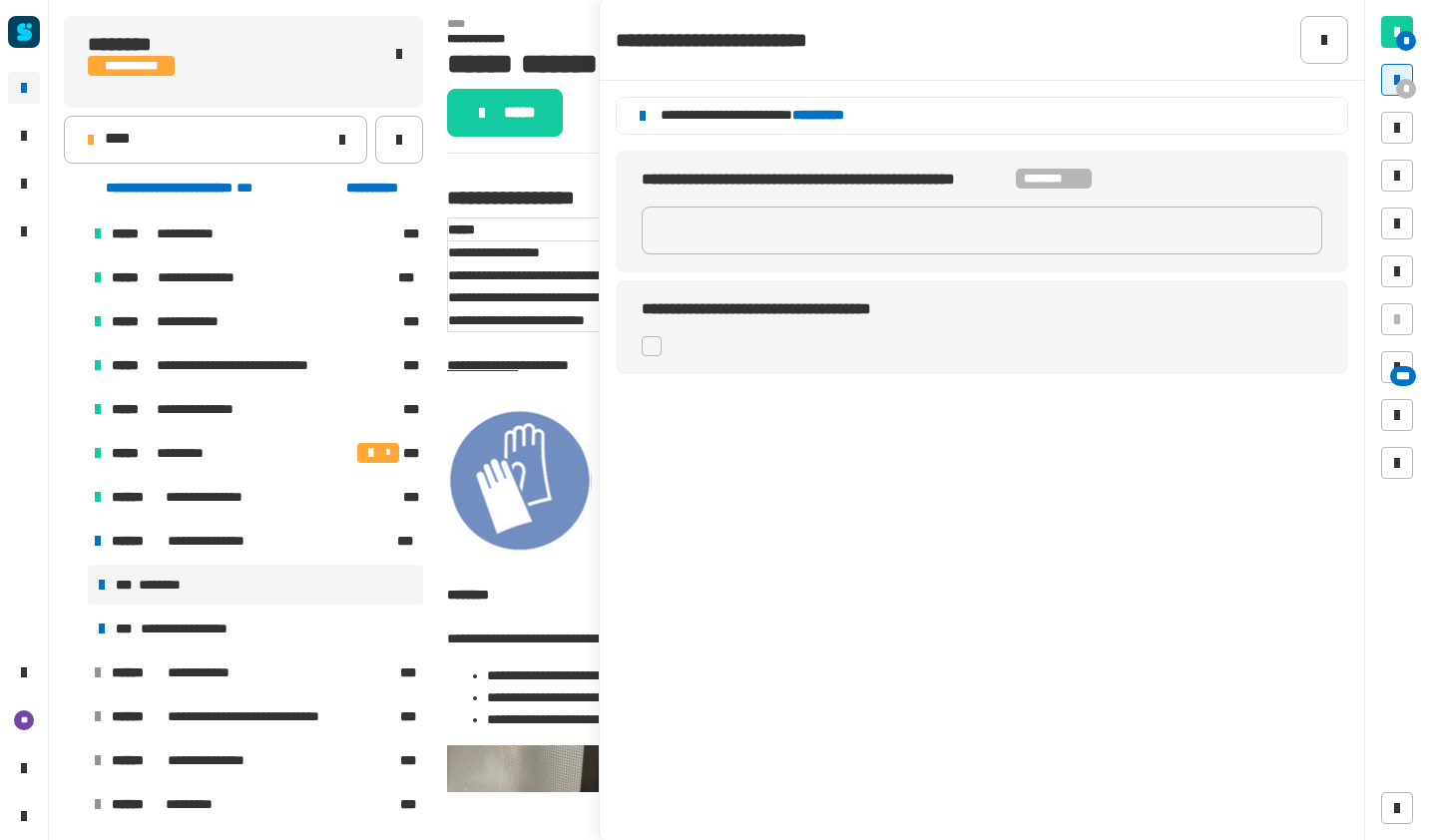 click on "**********" 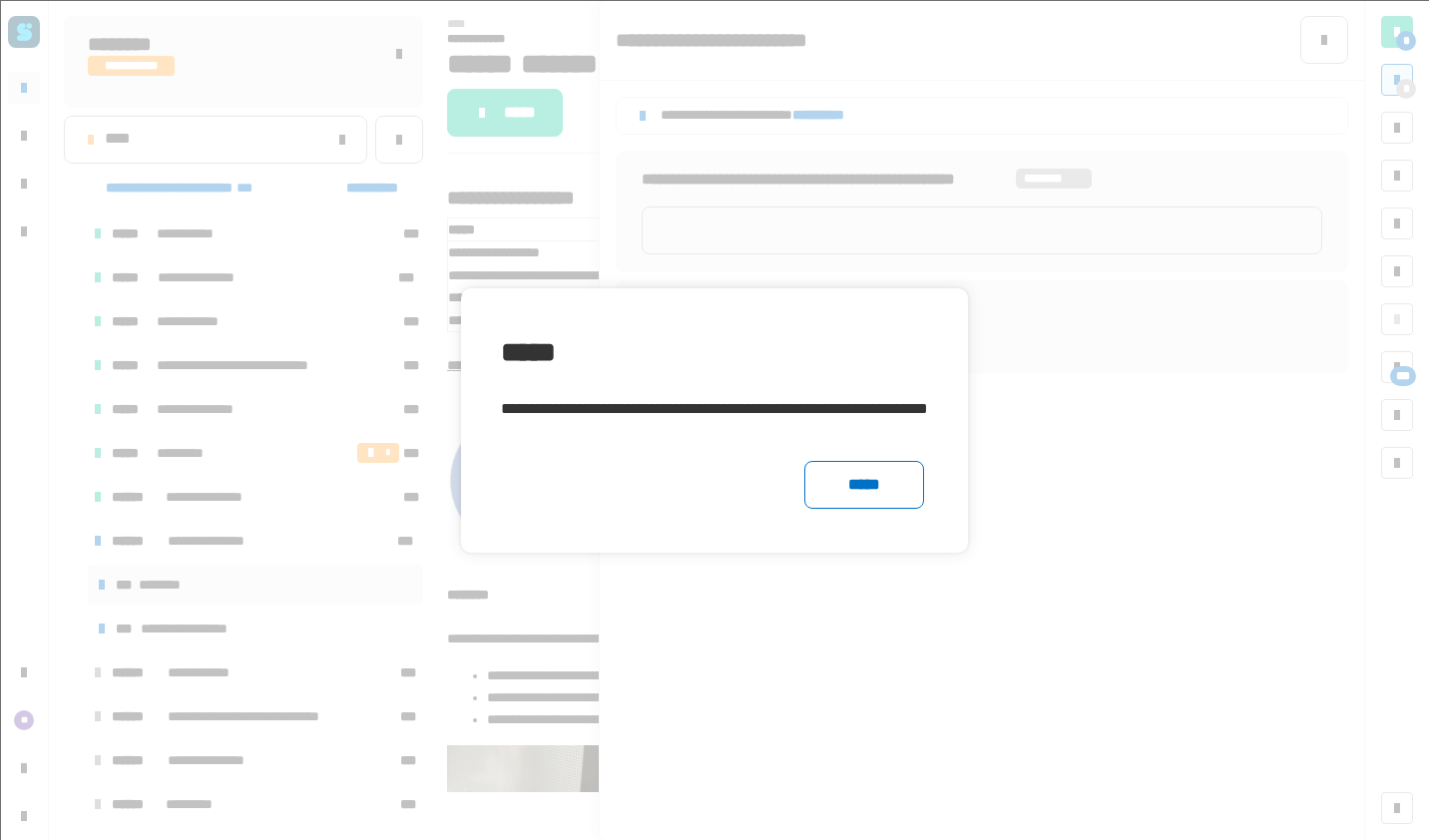 click on "*****" 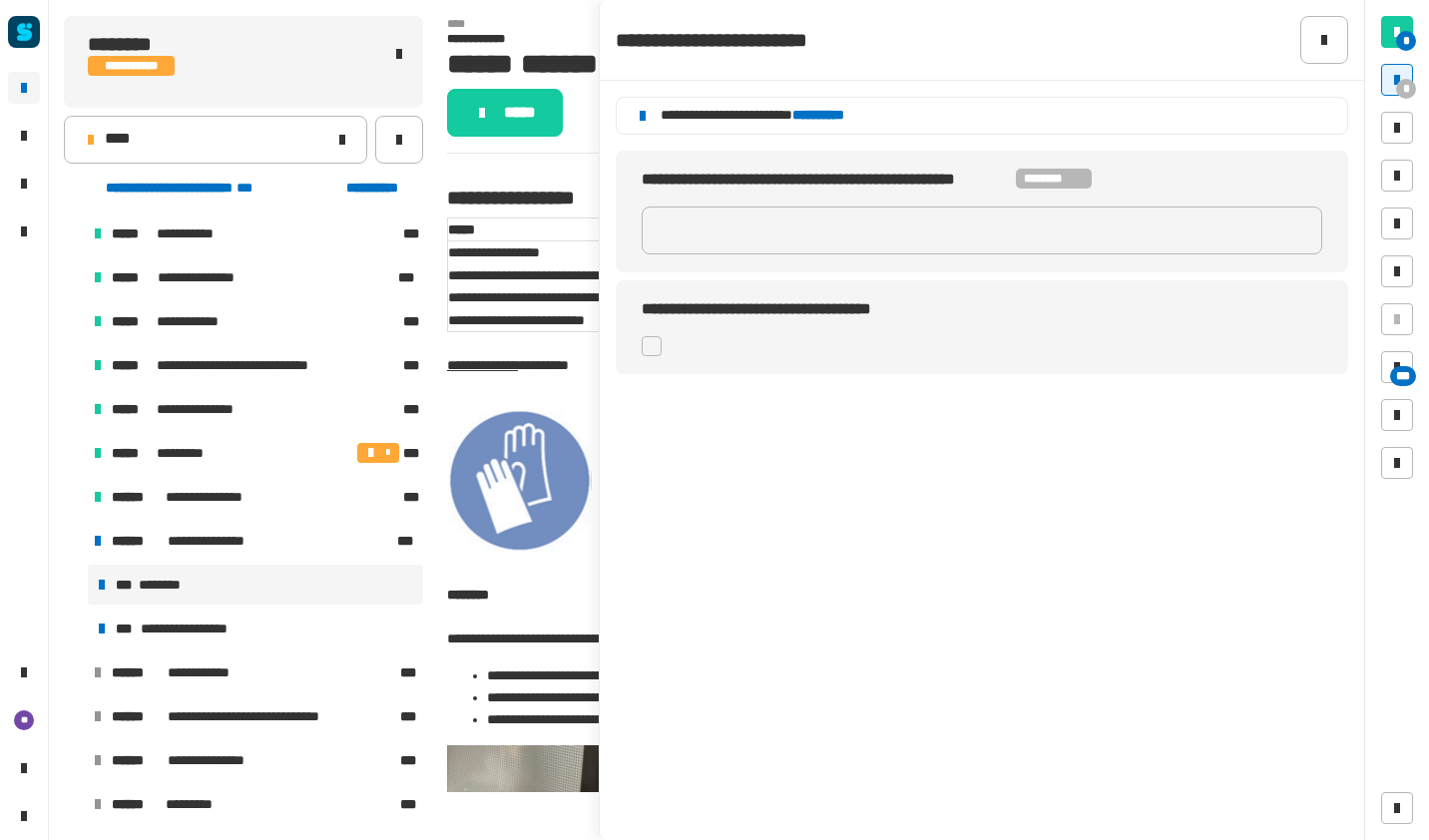 click 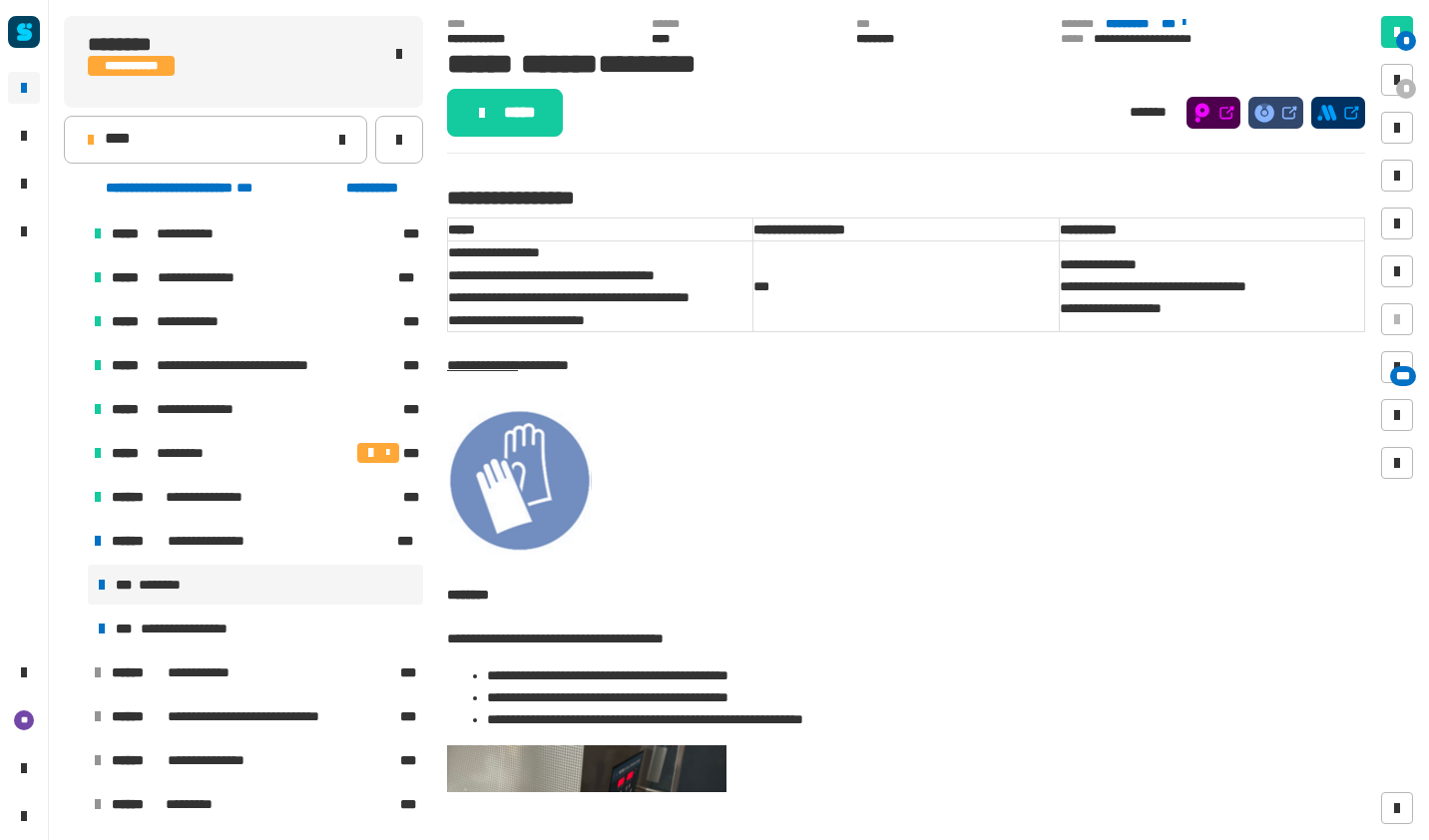 click on "*****" 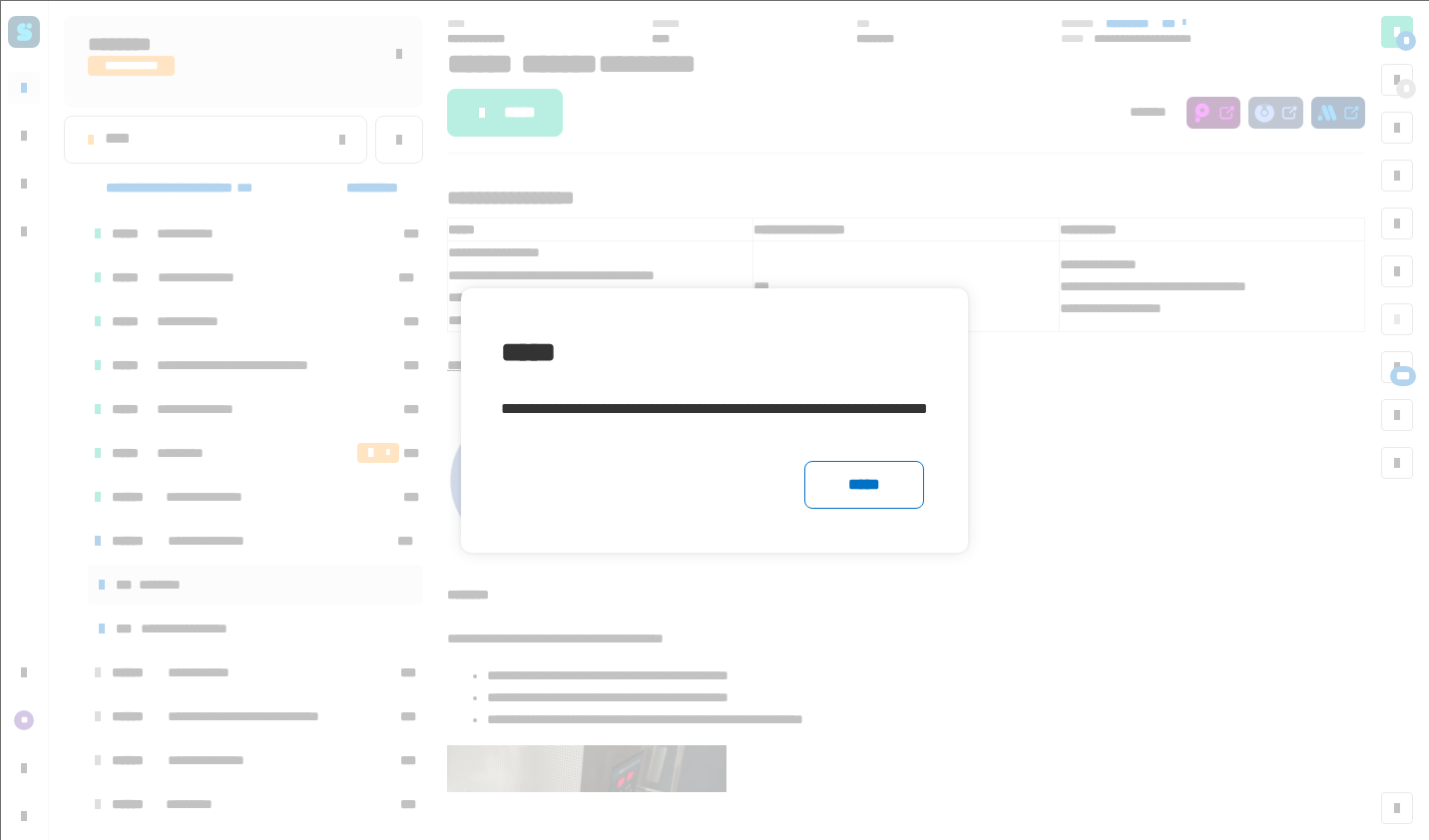 click on "*****" 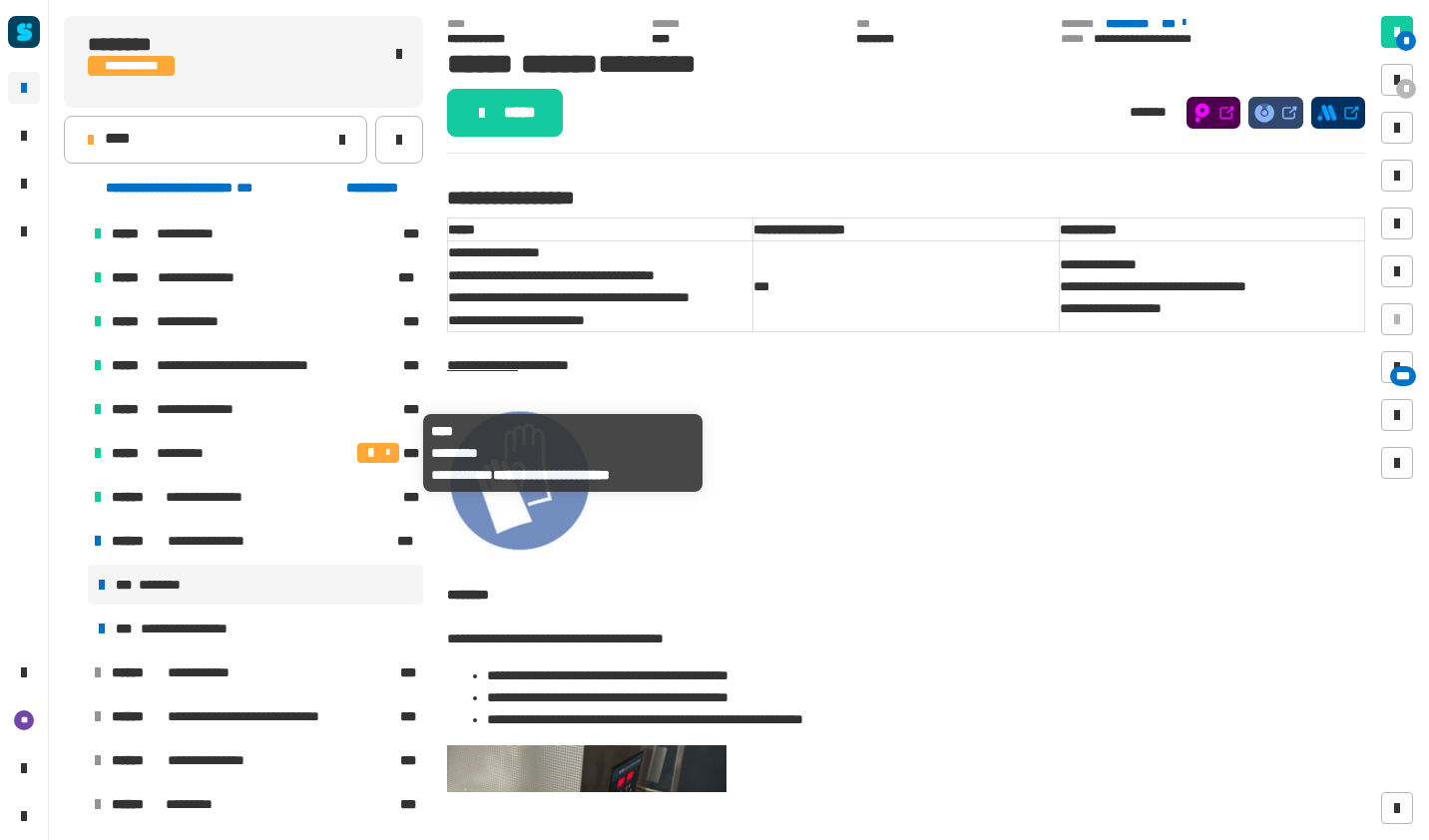 click at bounding box center [378, 453] 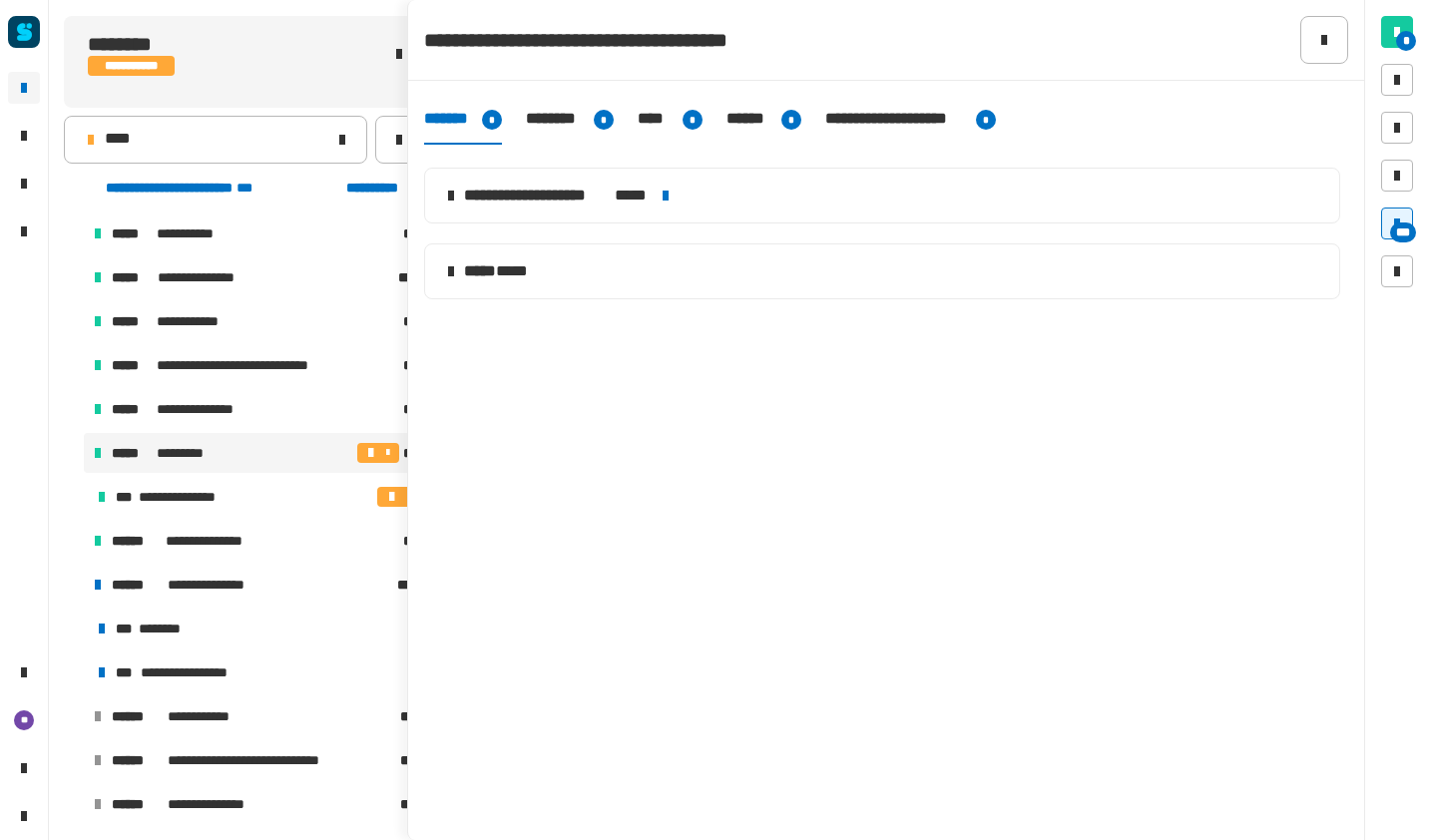 click on "********" at bounding box center [166, 629] 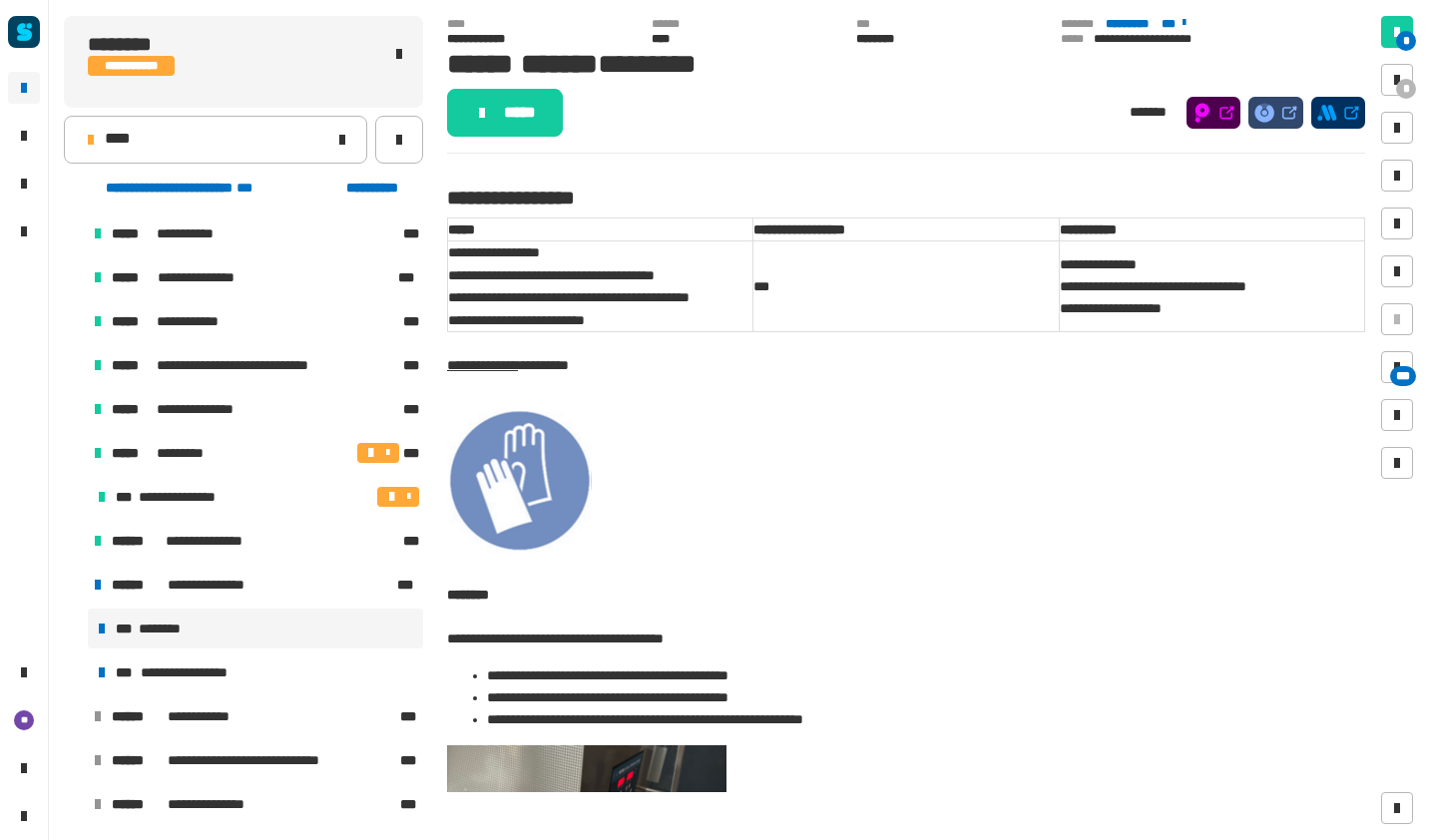click on "*****" 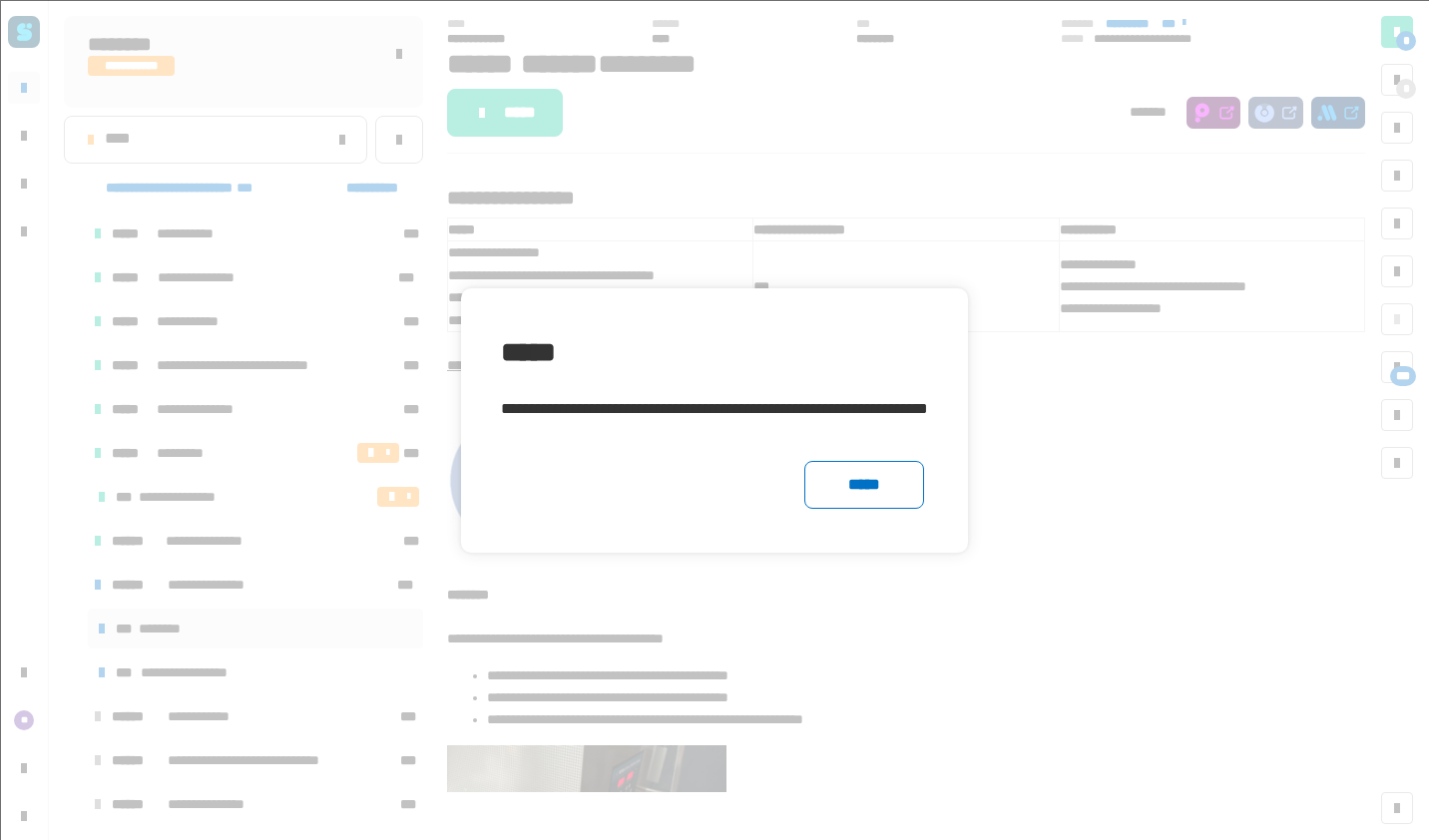 click on "*****" 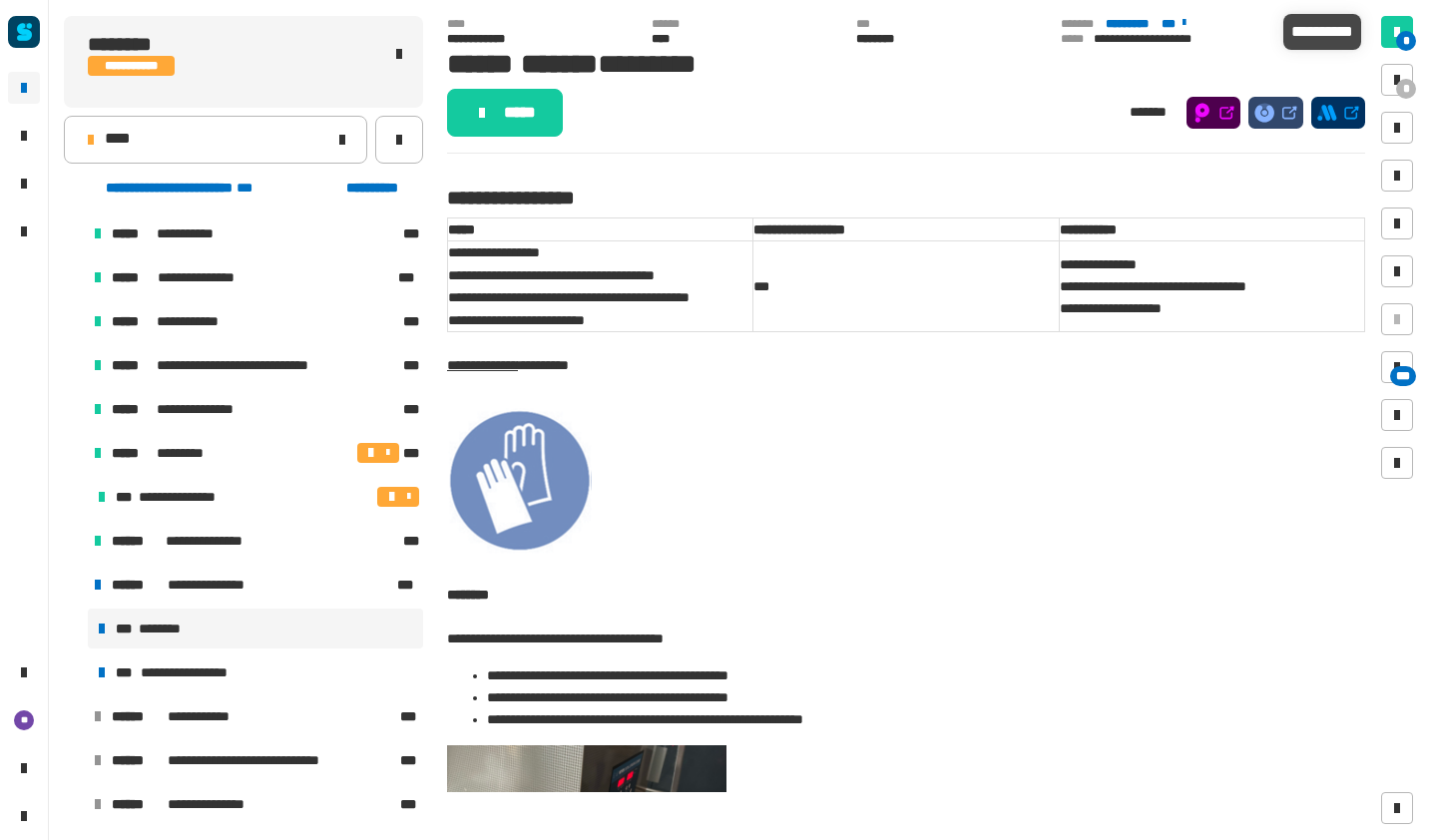 click on "*" at bounding box center (1406, 41) 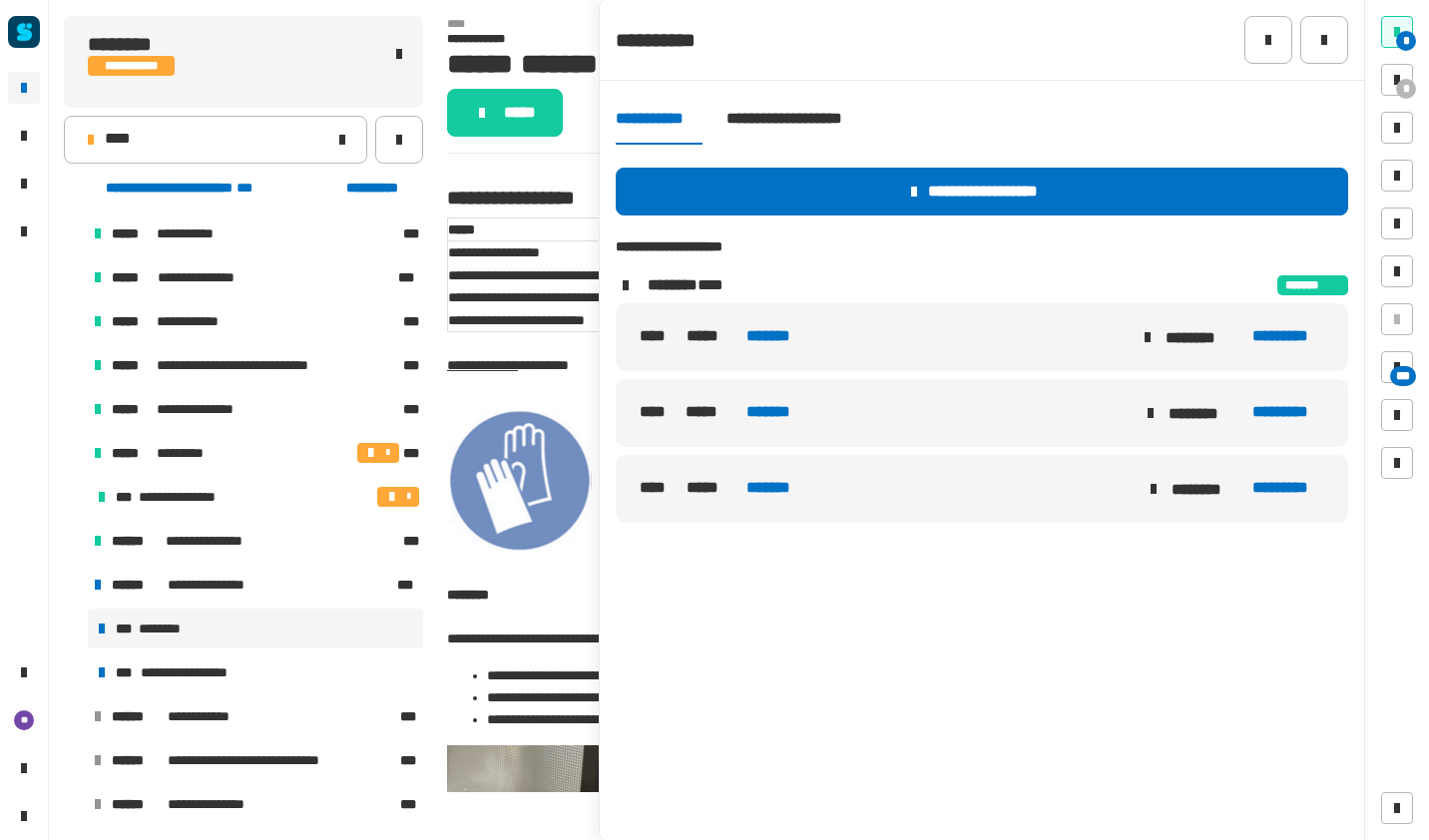 click on "*******" 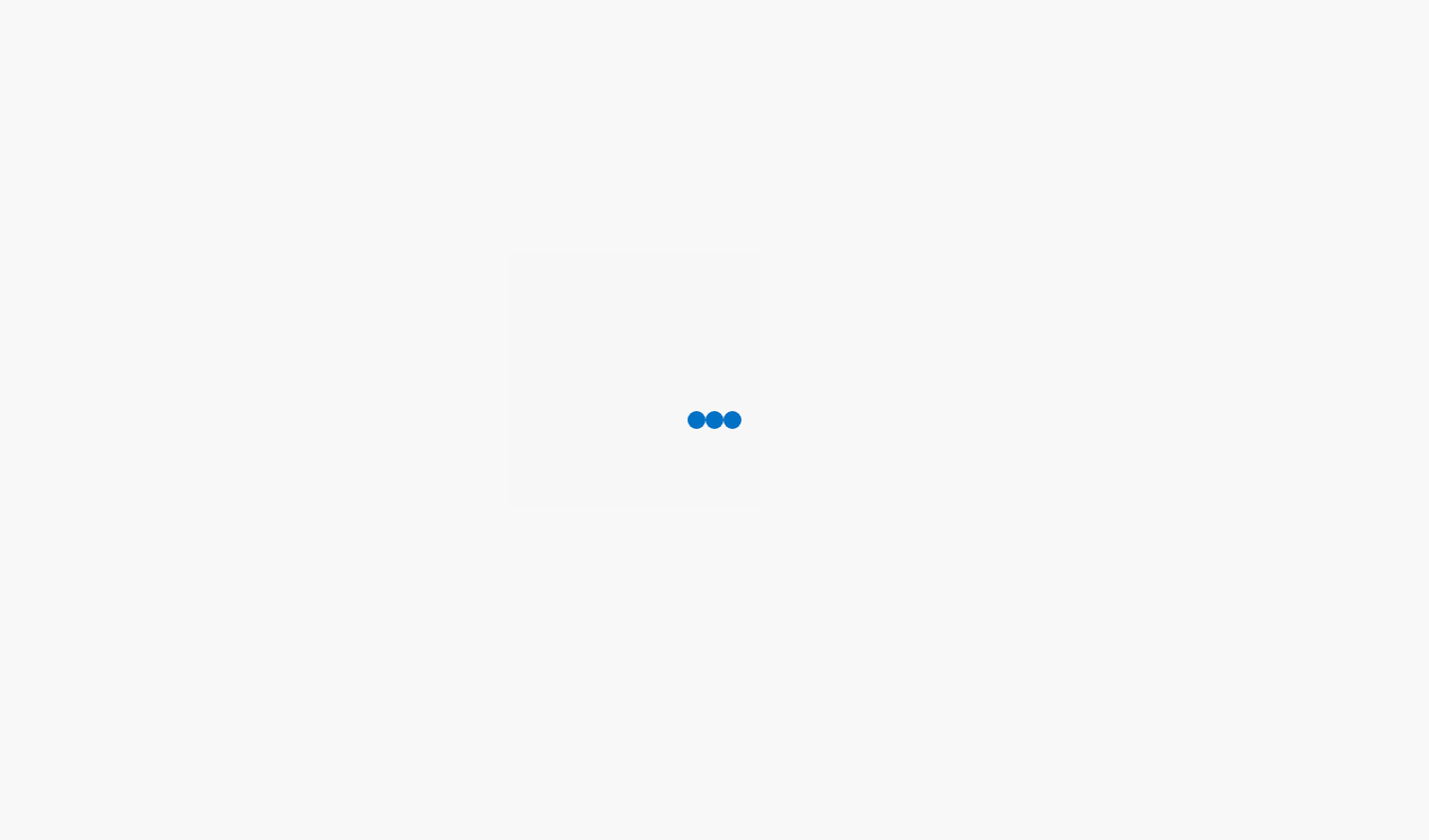 scroll, scrollTop: 0, scrollLeft: 0, axis: both 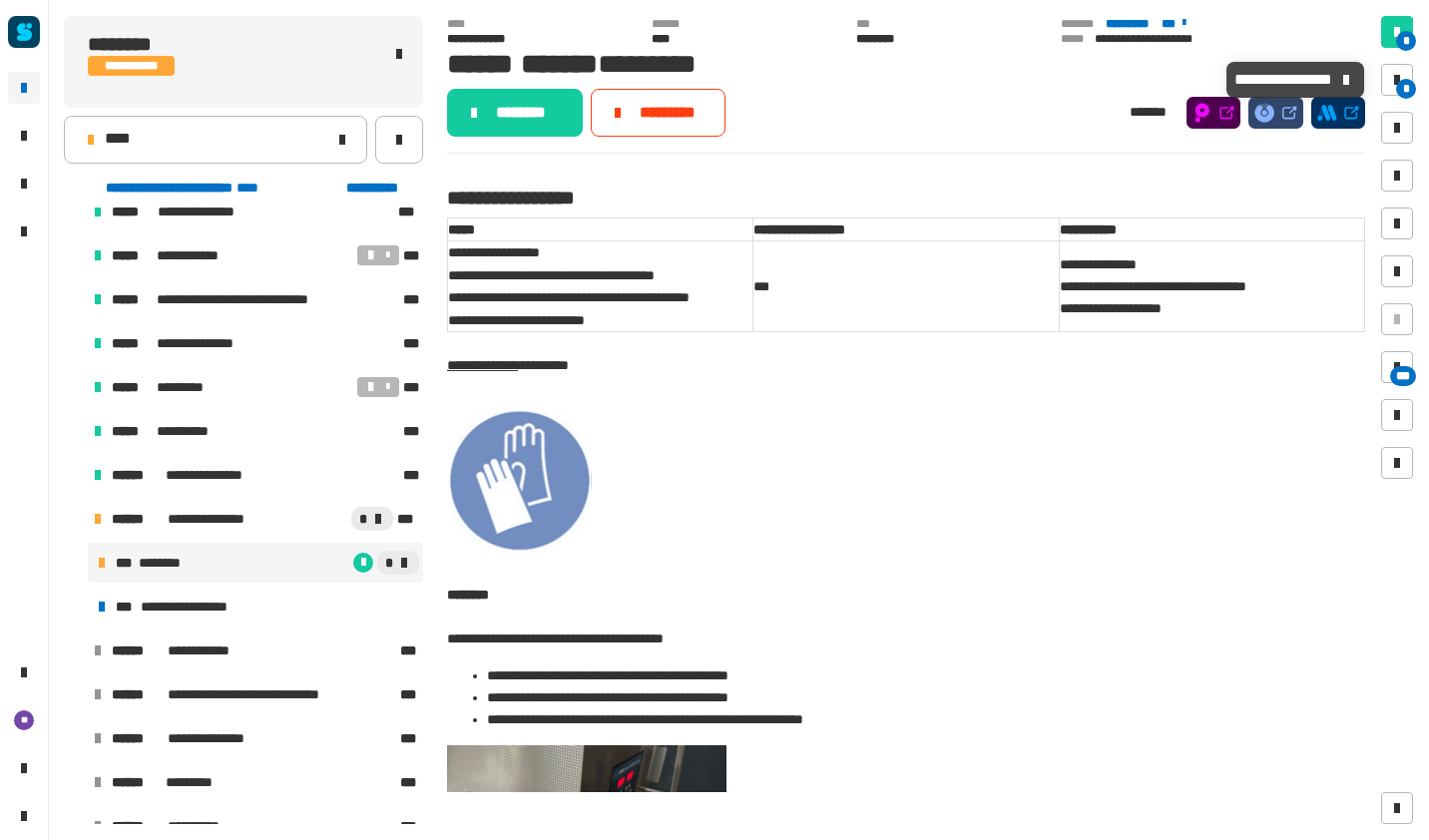 click at bounding box center (1397, 80) 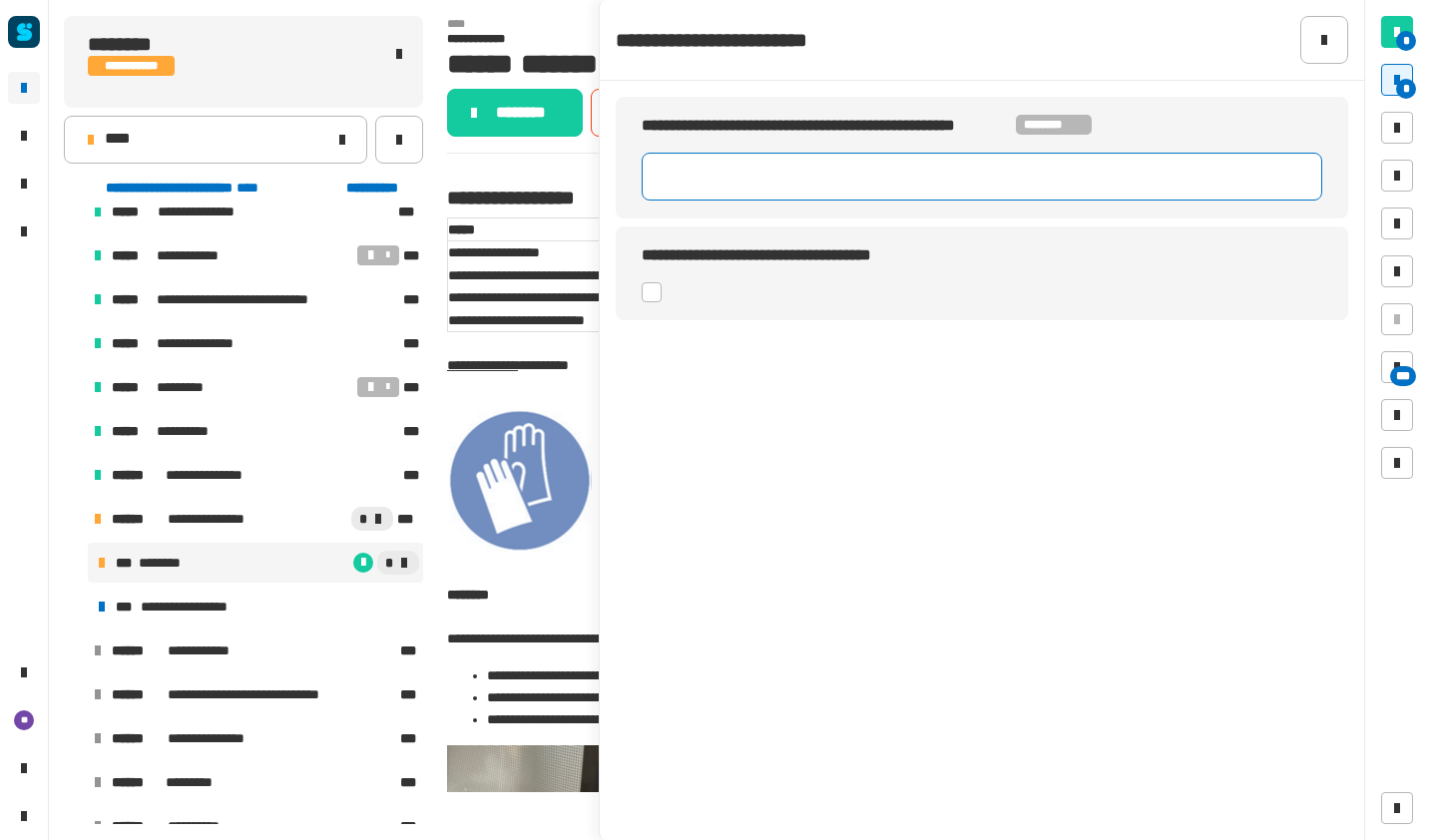 click 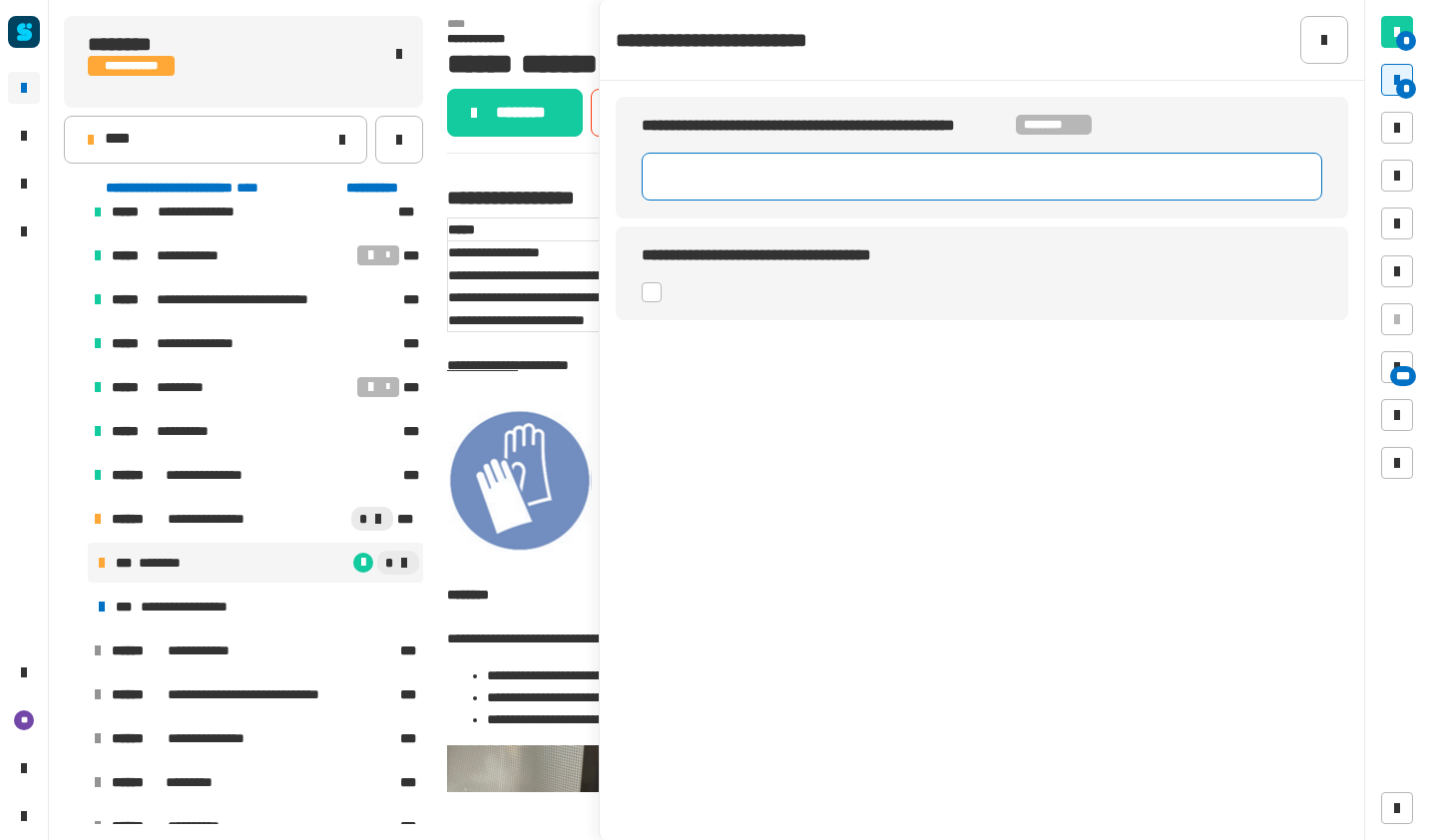 type on "**" 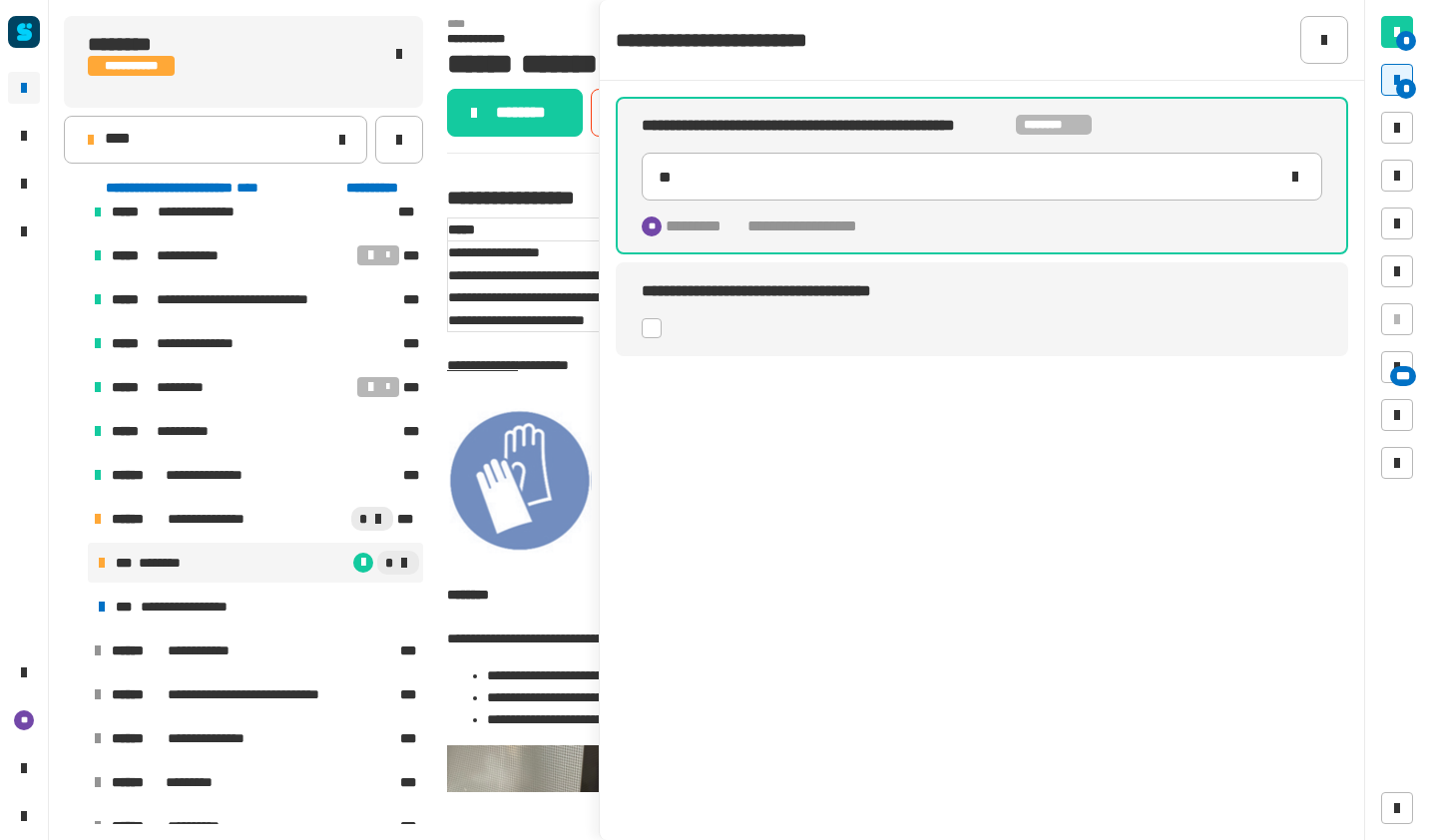 click on "**********" 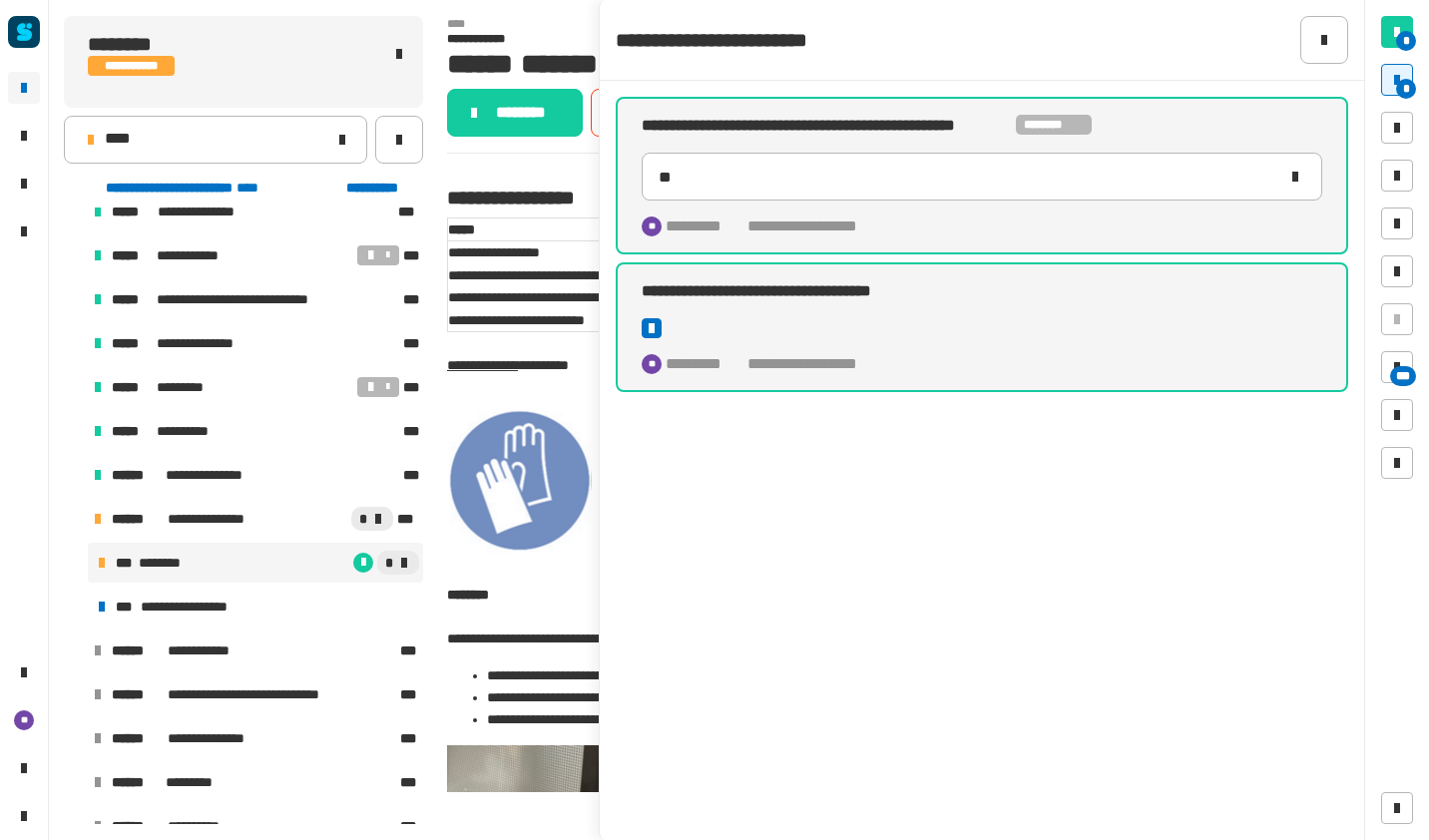 click on "********" 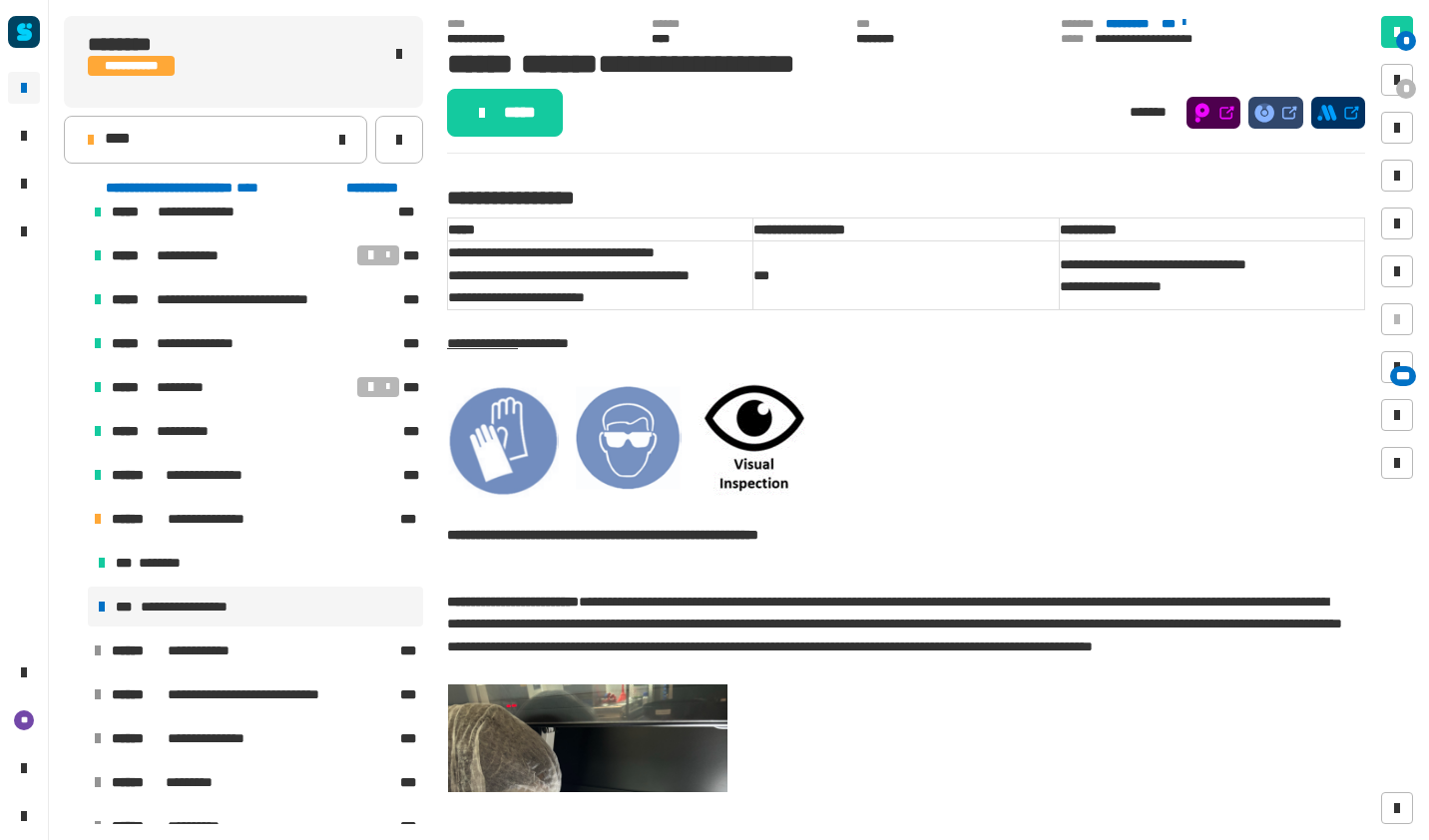 click on "*****" 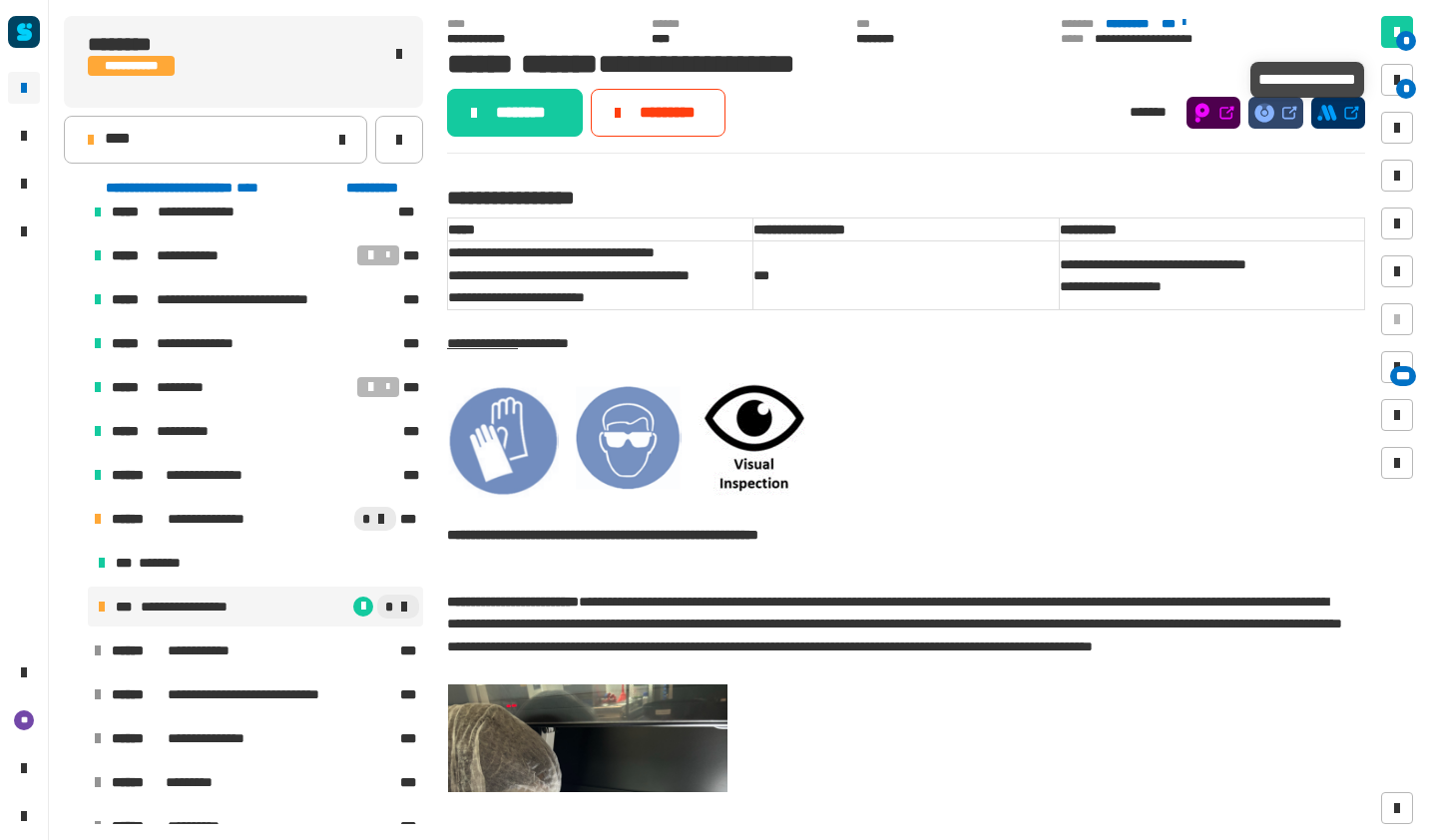 click at bounding box center [1397, 80] 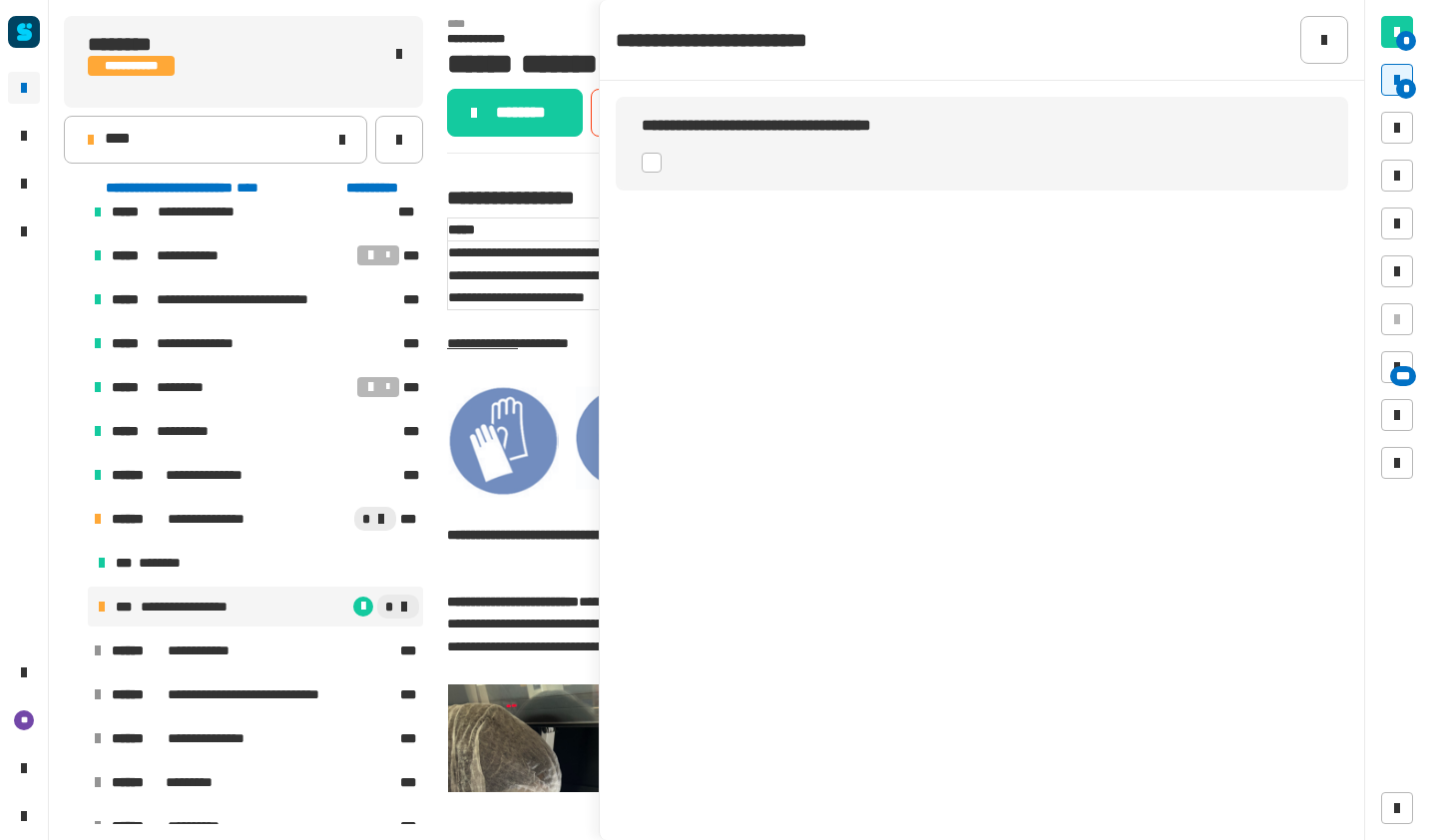 click 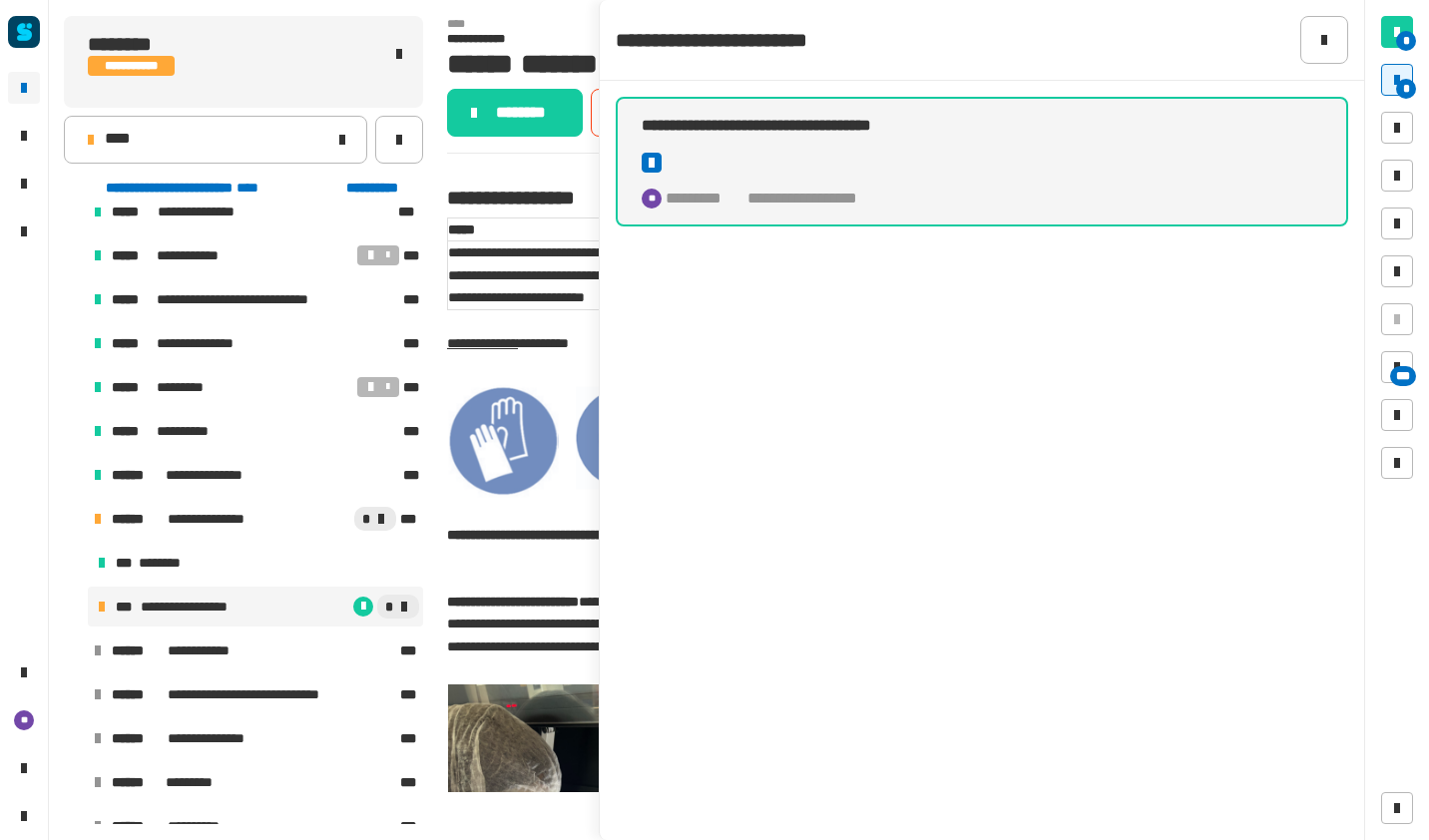 click on "********" 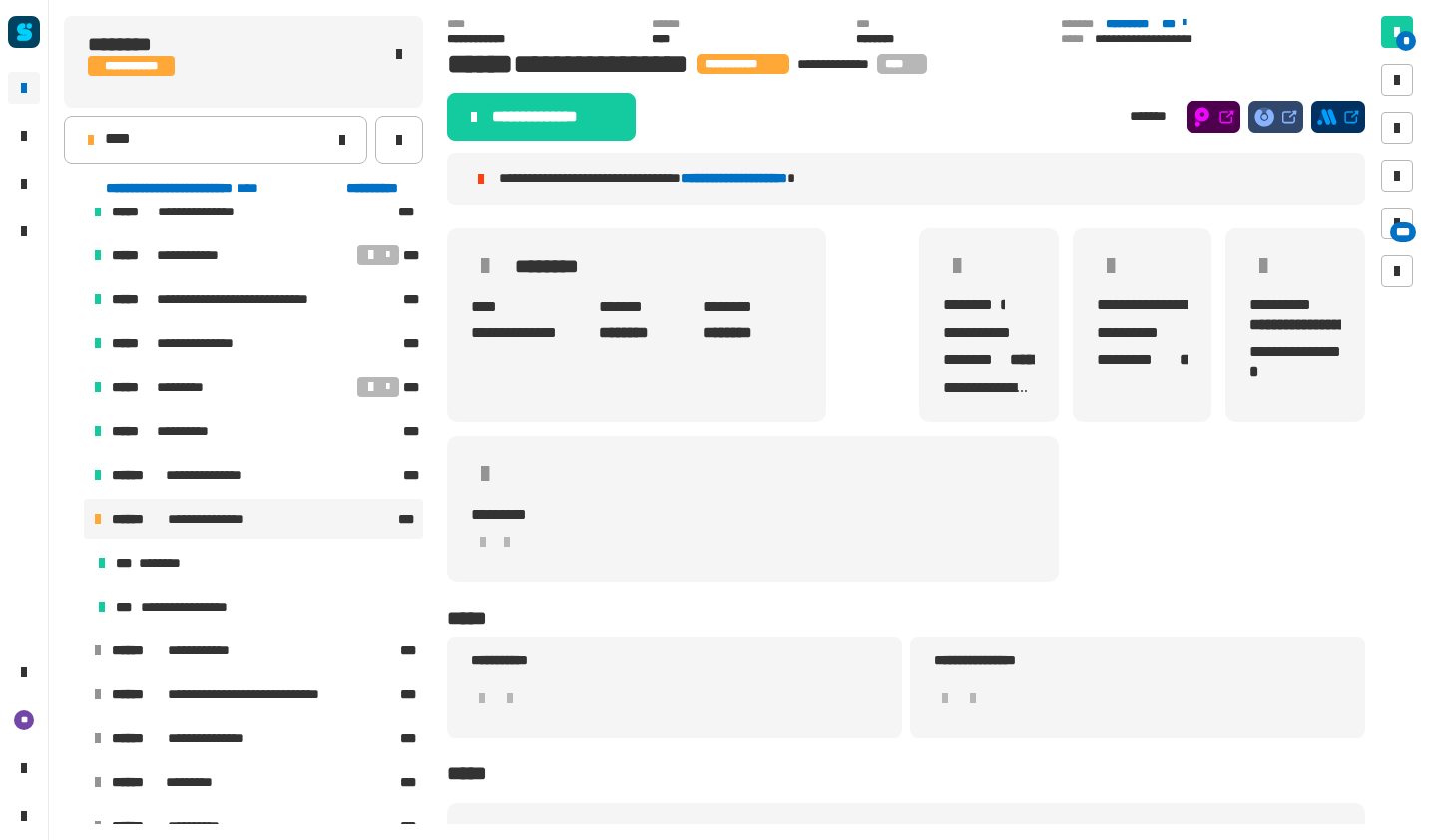 click on "**********" 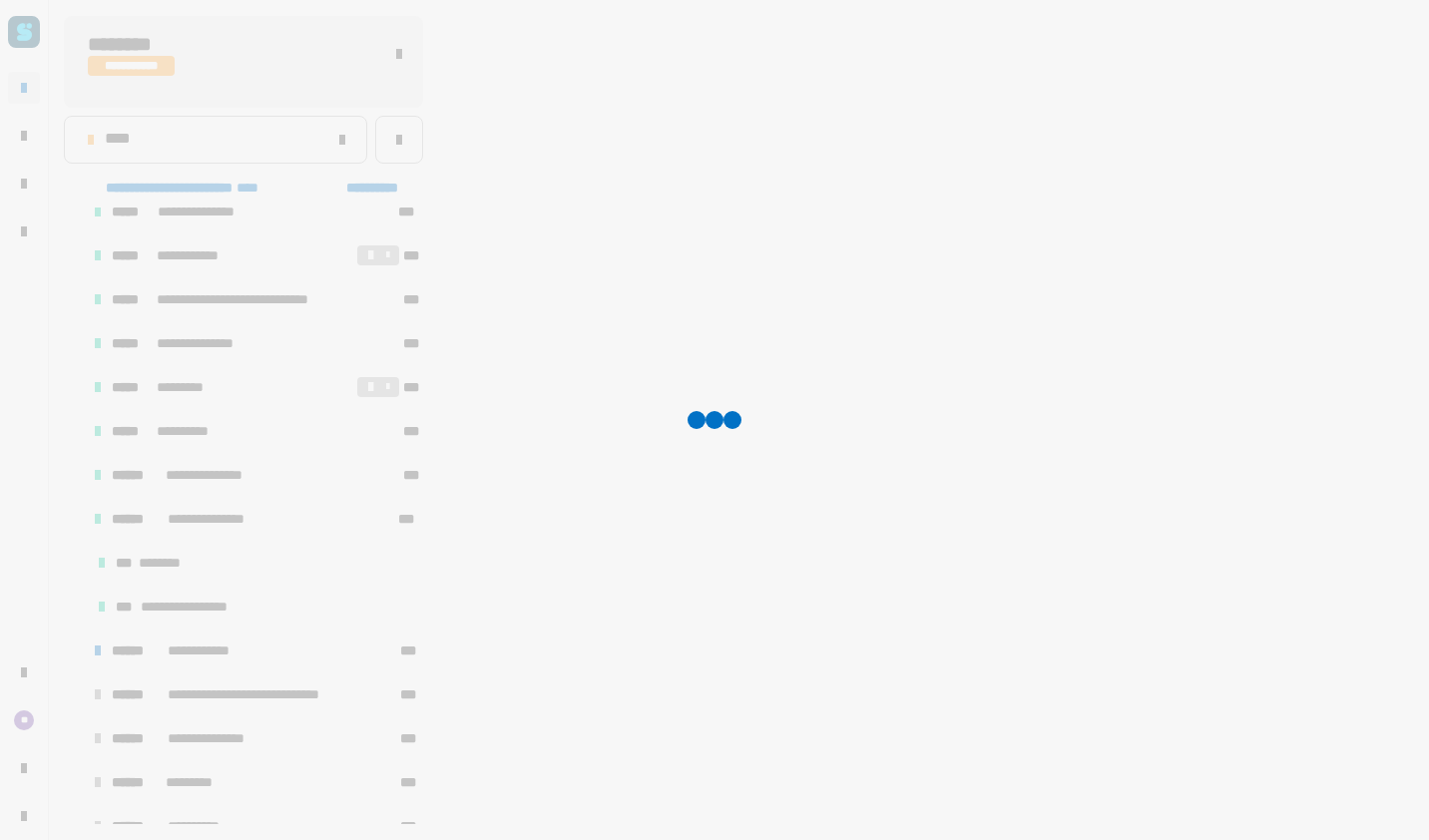 scroll, scrollTop: 261, scrollLeft: 0, axis: vertical 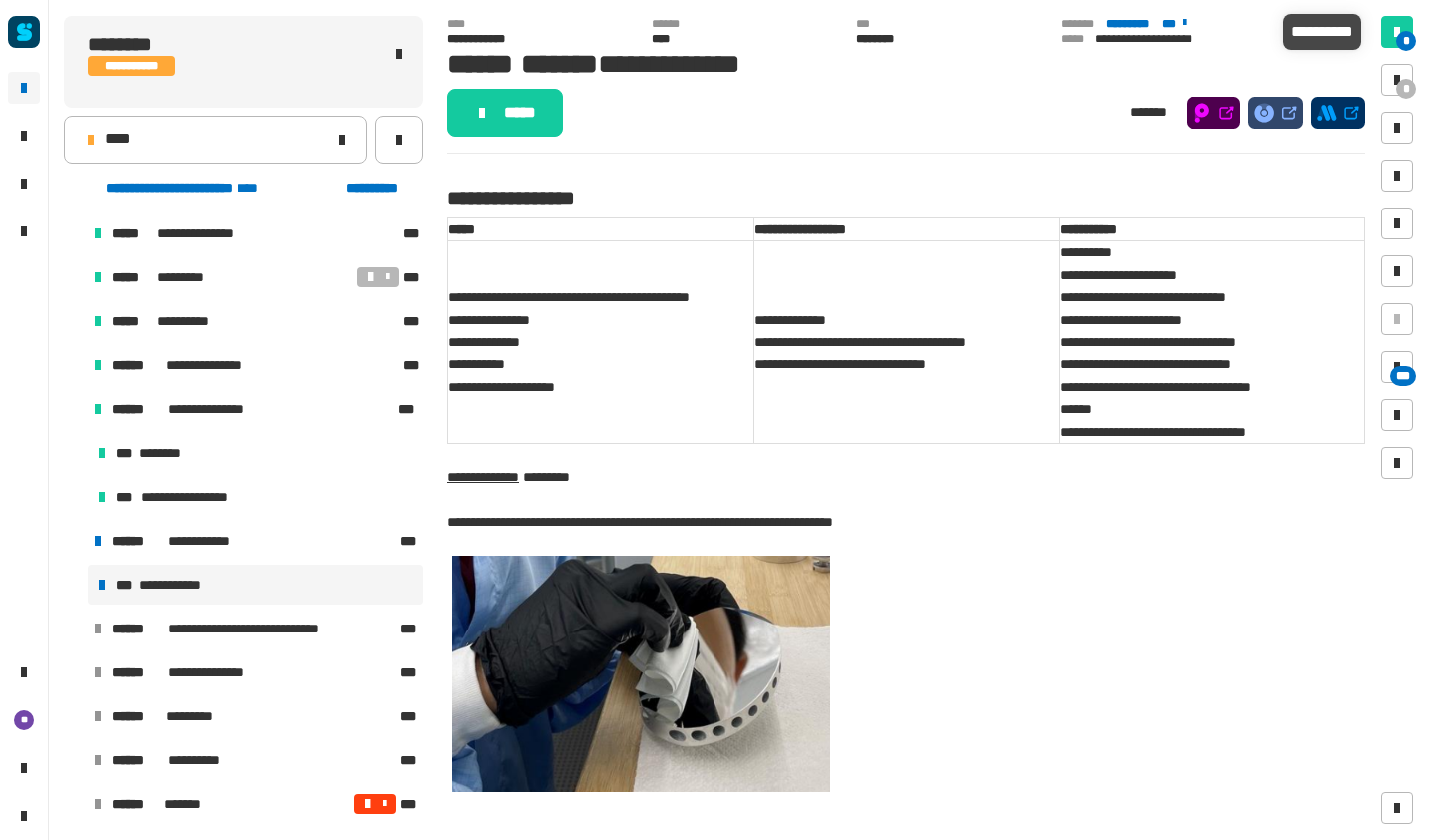 click on "*" at bounding box center [1406, 41] 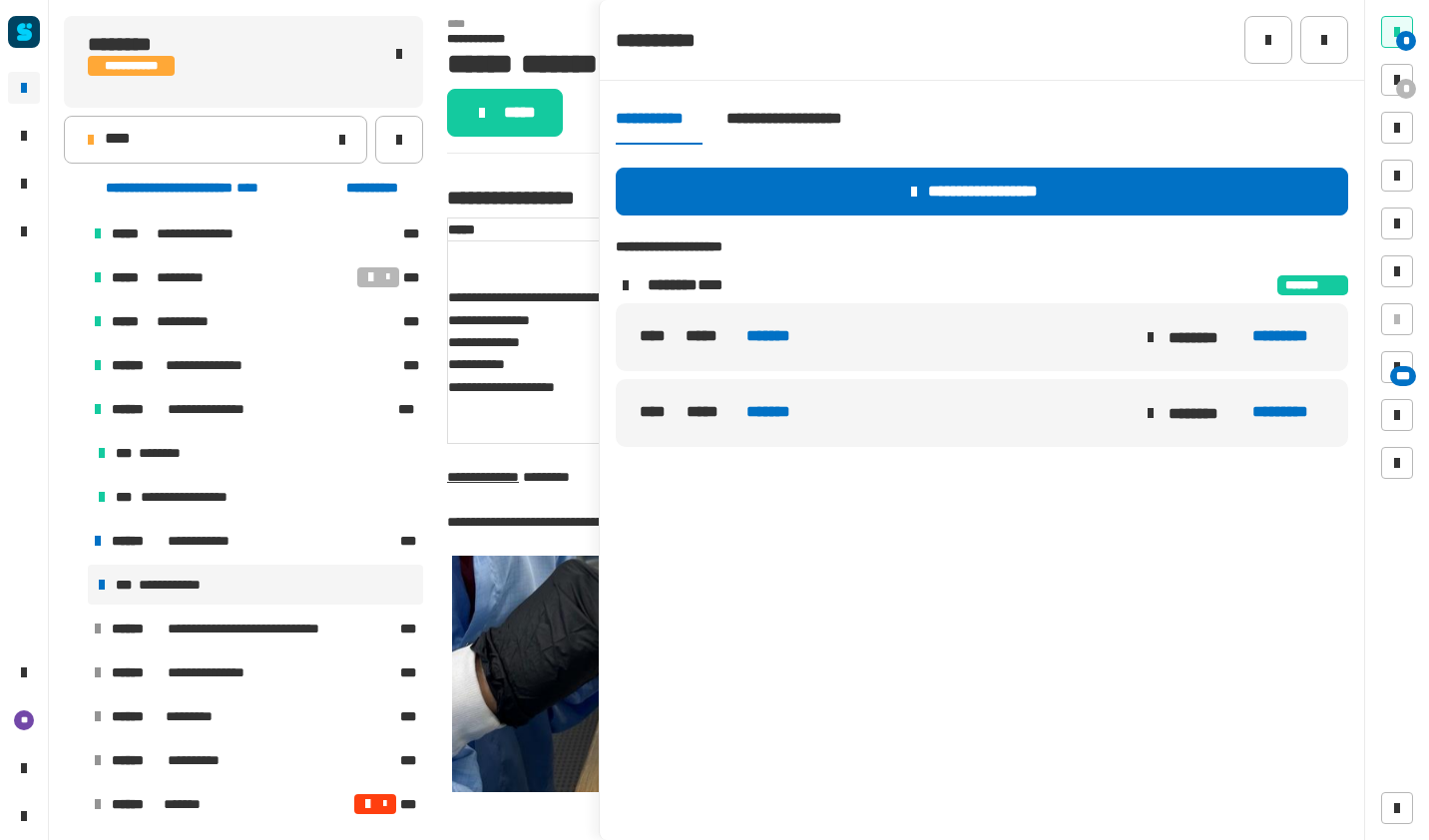 click on "*******" 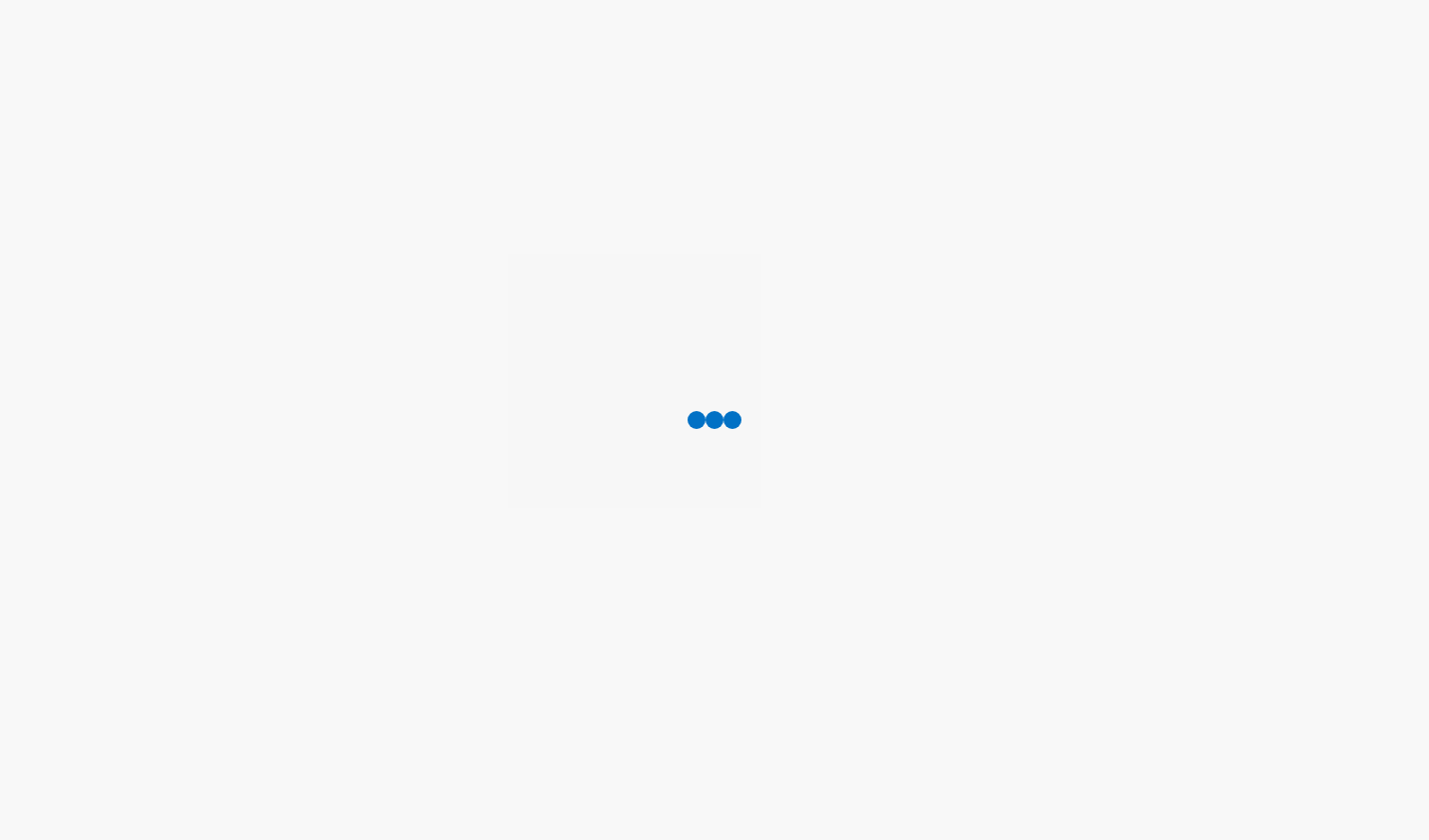 scroll, scrollTop: 0, scrollLeft: 0, axis: both 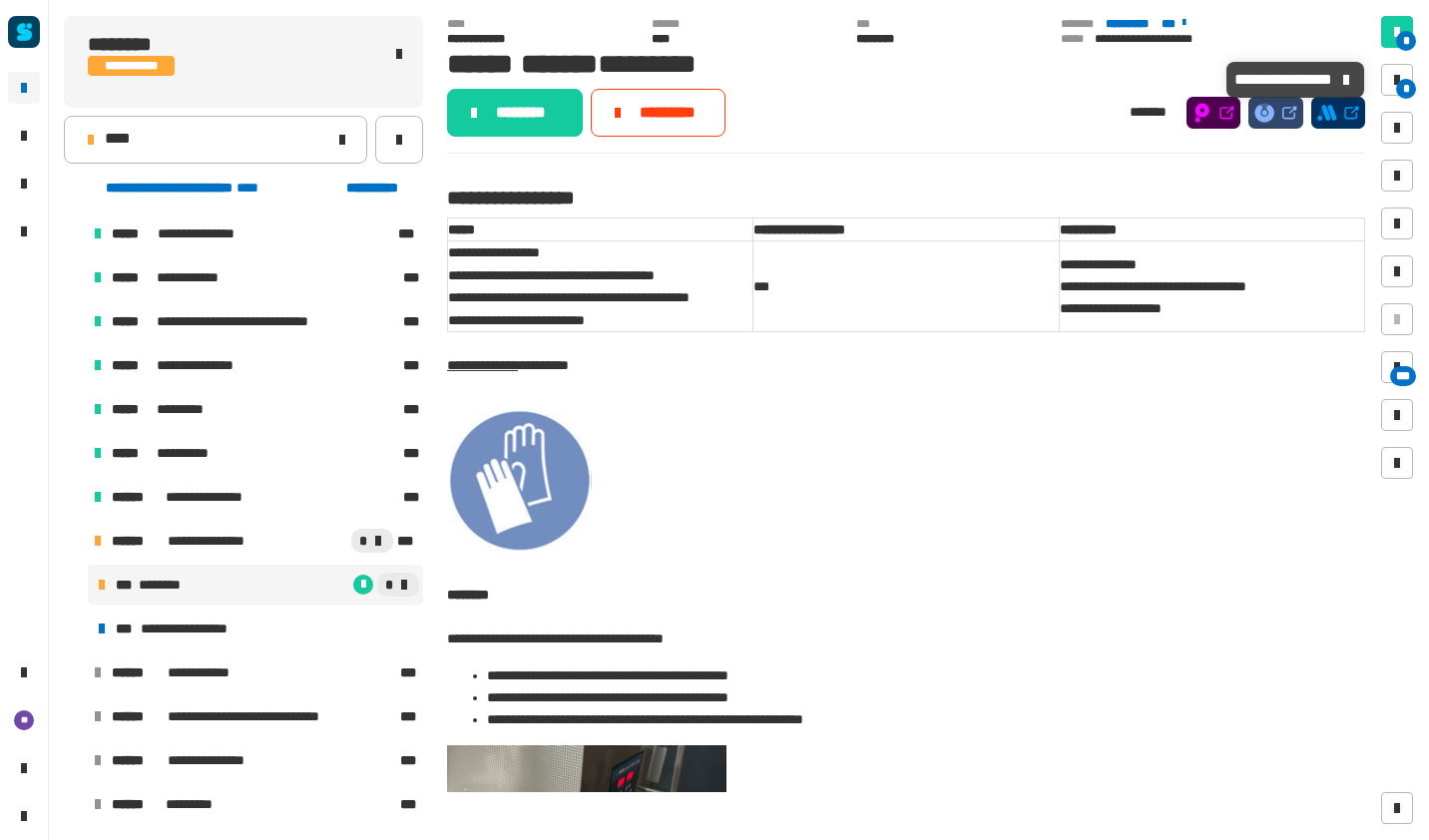 click on "*" at bounding box center [1397, 80] 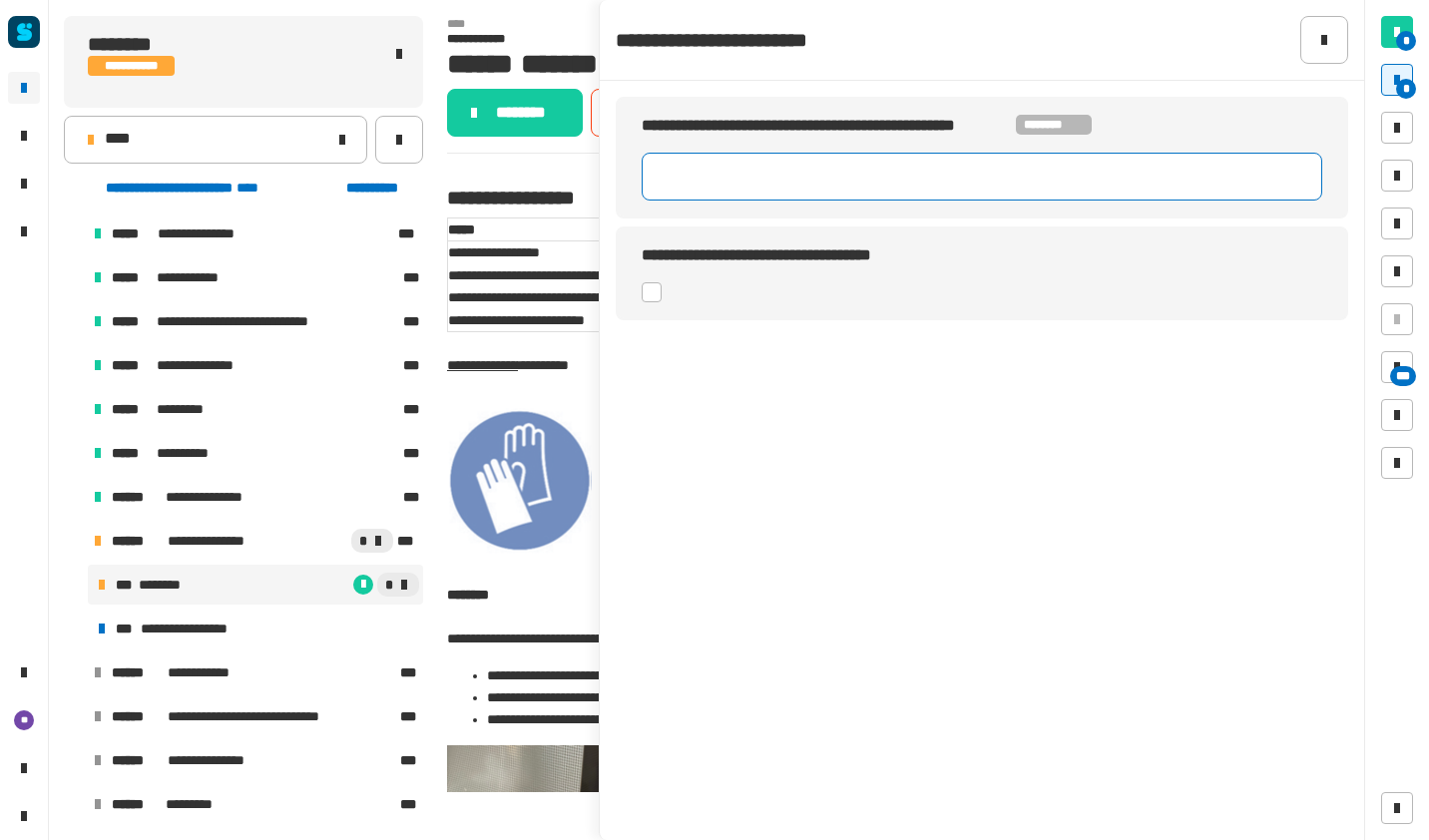 click 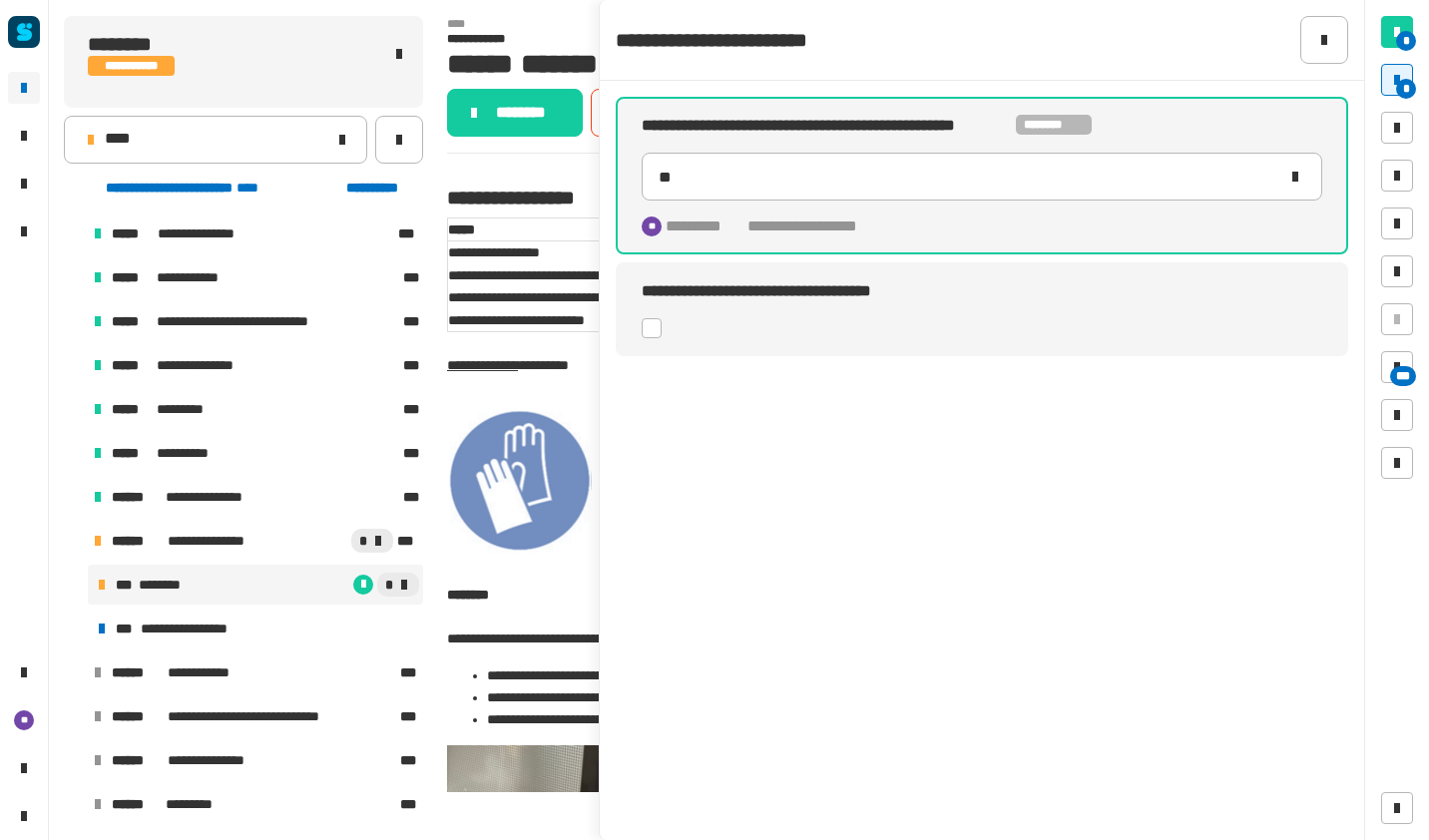 click 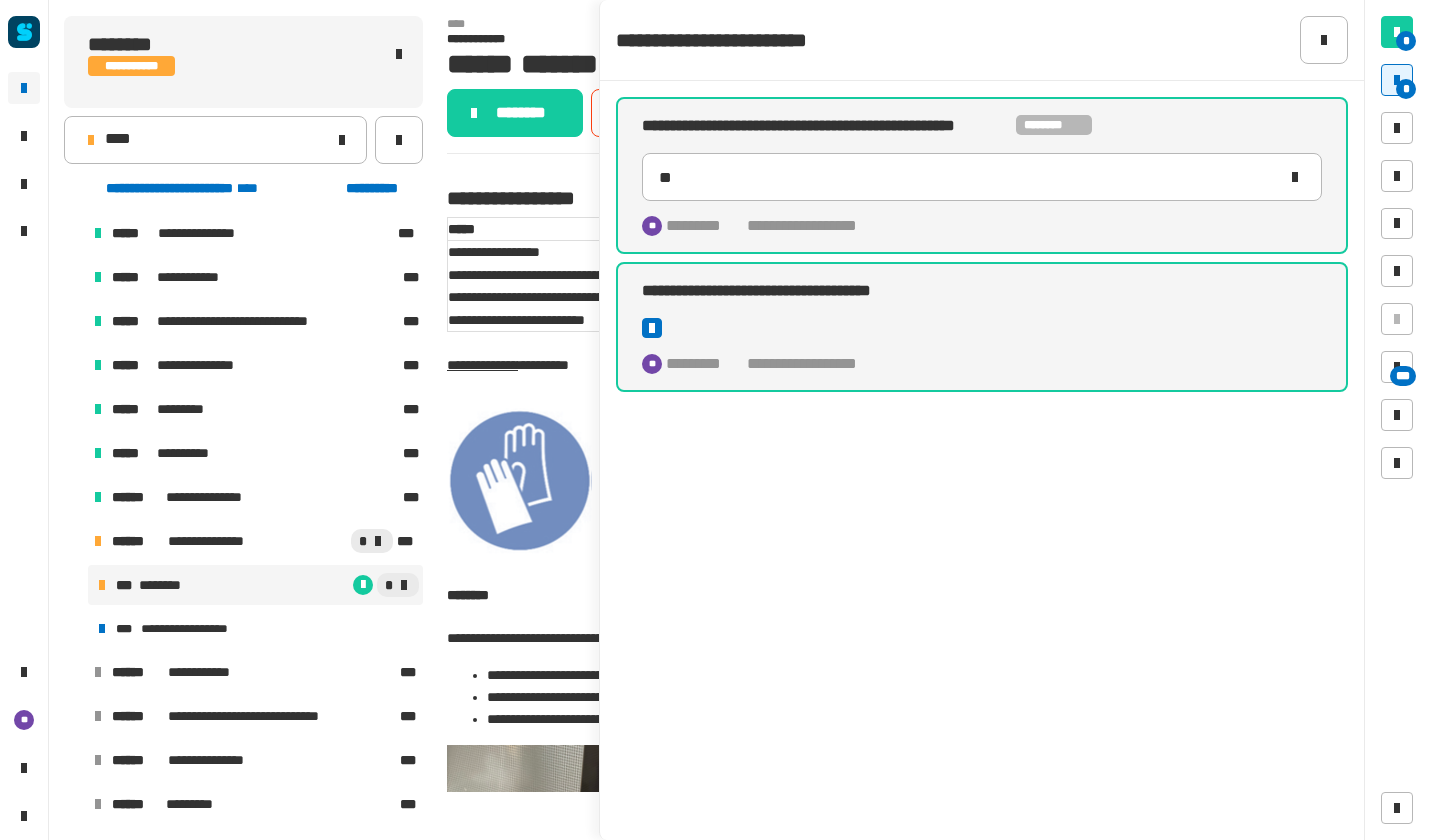 click on "********" 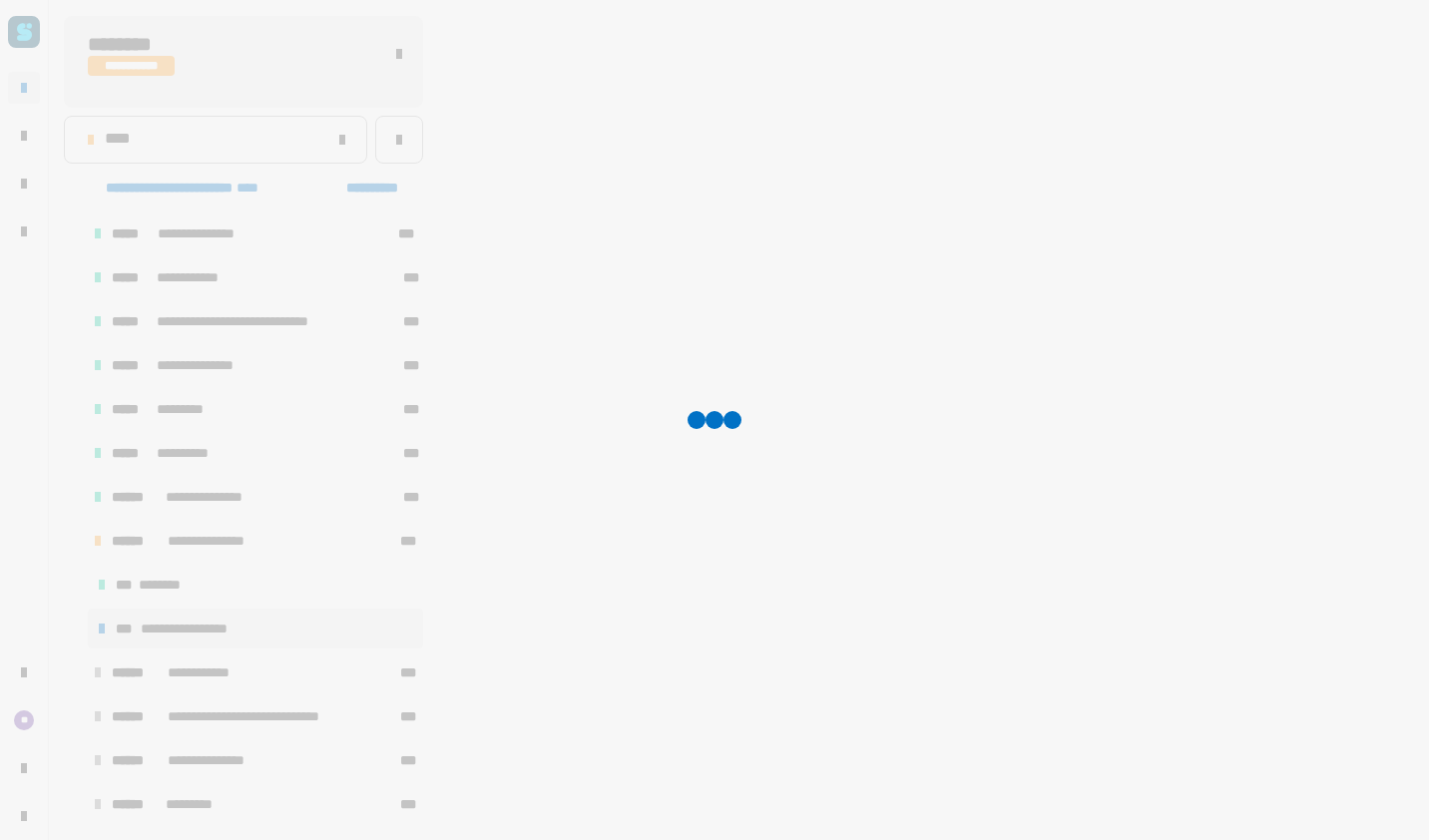 click 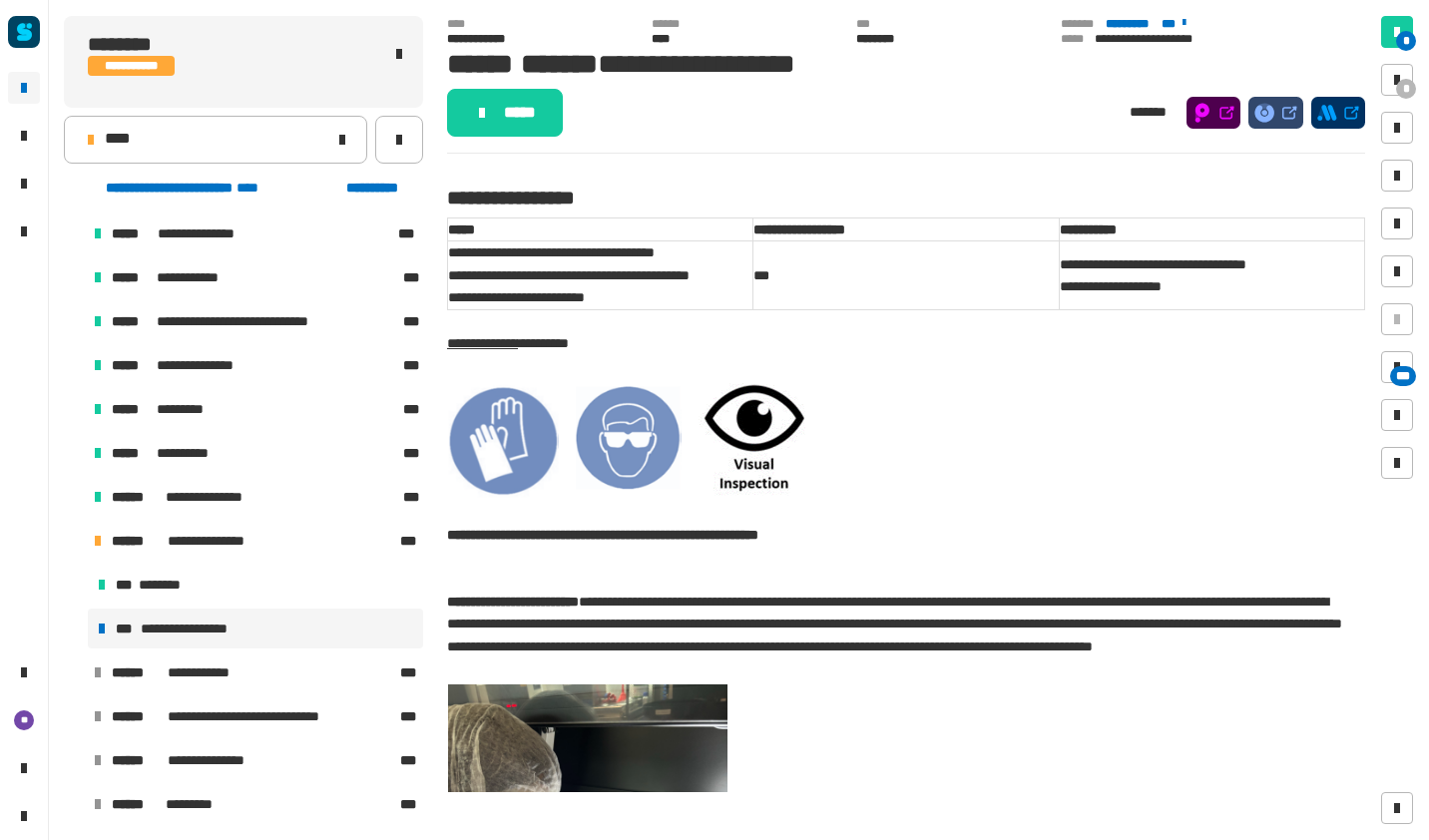 click on "*****" 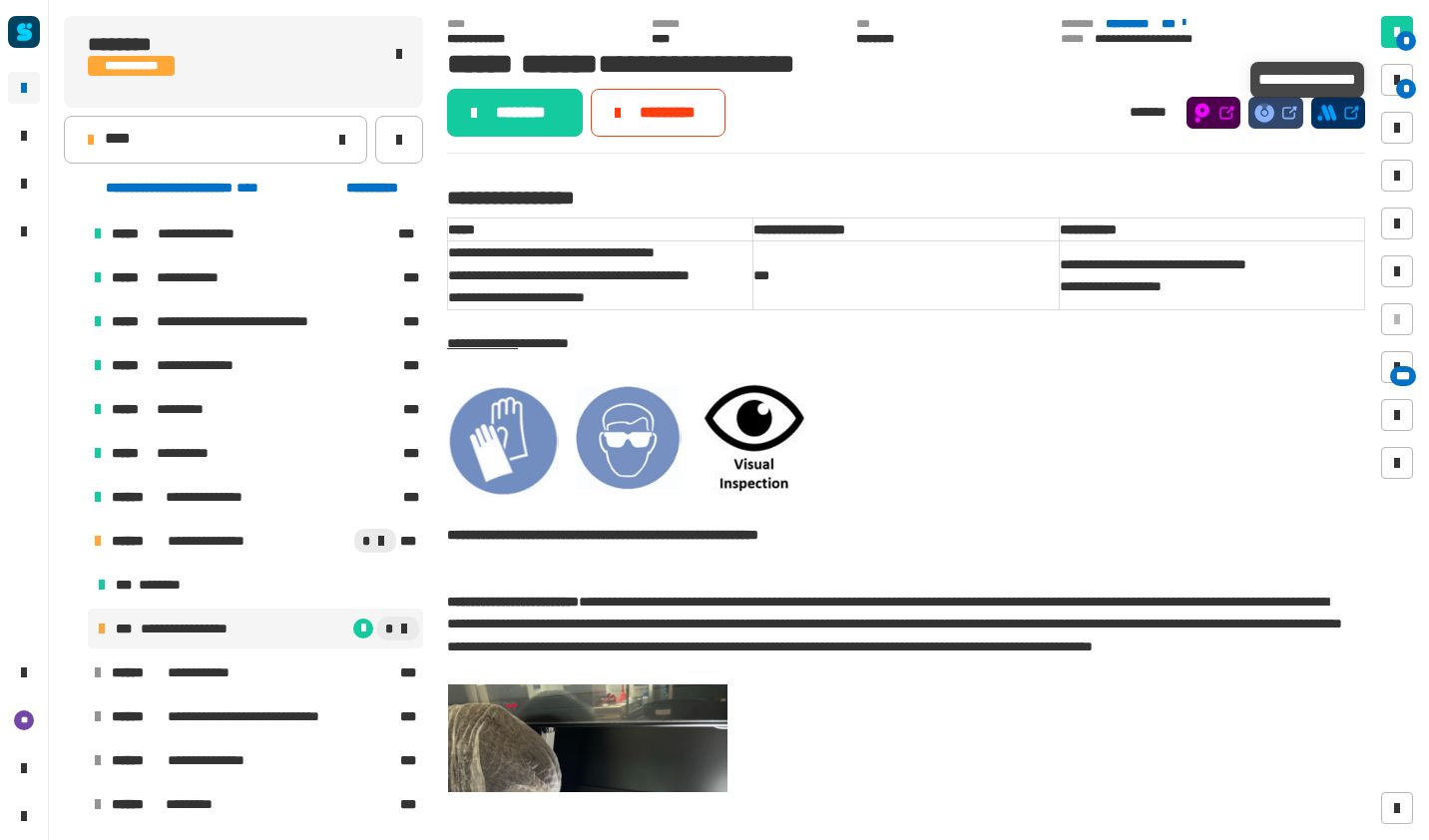 click at bounding box center [1397, 80] 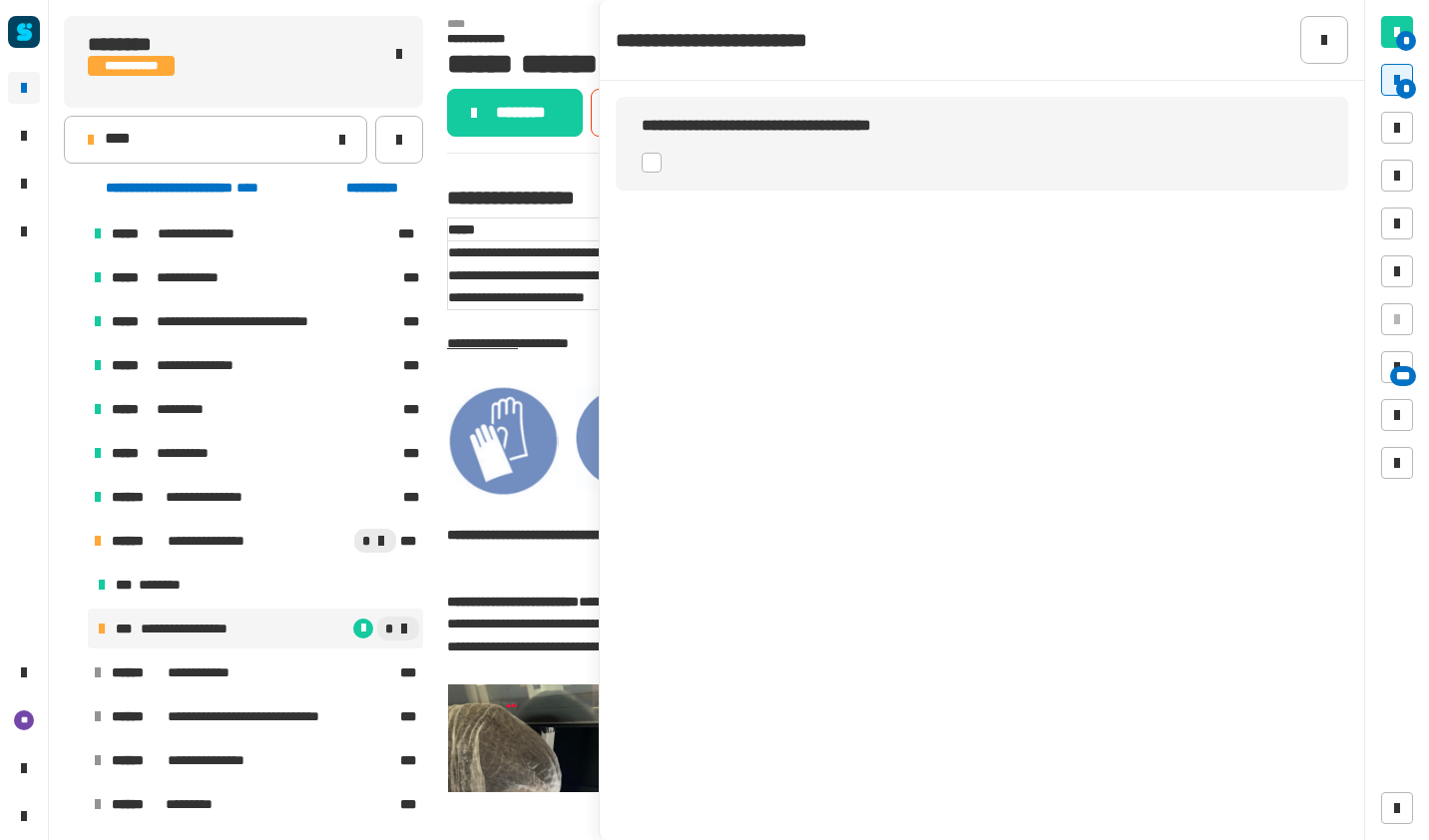 click 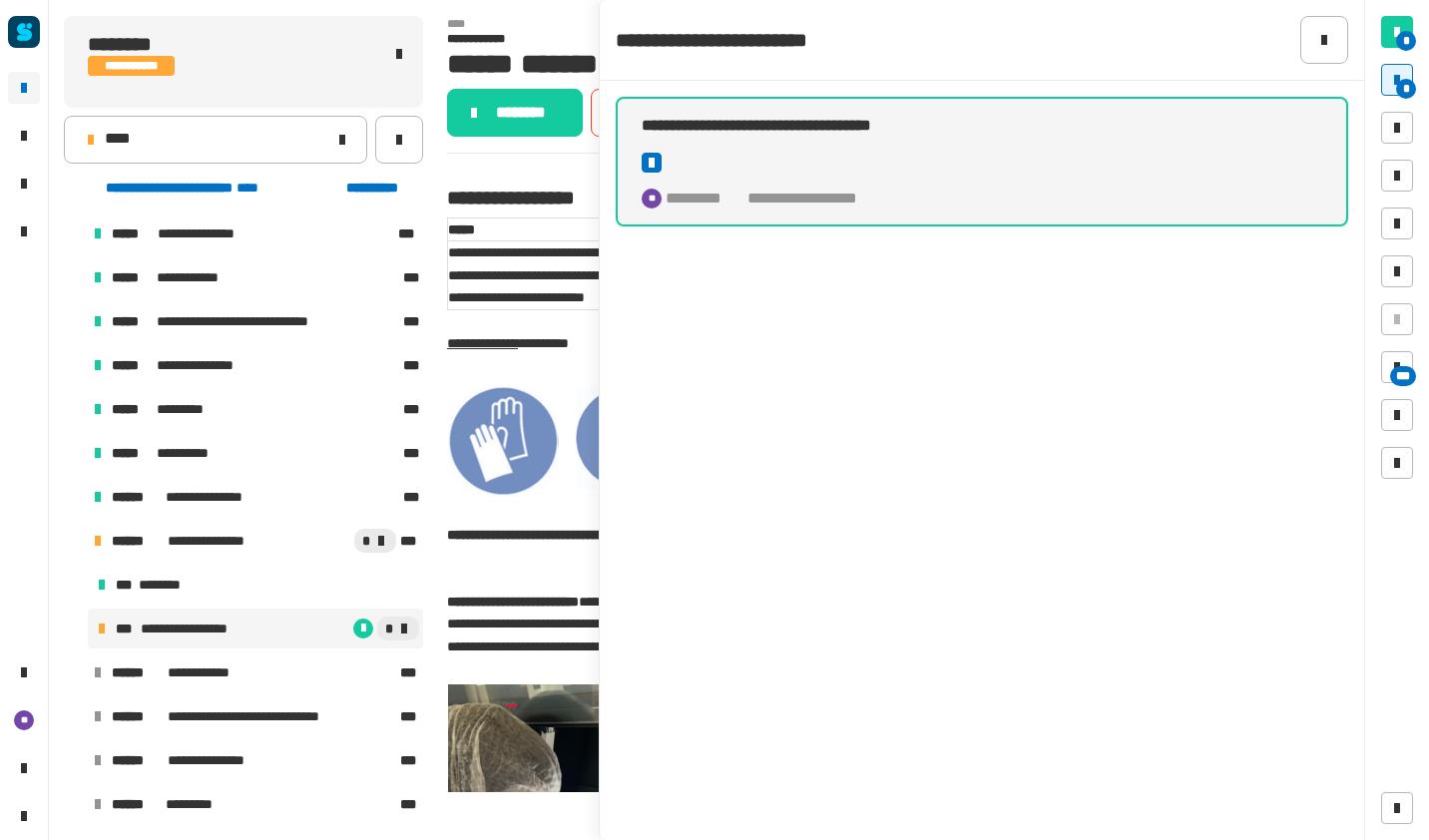 click on "********" 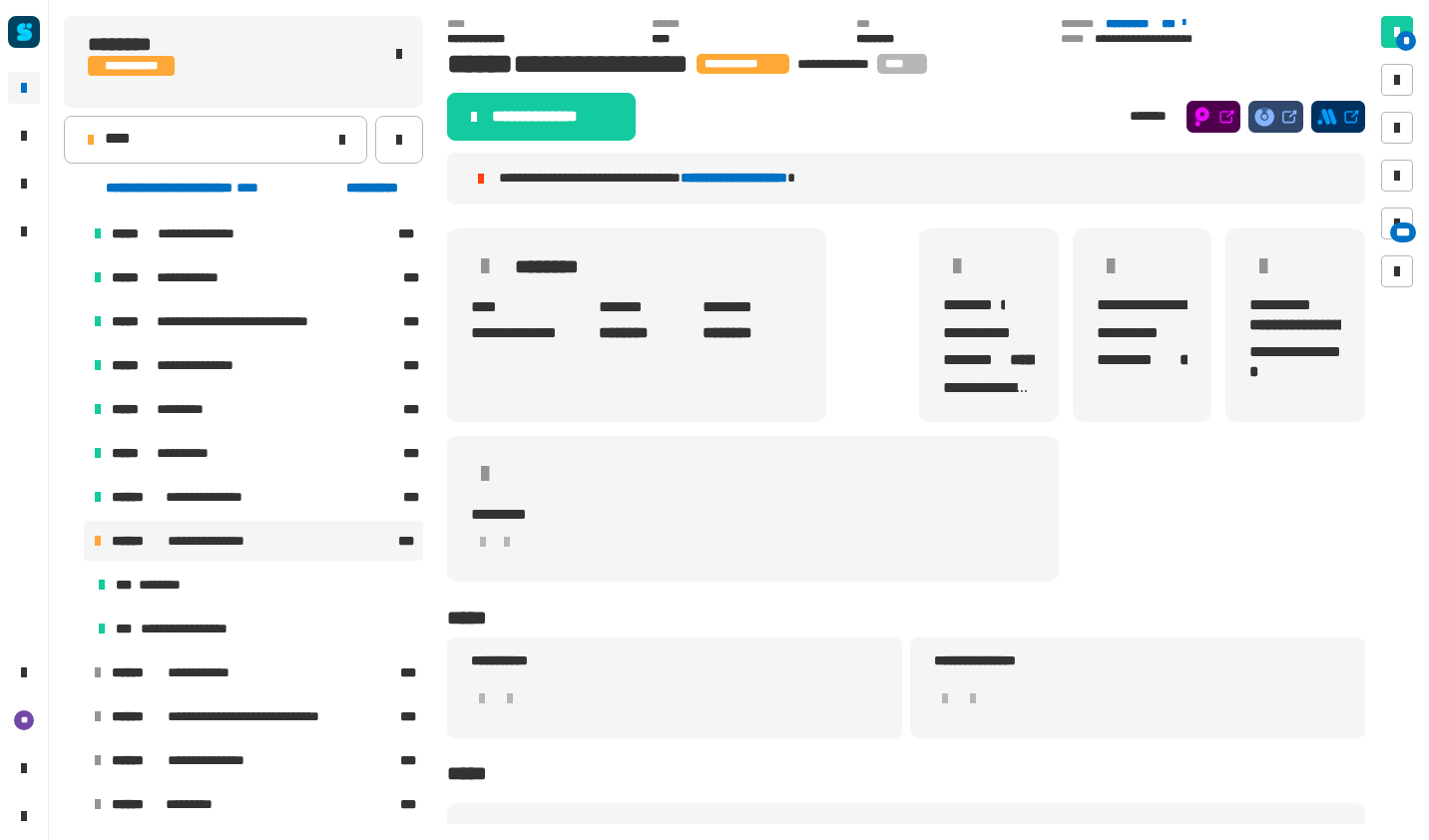 click on "**********" 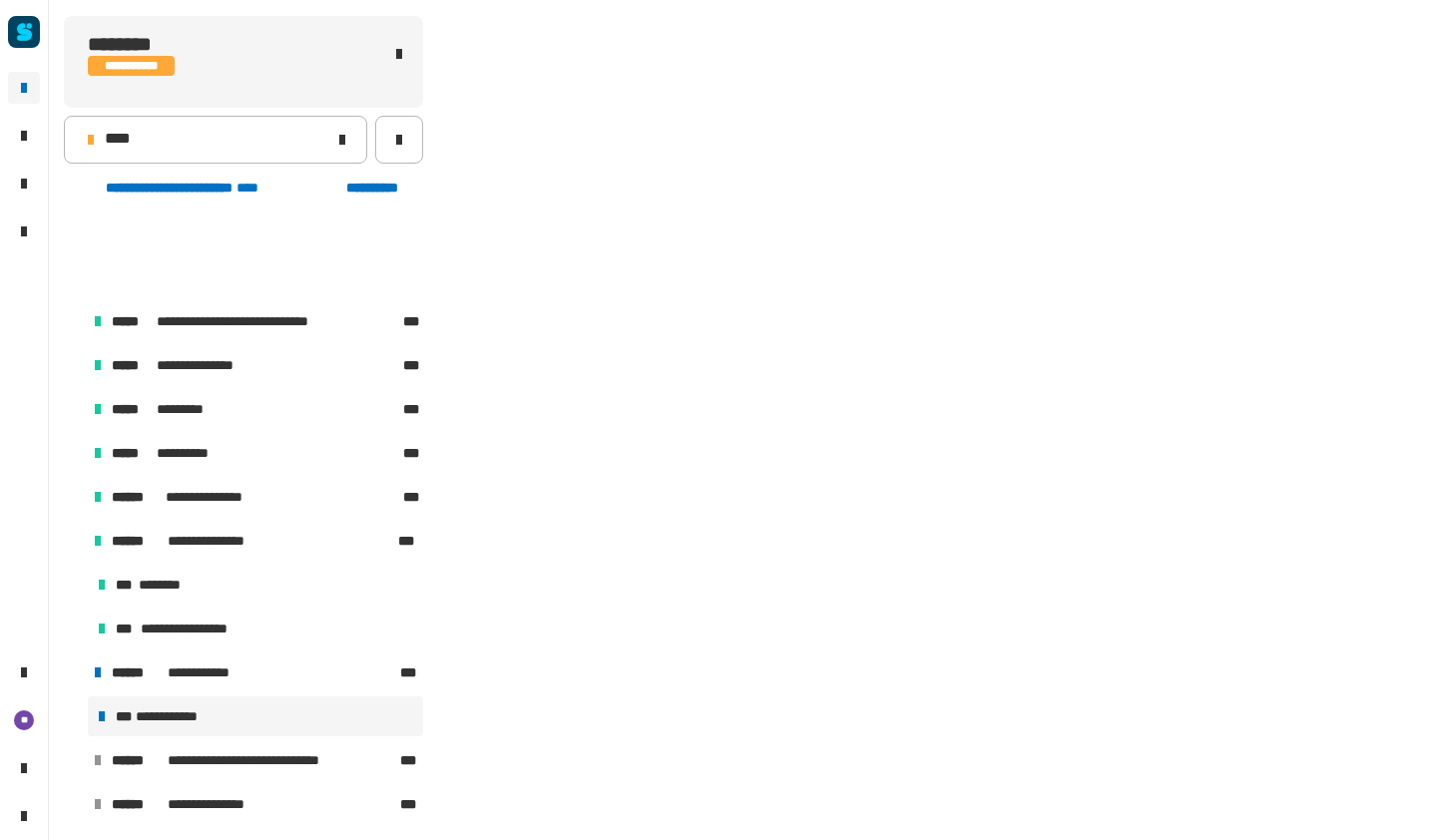 scroll, scrollTop: 261, scrollLeft: 0, axis: vertical 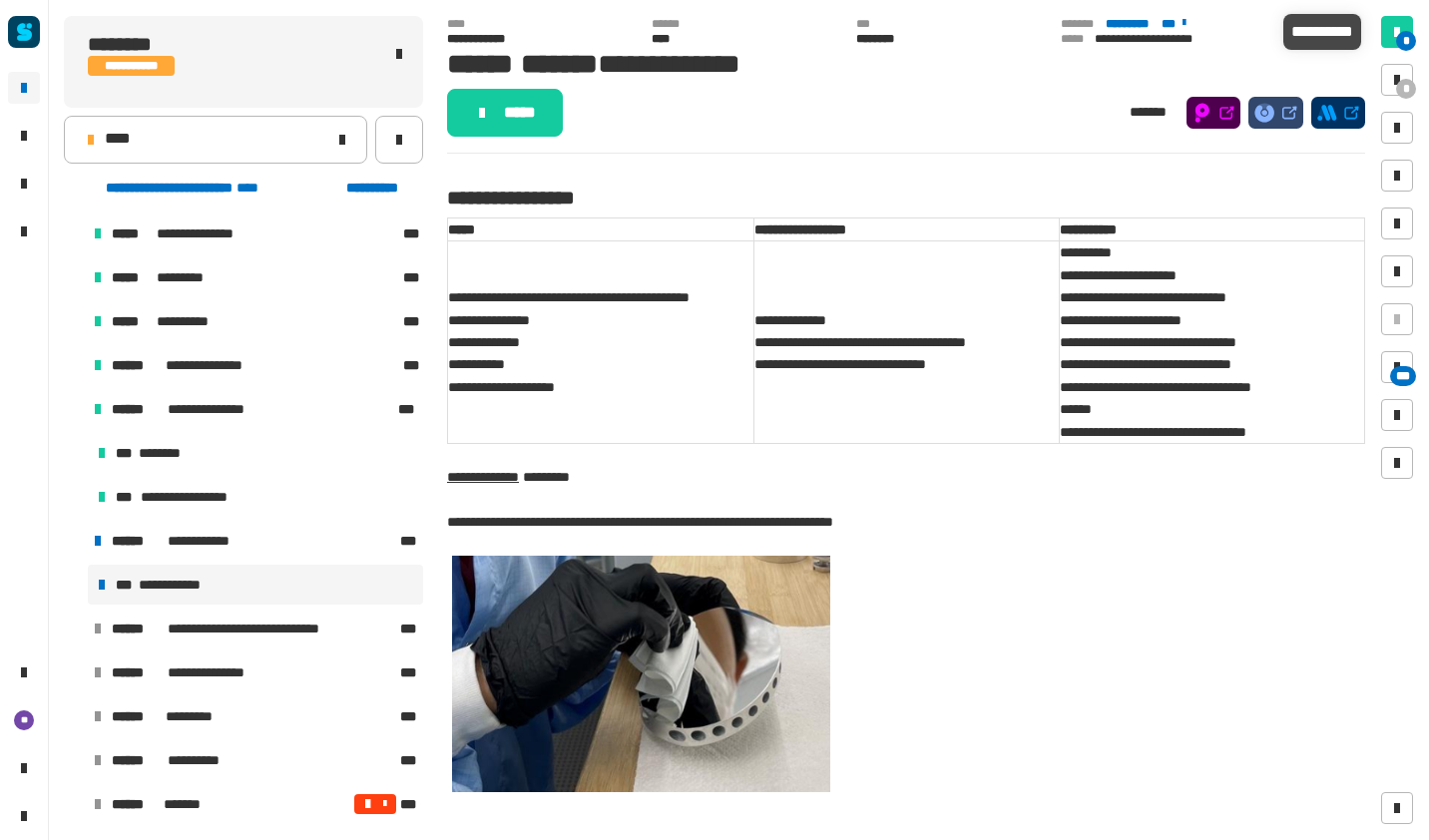 click on "*" at bounding box center (1397, 32) 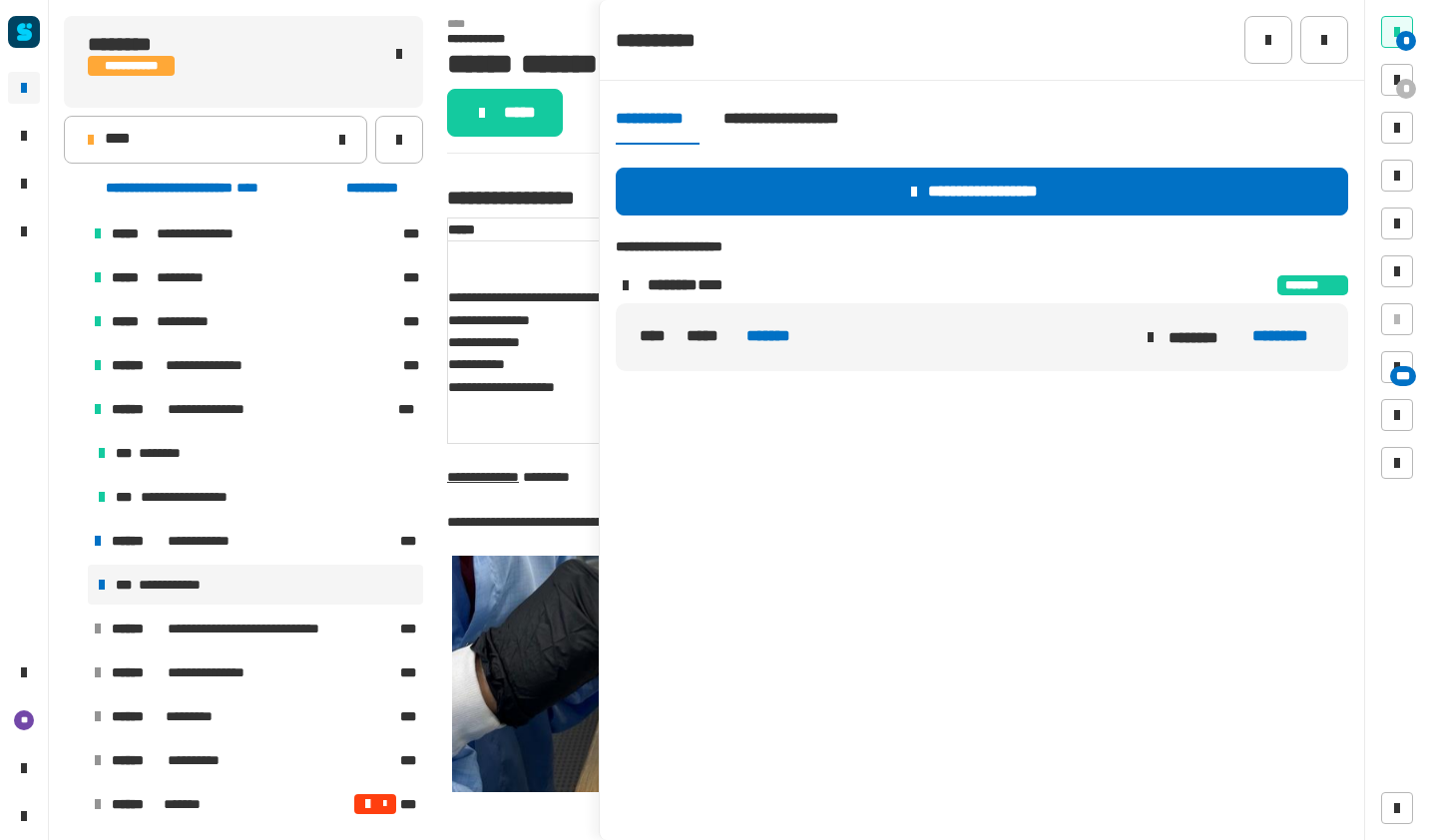 click on "*******" 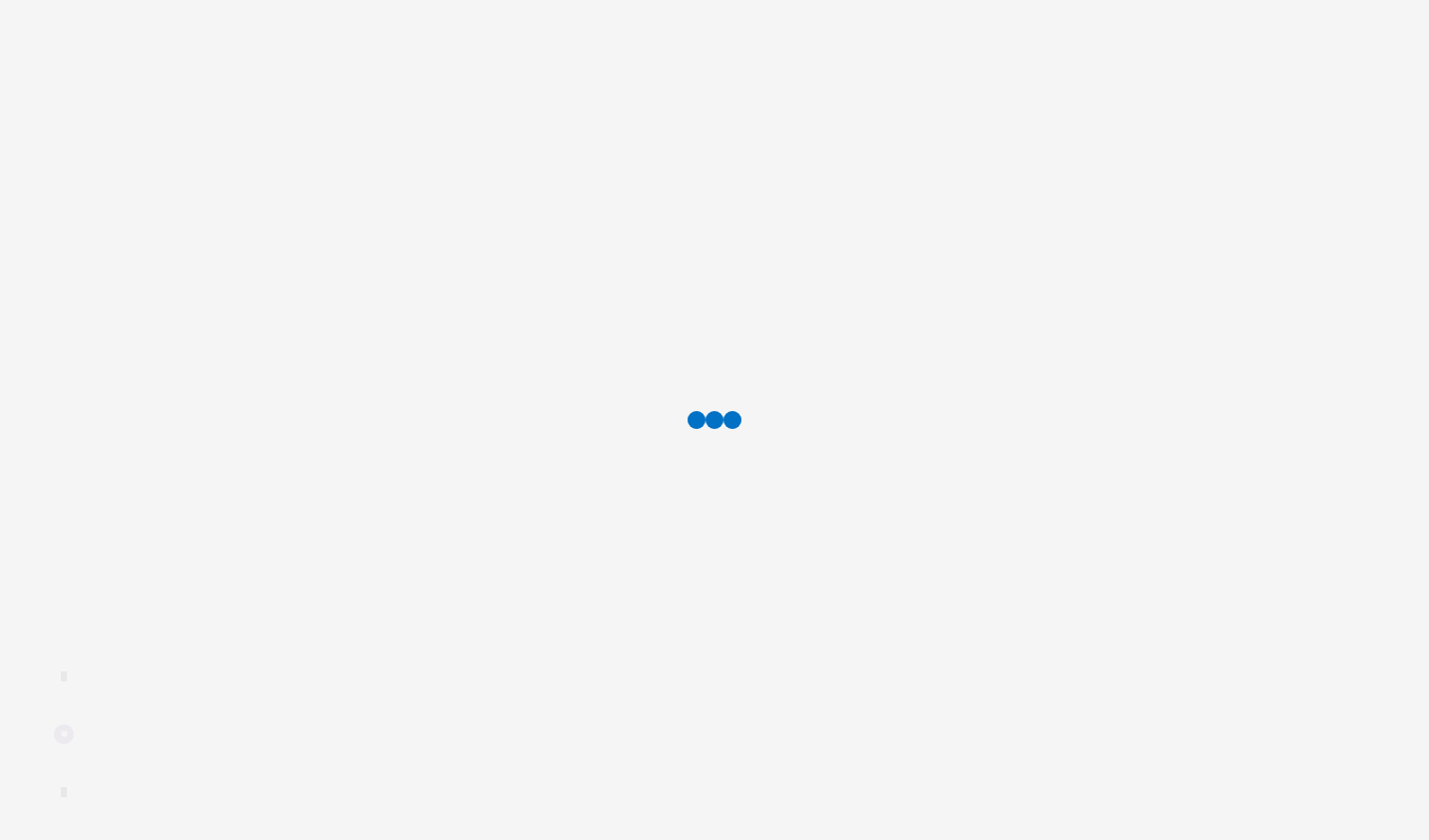 scroll, scrollTop: 0, scrollLeft: 0, axis: both 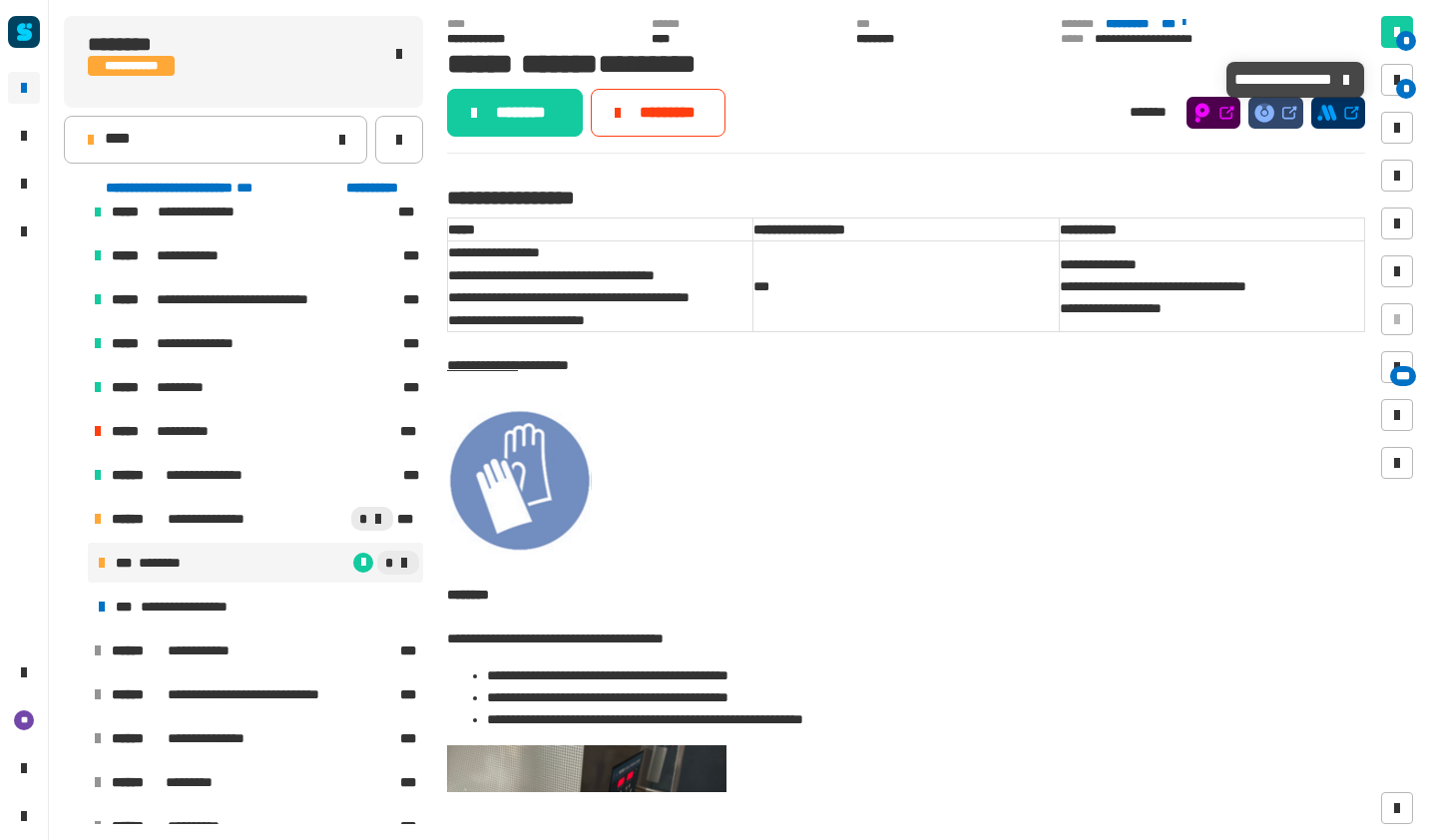 click at bounding box center [1397, 80] 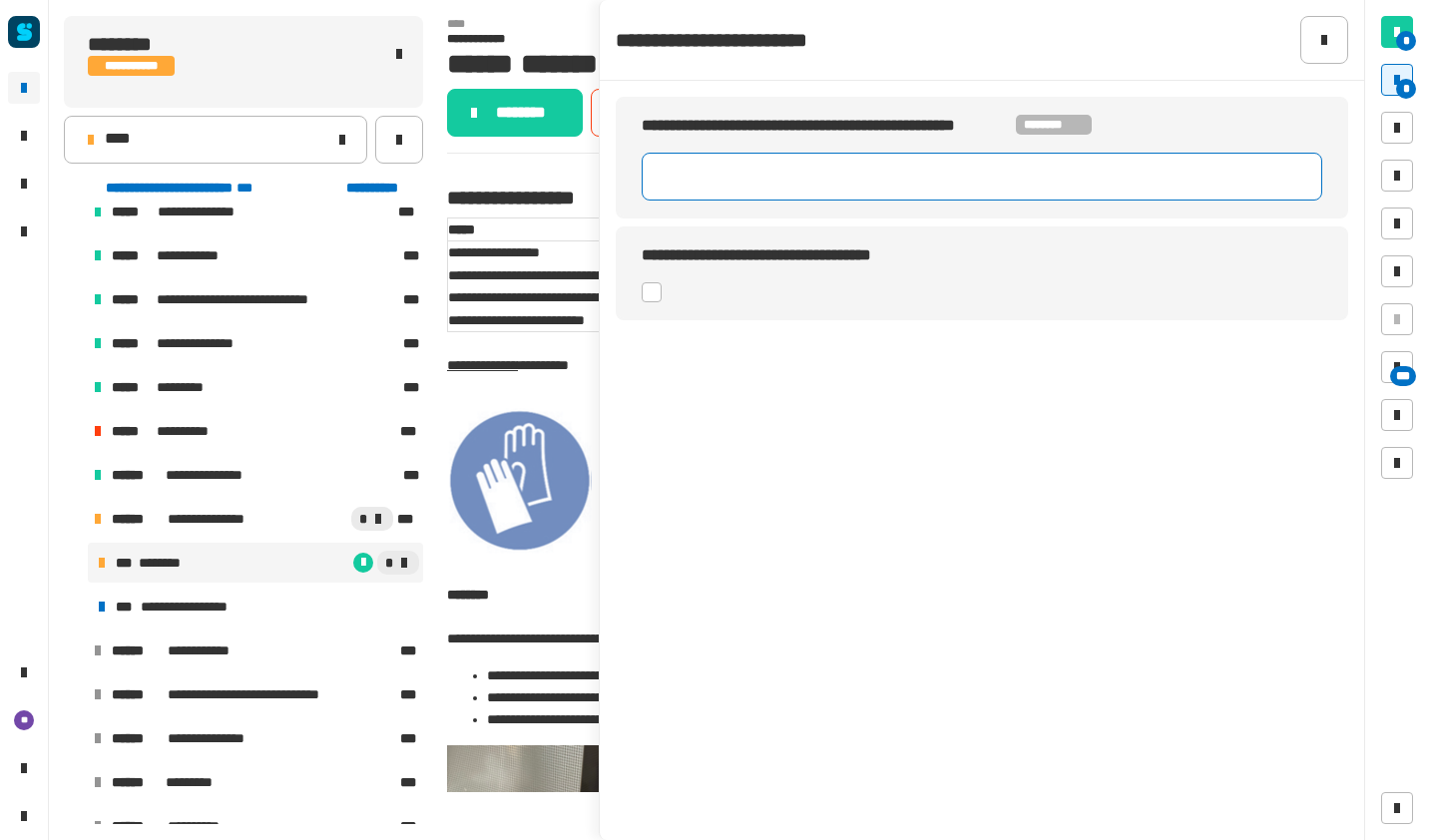 click 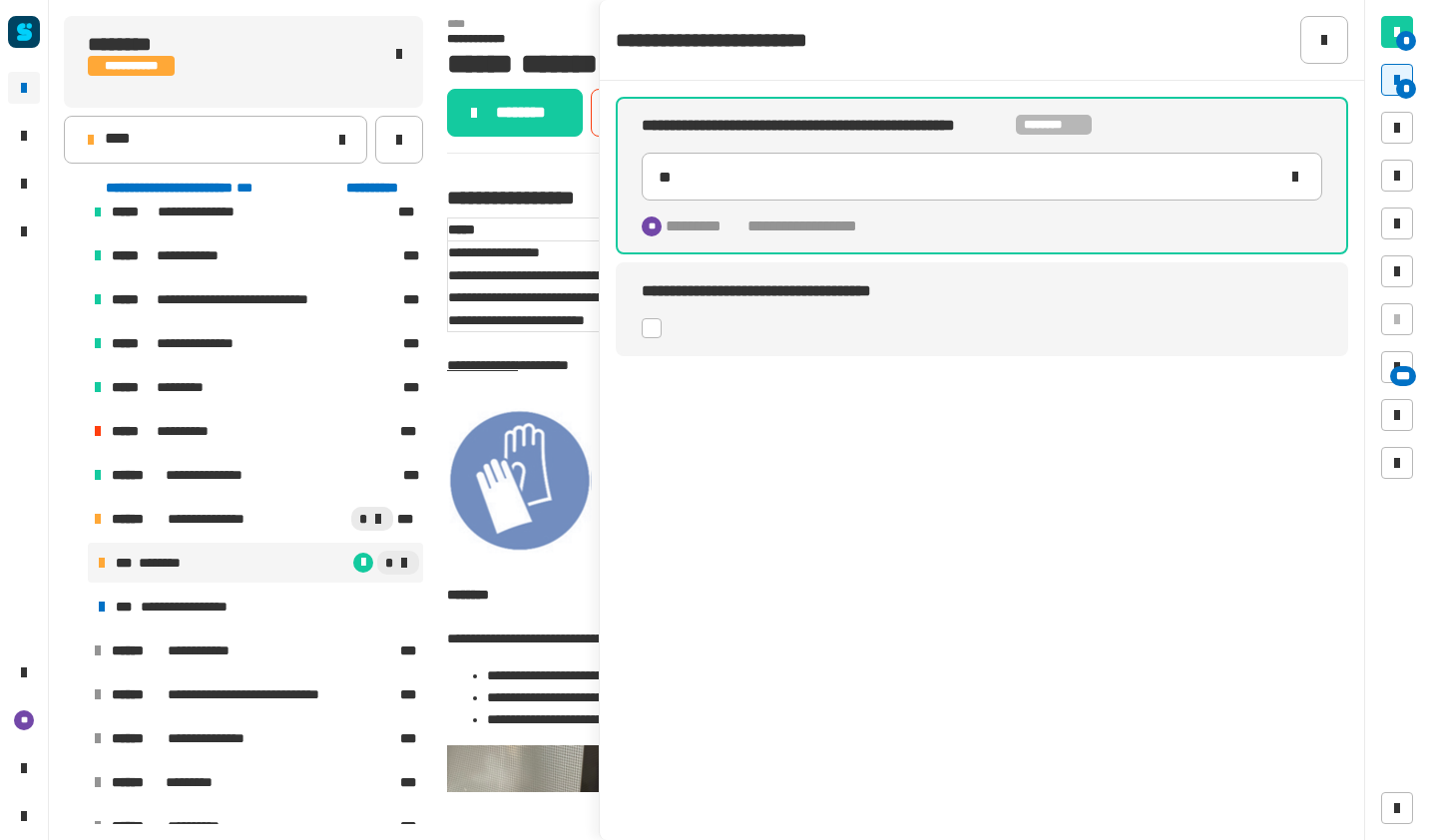 click 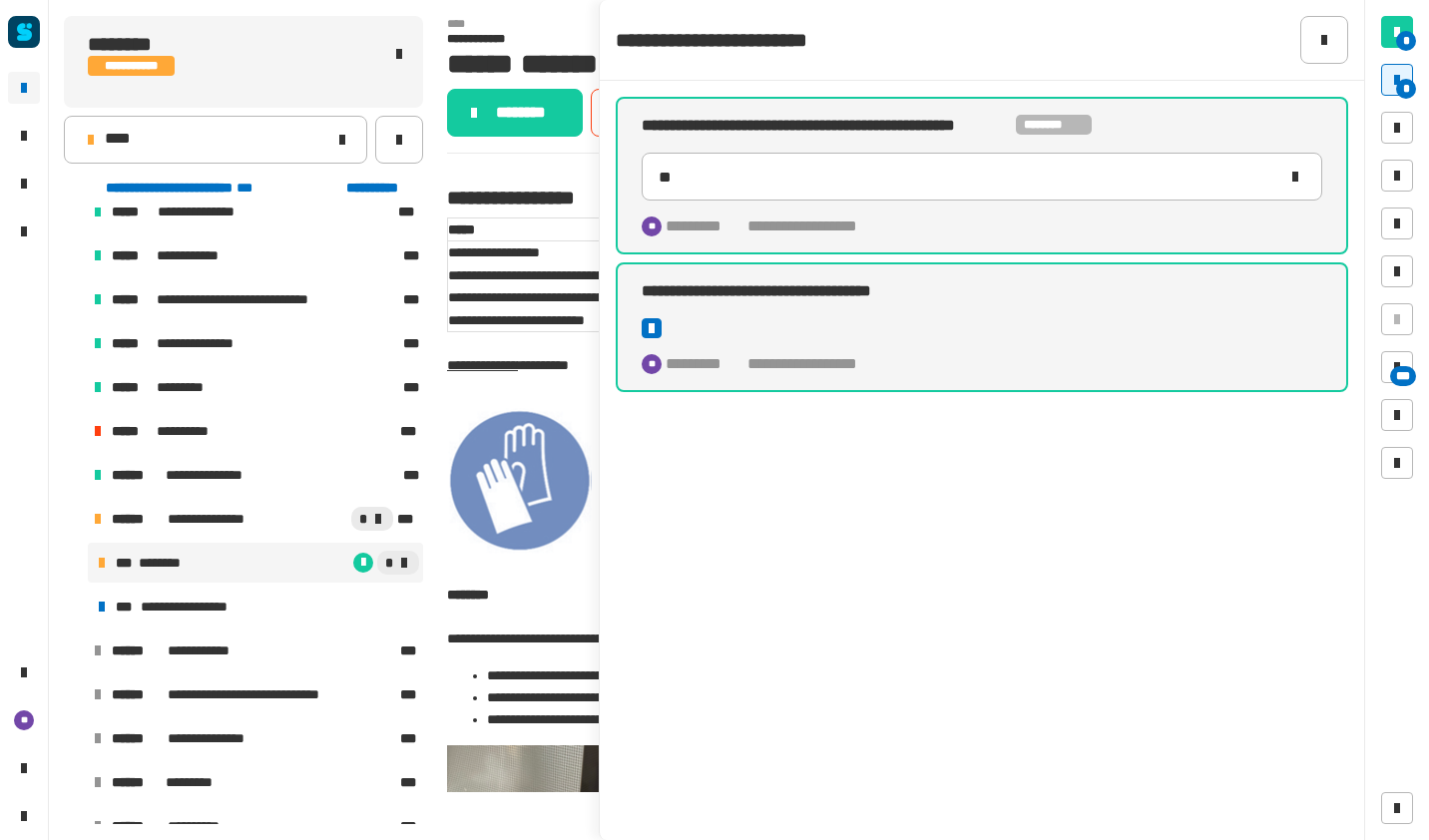 click on "********" 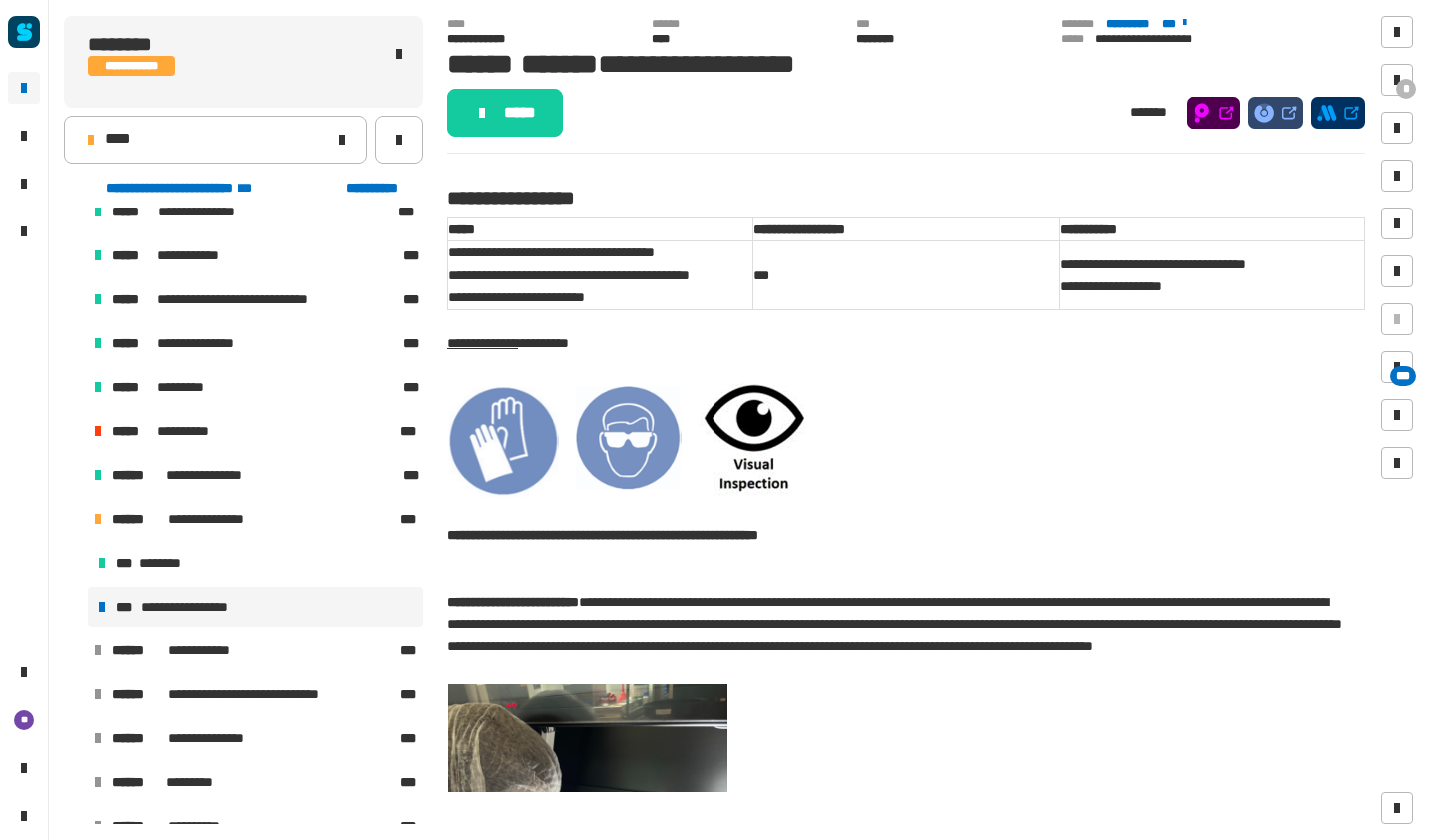 click on "*****" 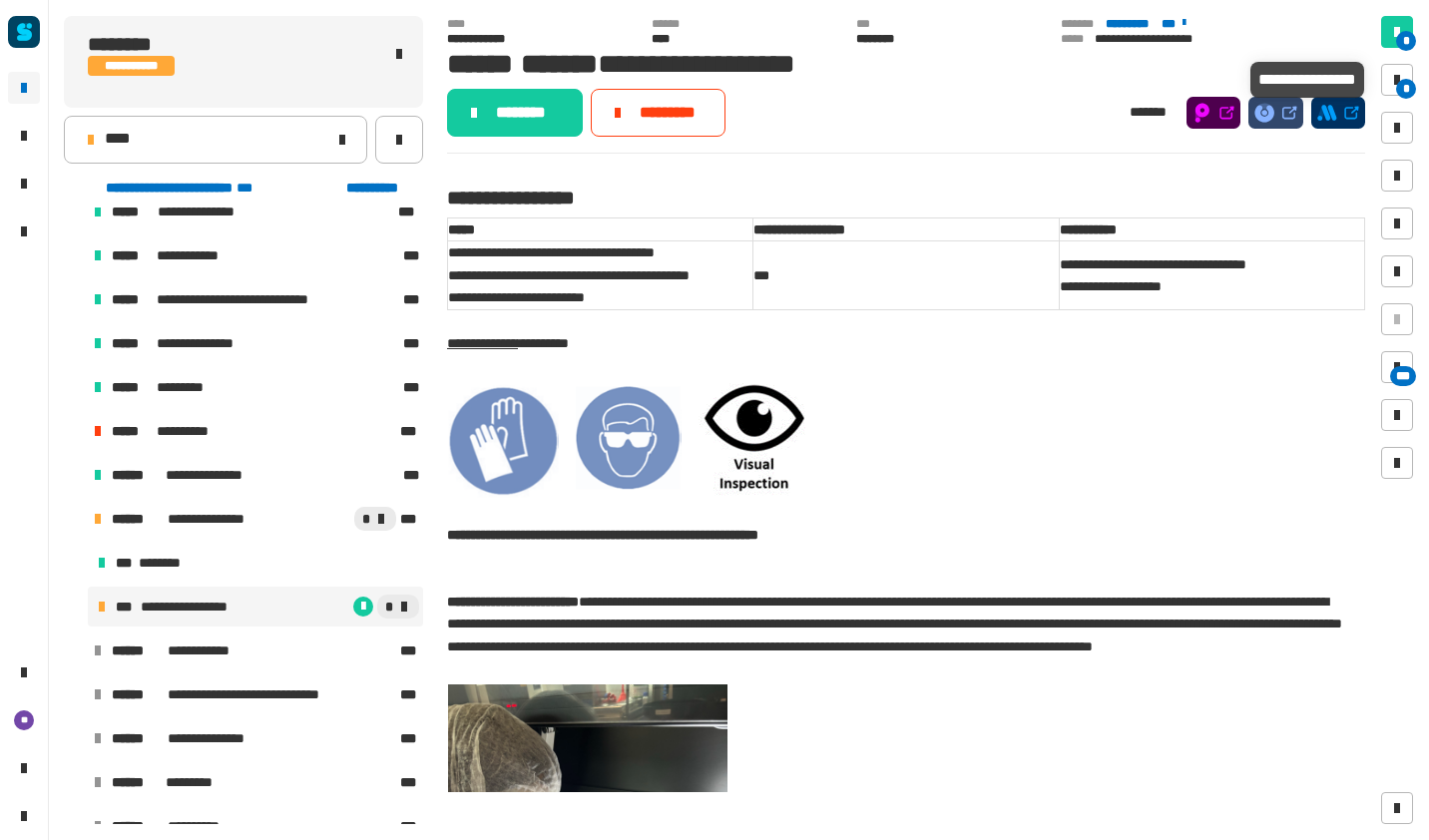 click on "*" at bounding box center (1397, 80) 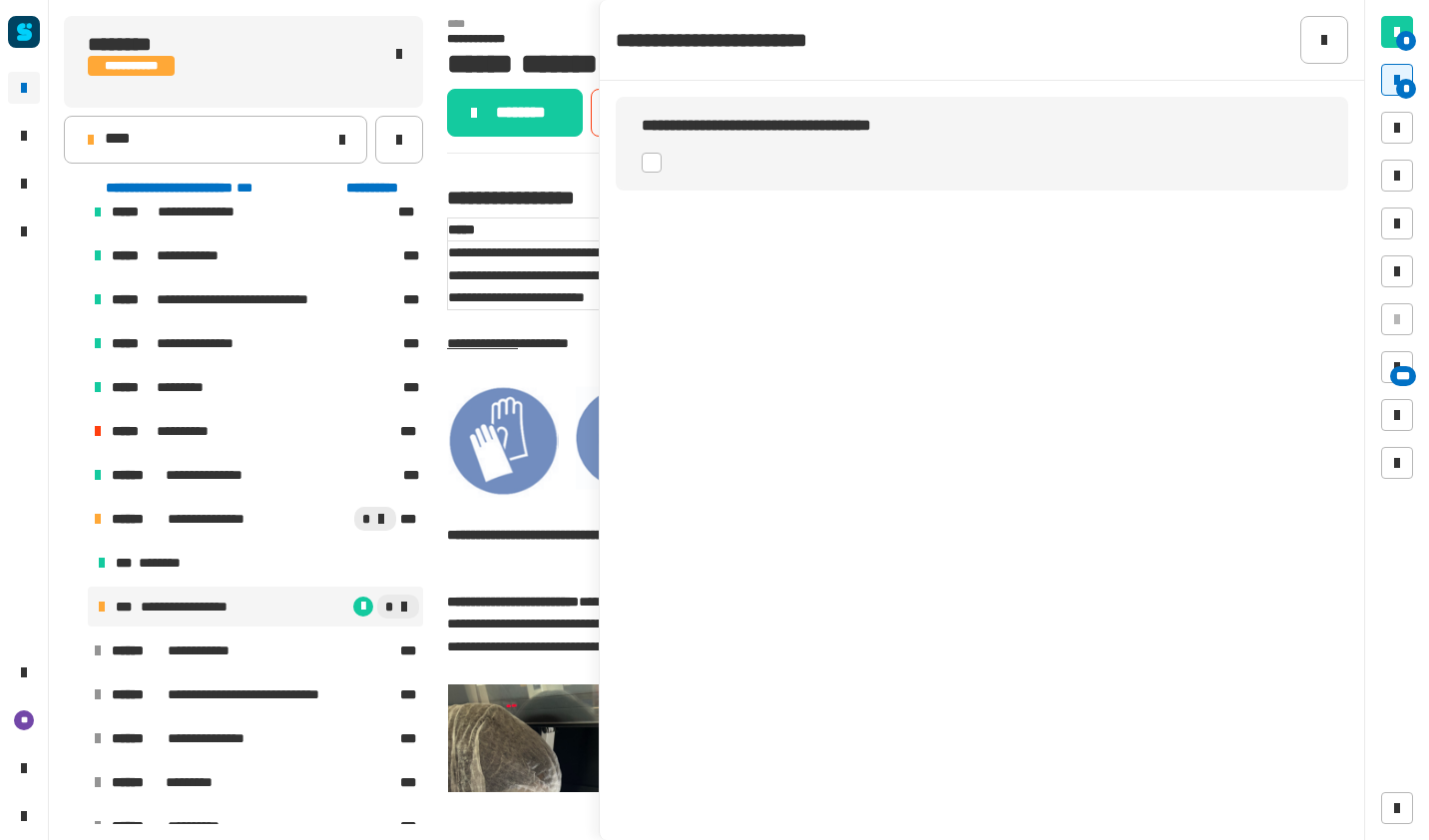 click 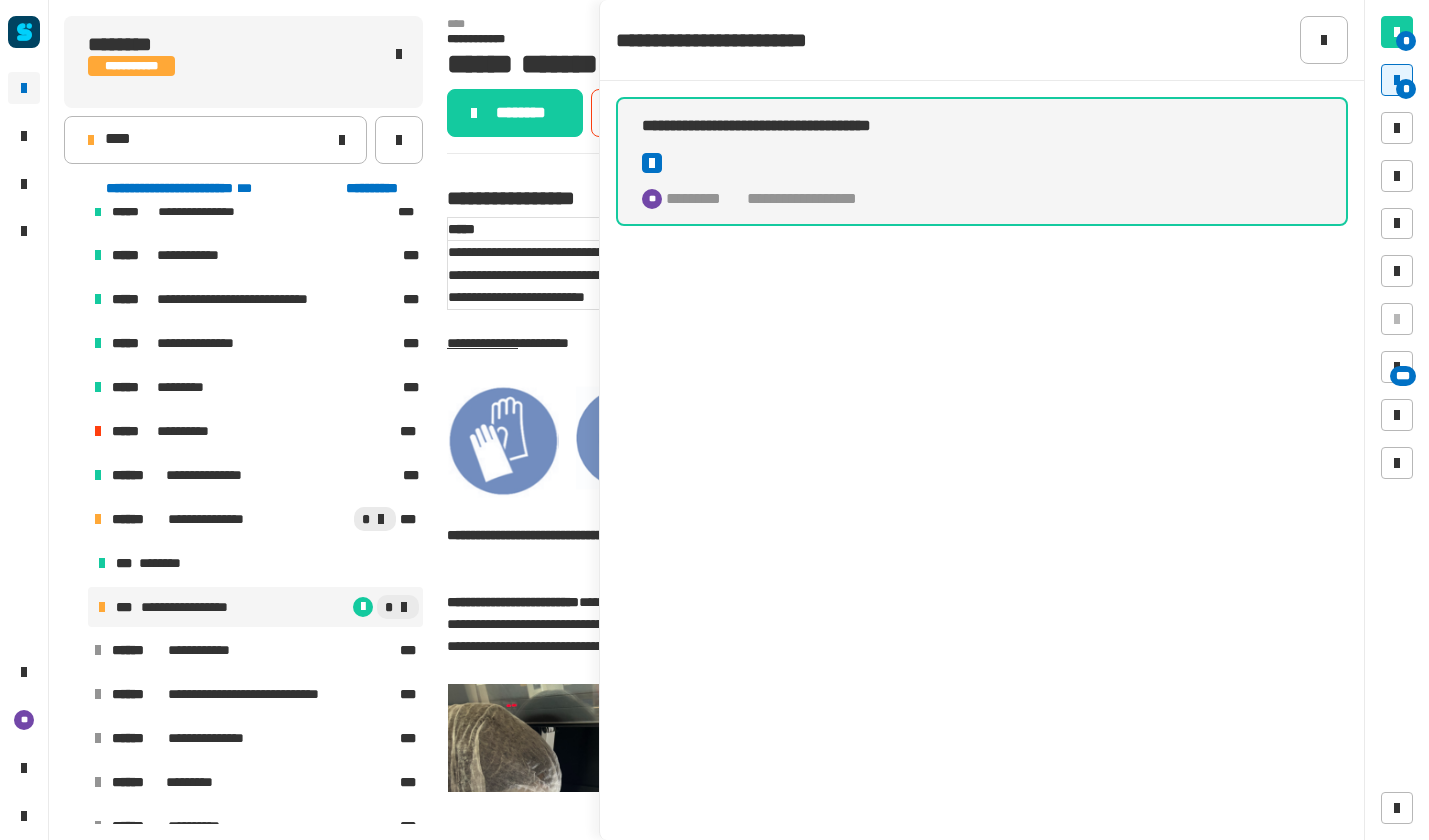 click on "********" 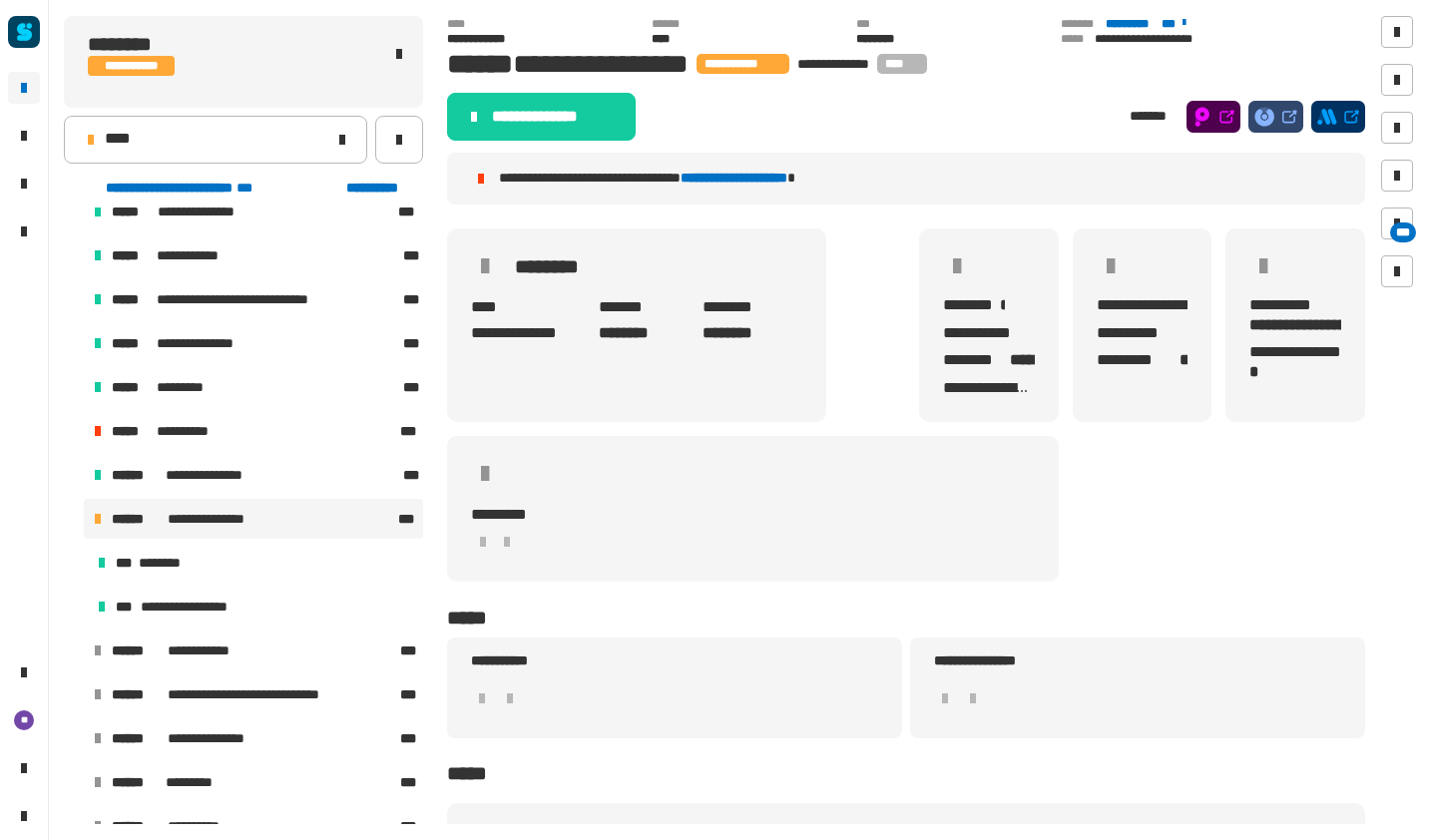 click on "**********" 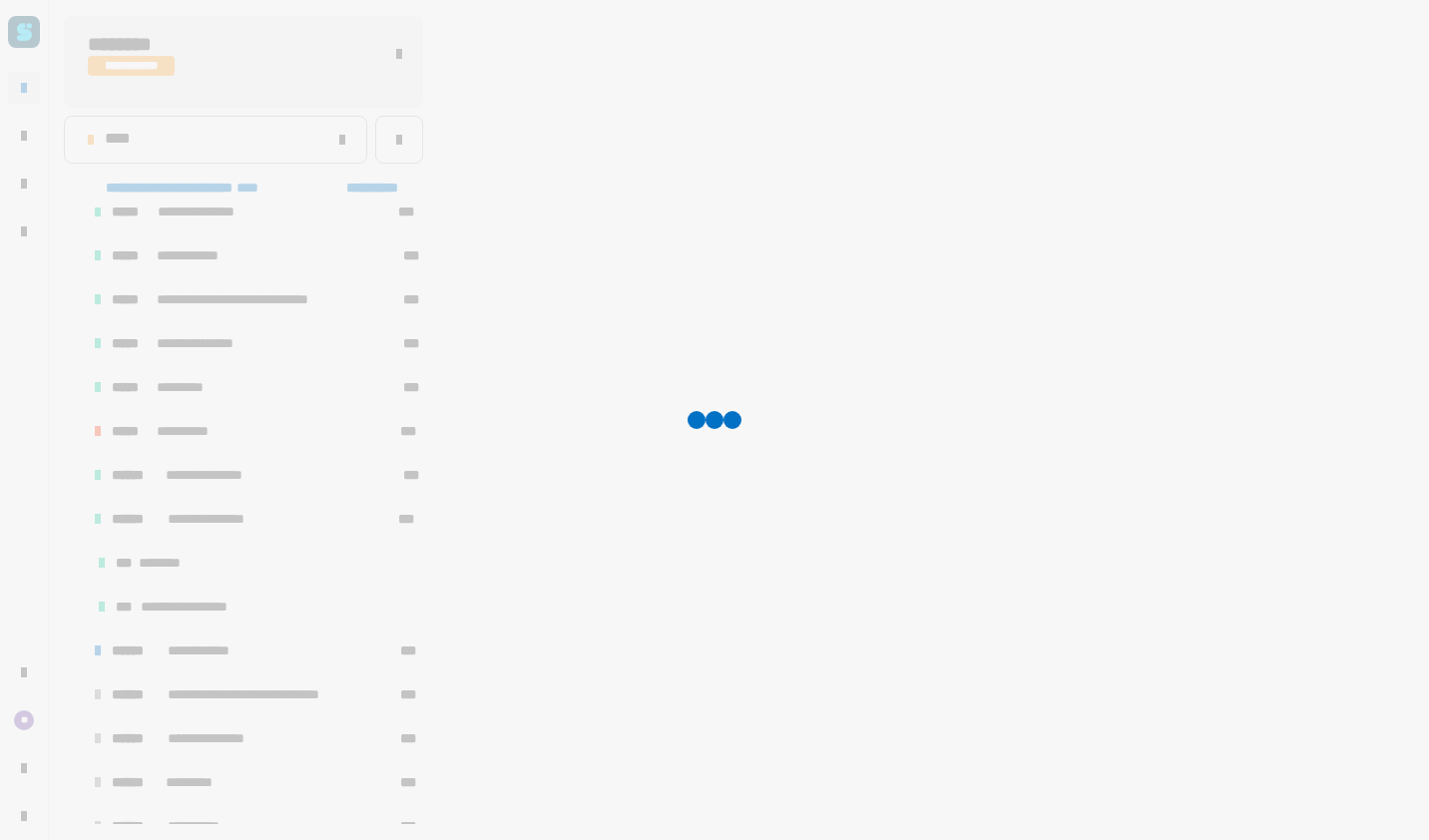 scroll, scrollTop: 89, scrollLeft: 0, axis: vertical 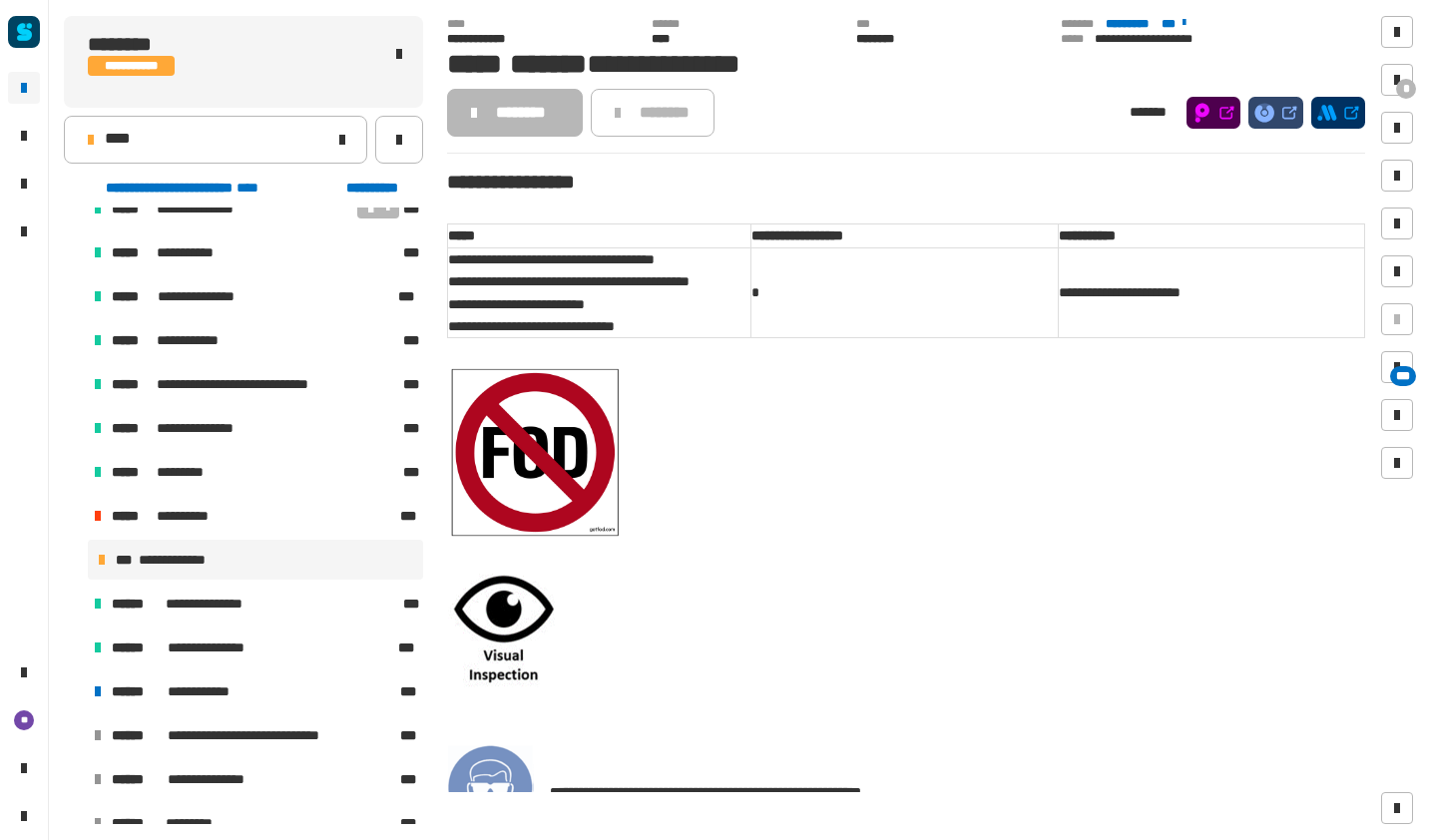 click on "**********" at bounding box center [253, 691] 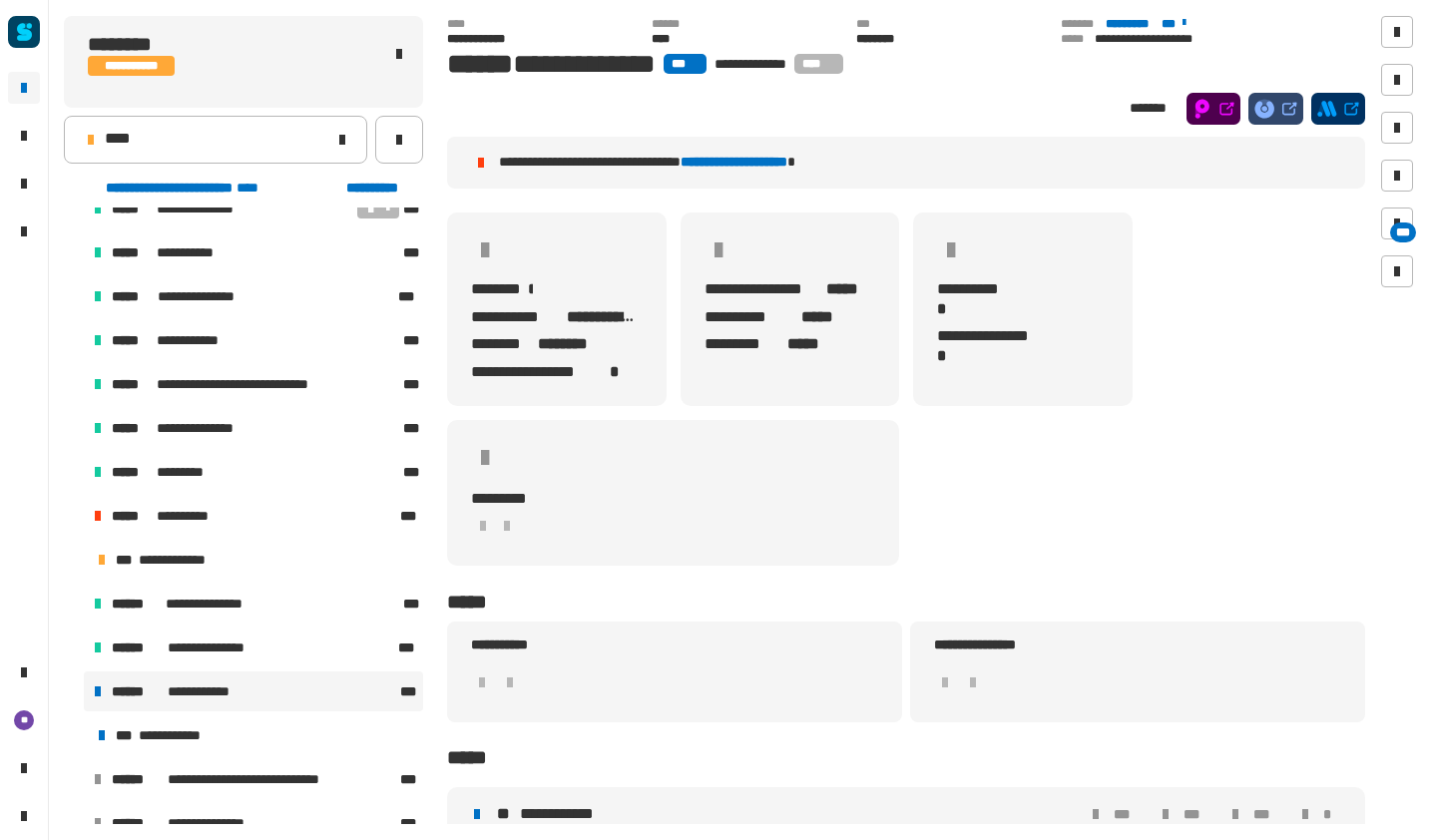 click on "****" 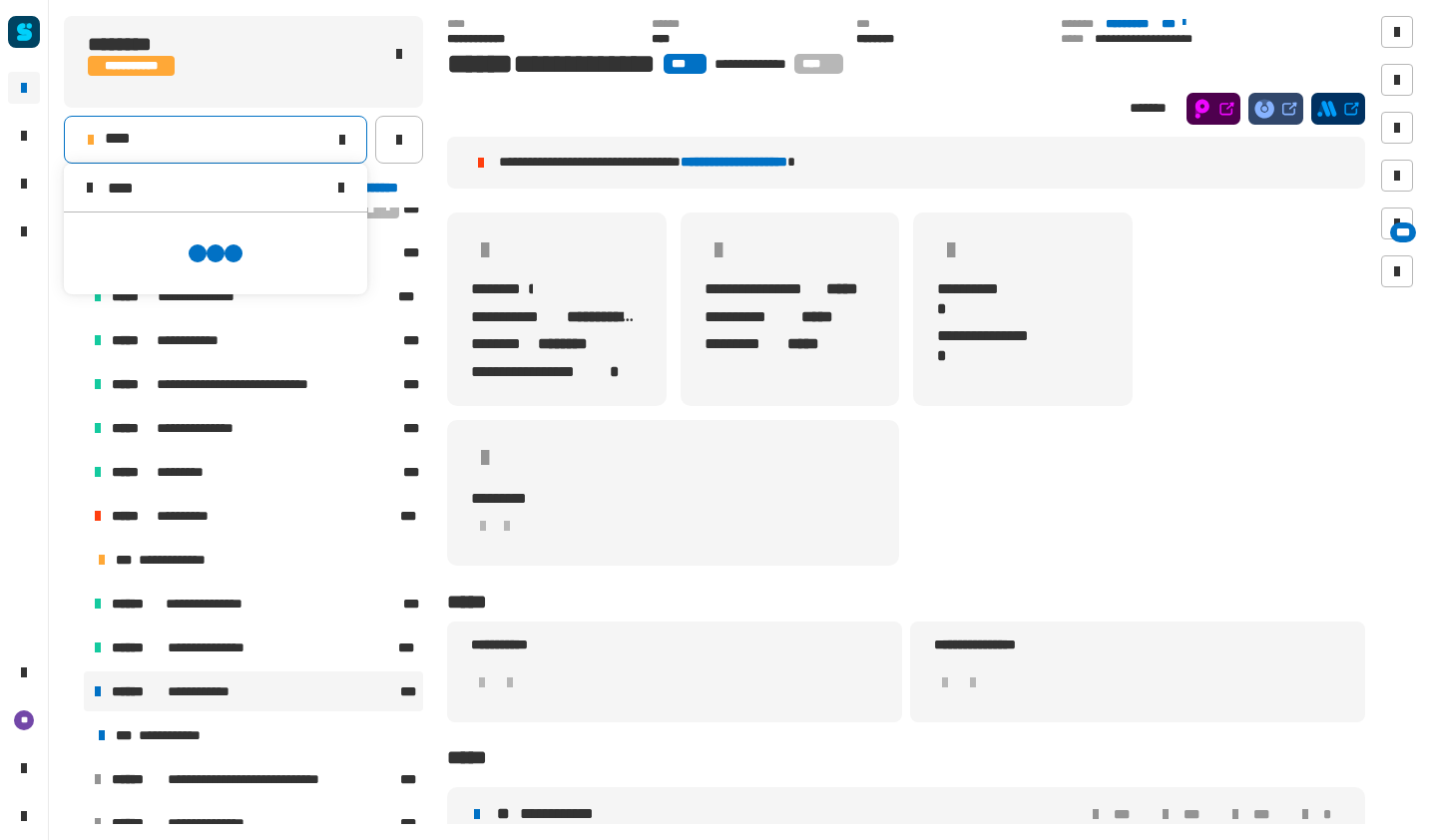 scroll, scrollTop: 0, scrollLeft: 0, axis: both 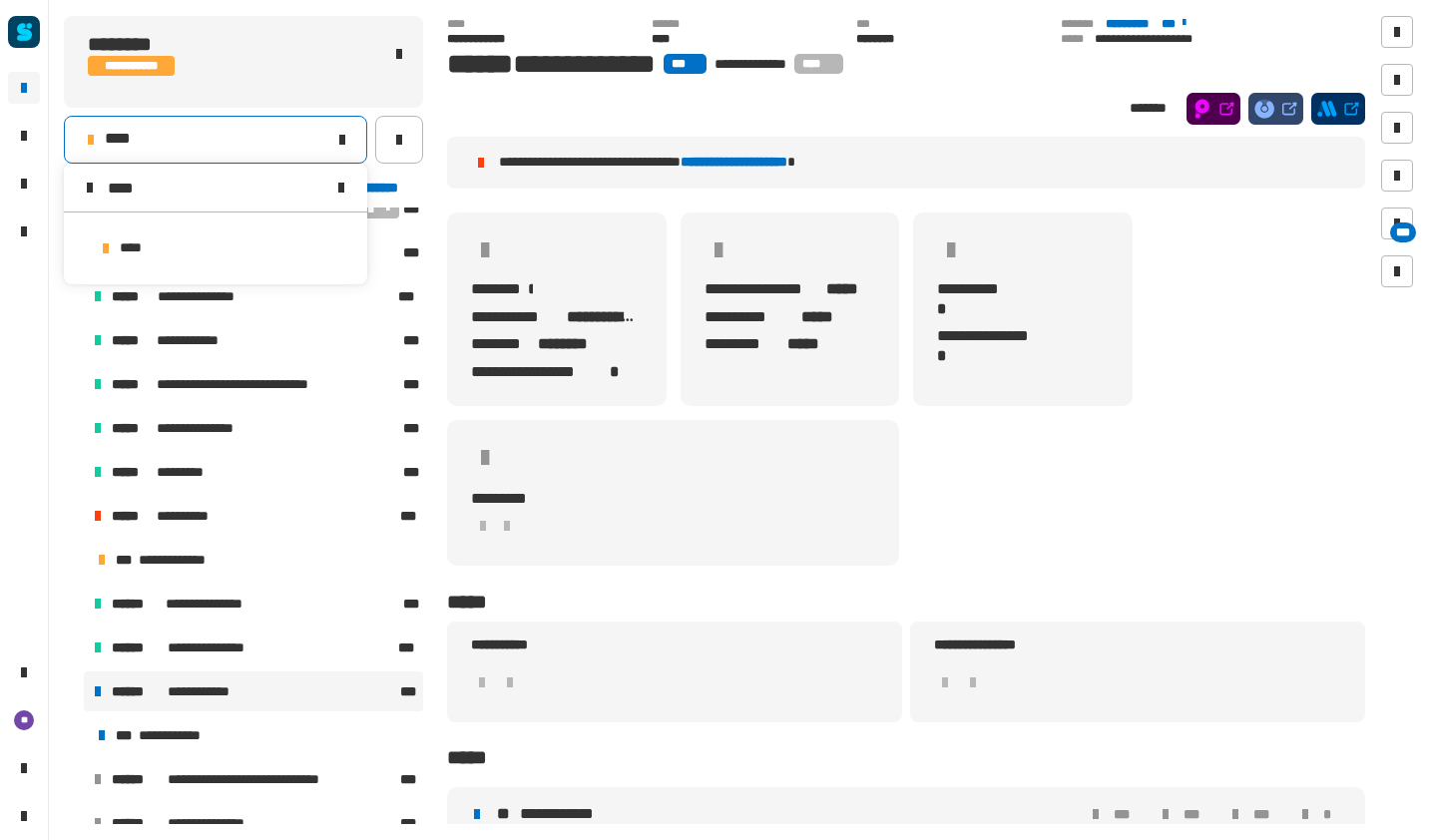 type on "****" 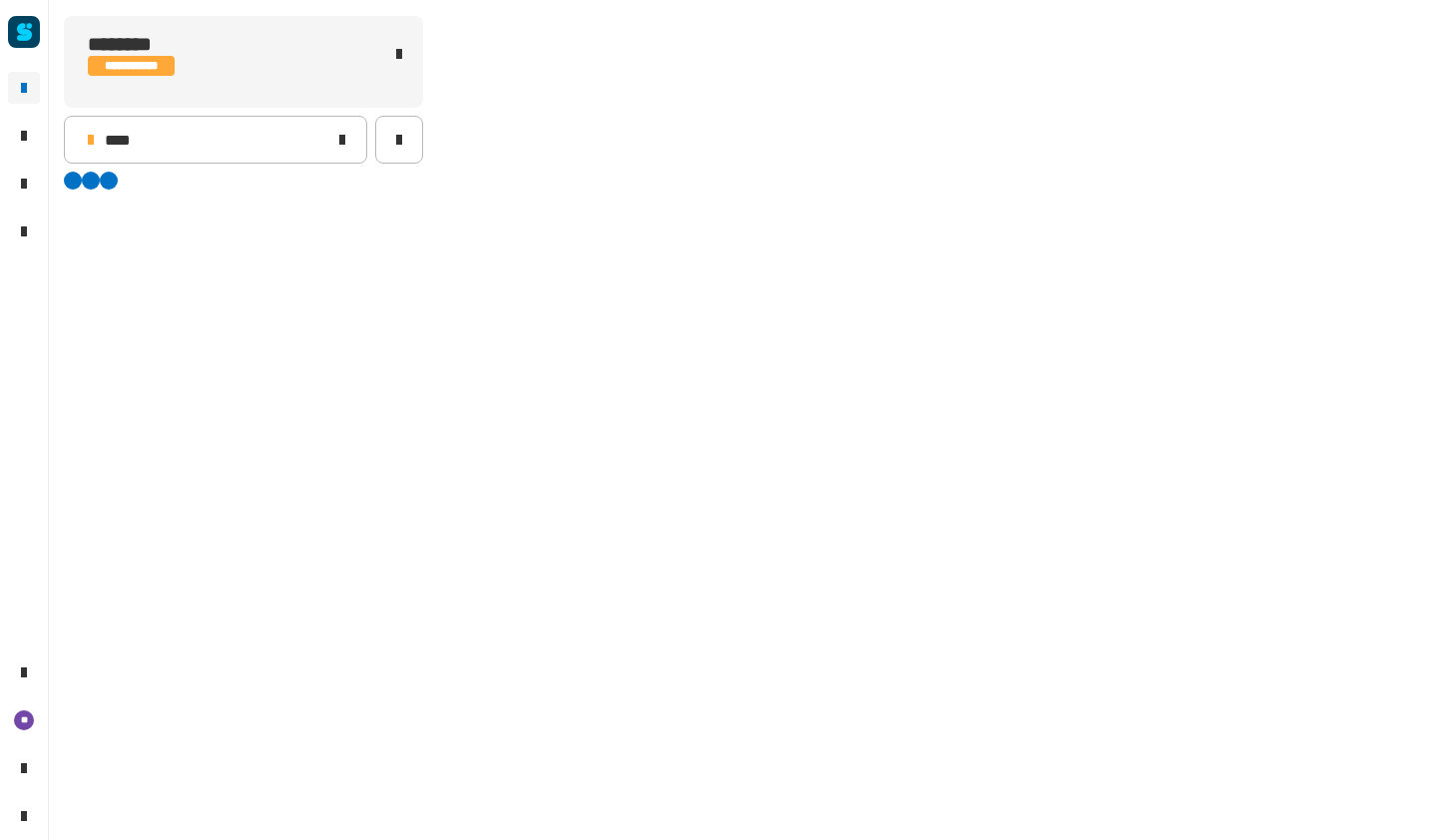 scroll, scrollTop: 0, scrollLeft: 0, axis: both 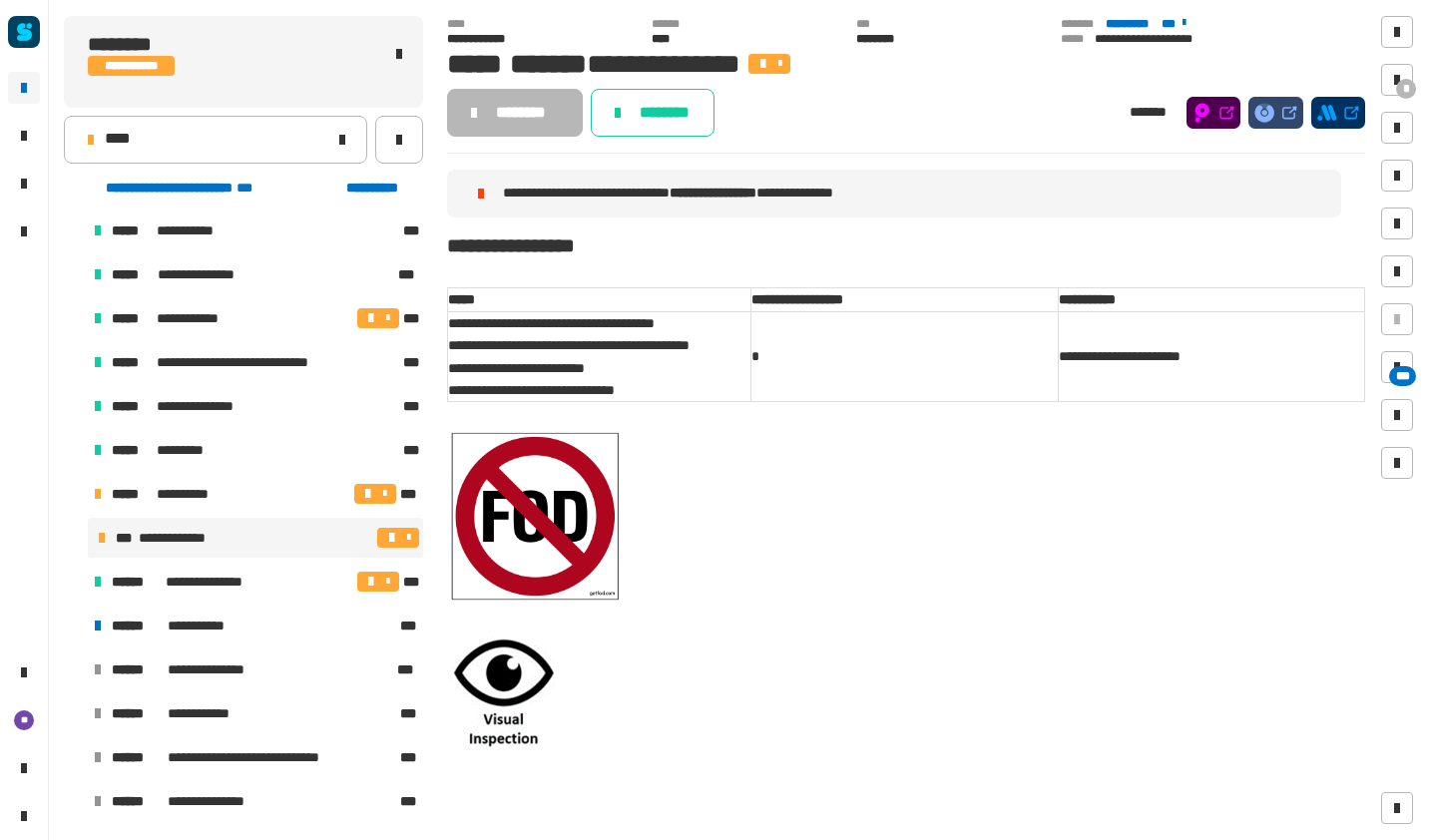 click 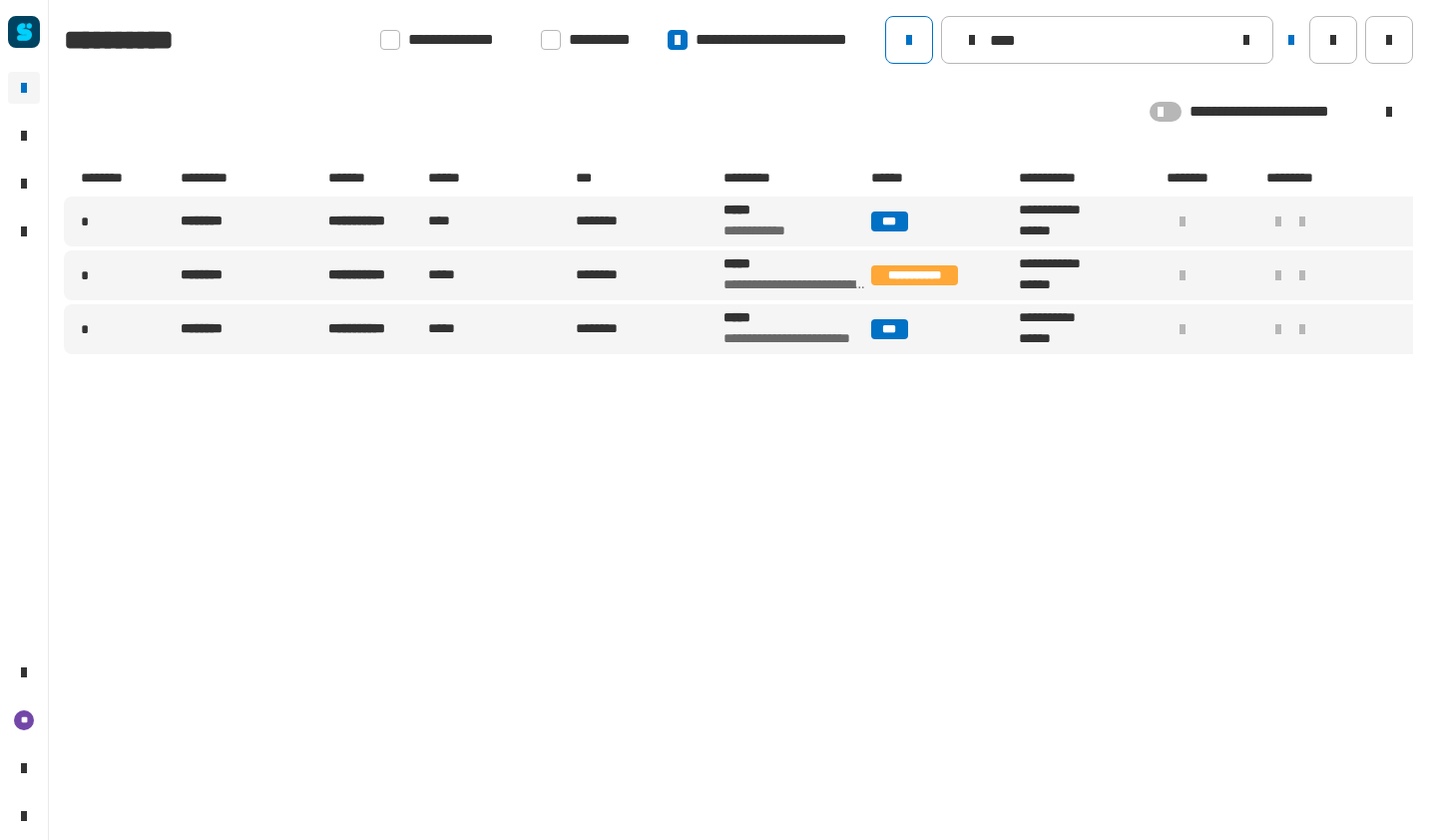 click on "****" 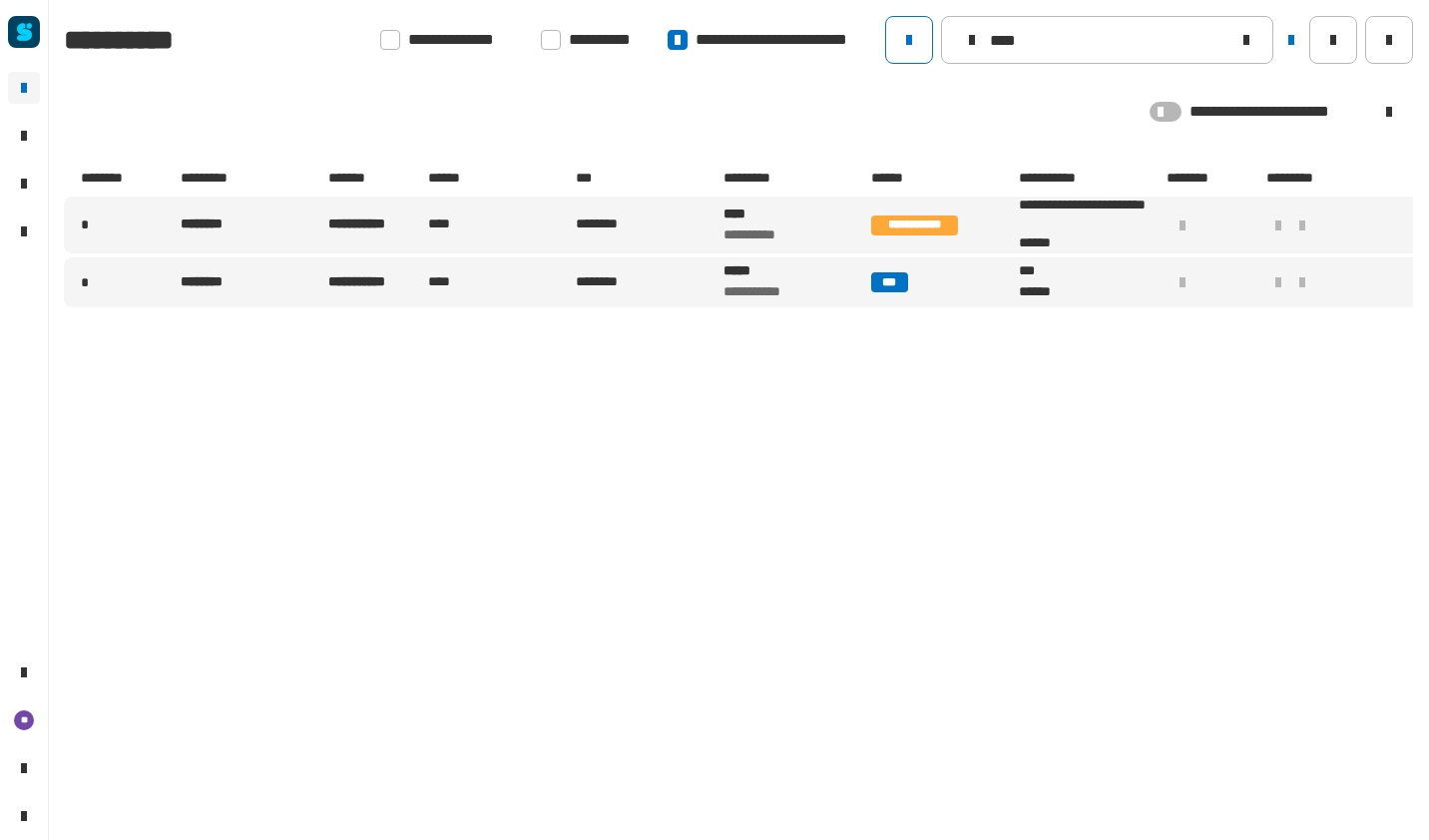 type on "****" 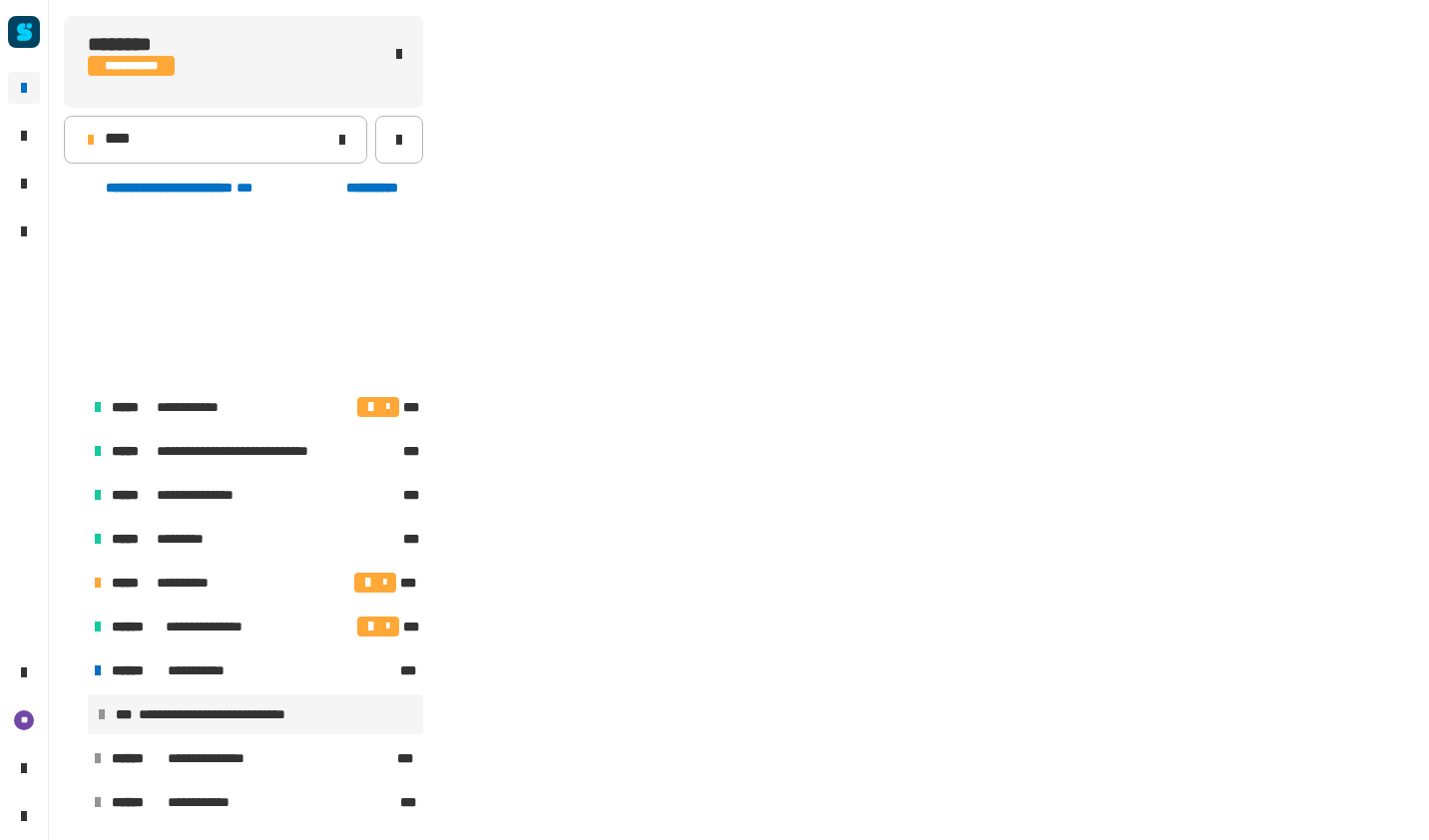 scroll, scrollTop: 177, scrollLeft: 0, axis: vertical 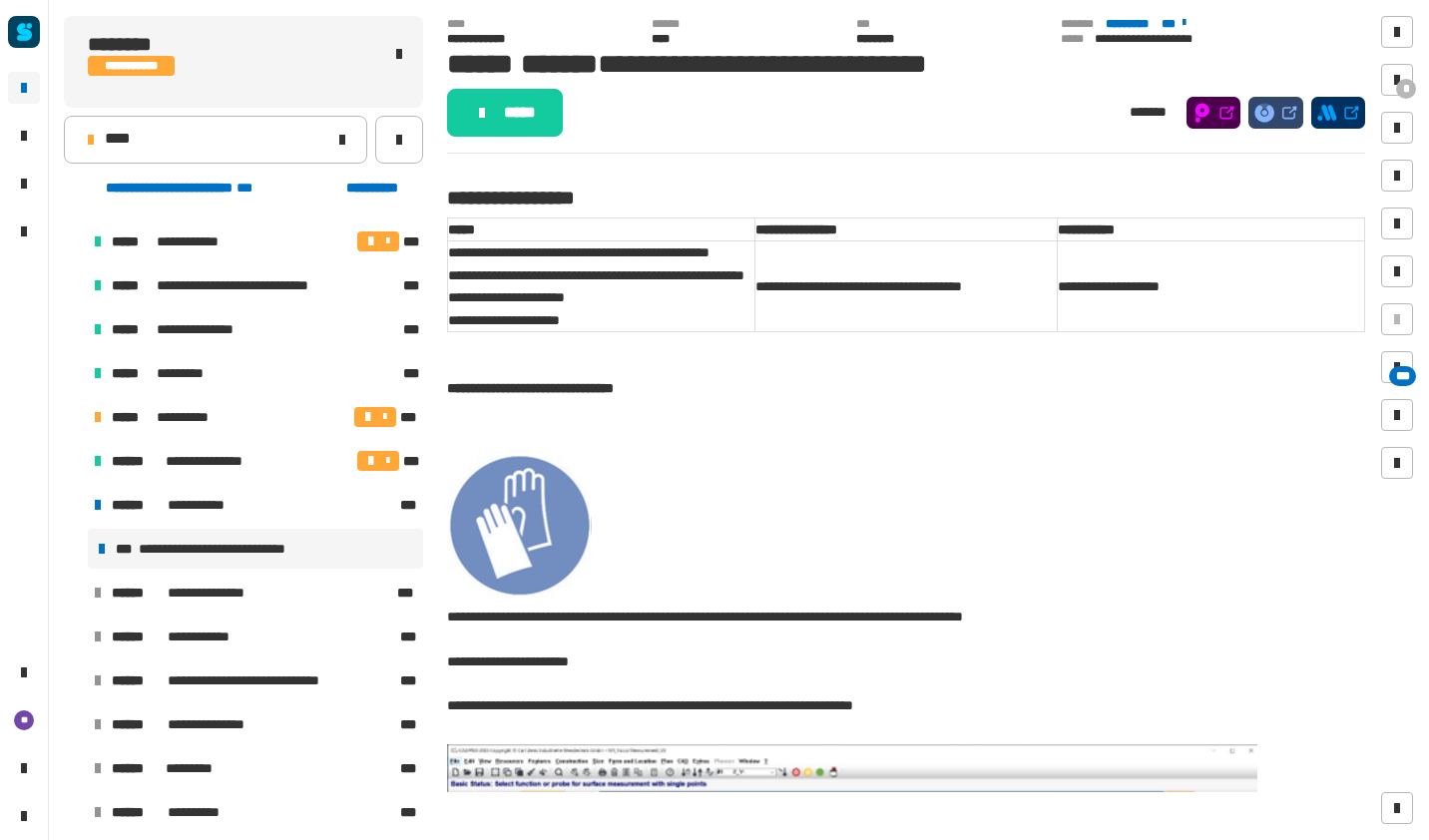click on "****" 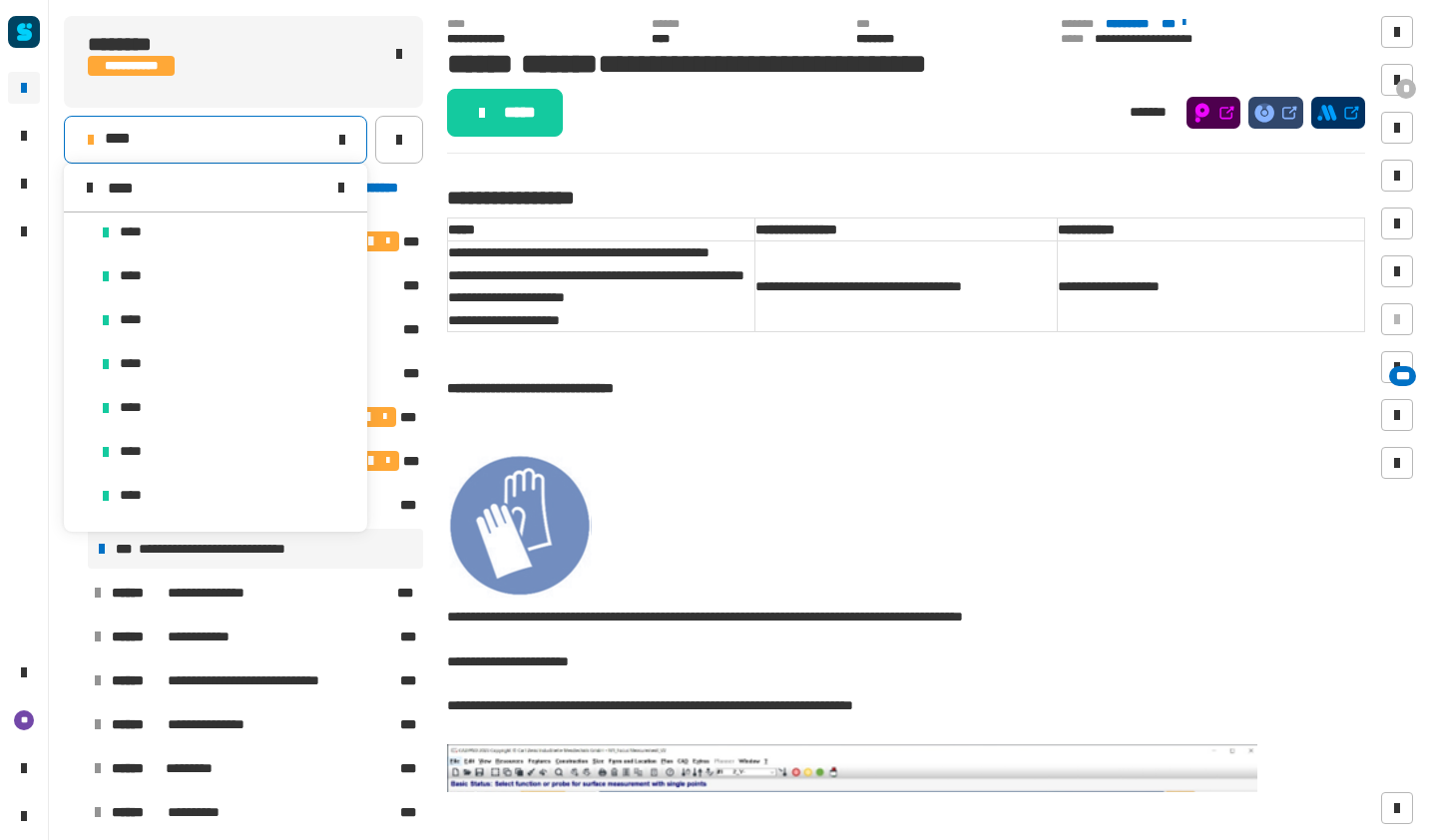 scroll, scrollTop: 0, scrollLeft: 0, axis: both 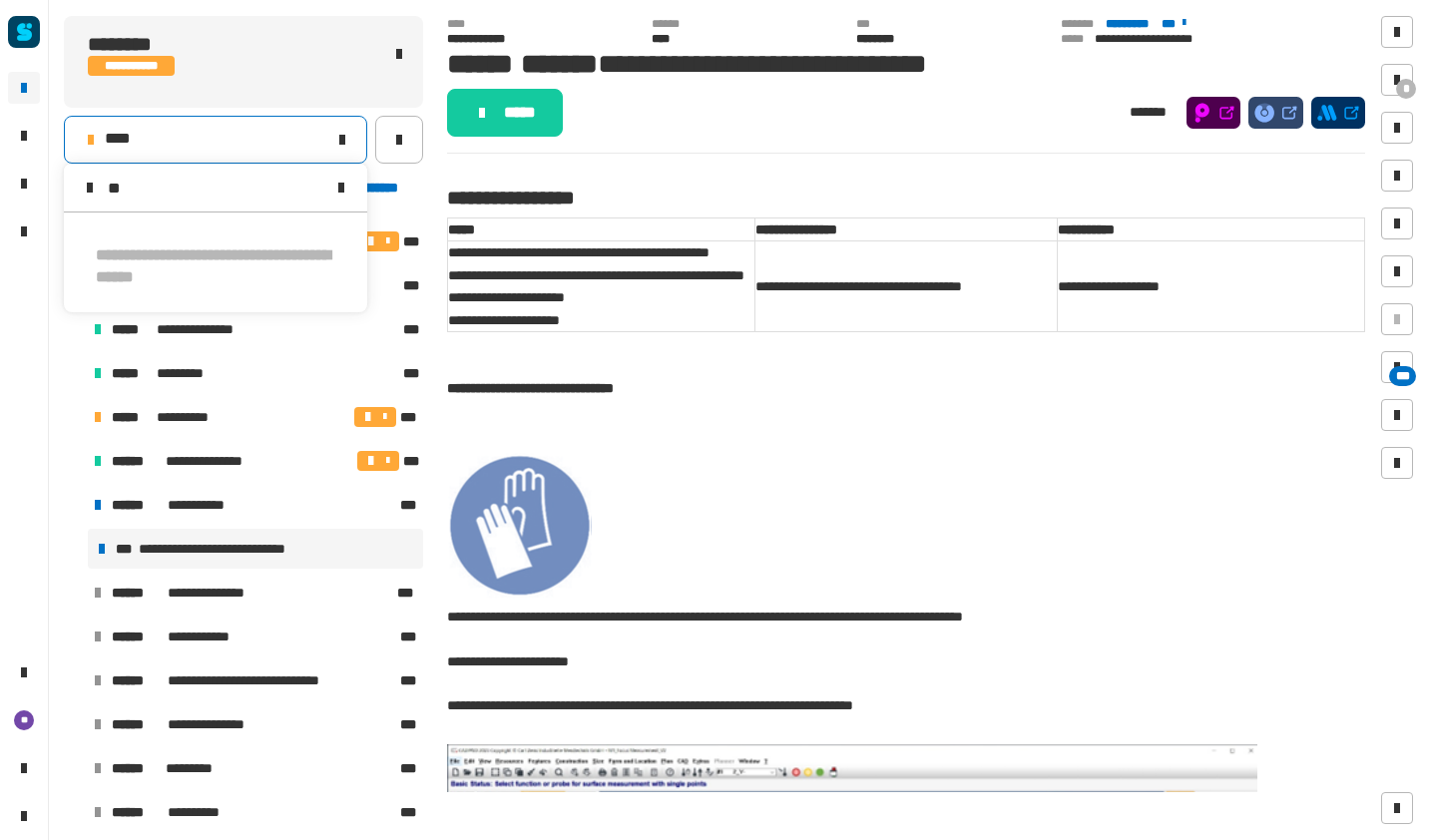 type on "*" 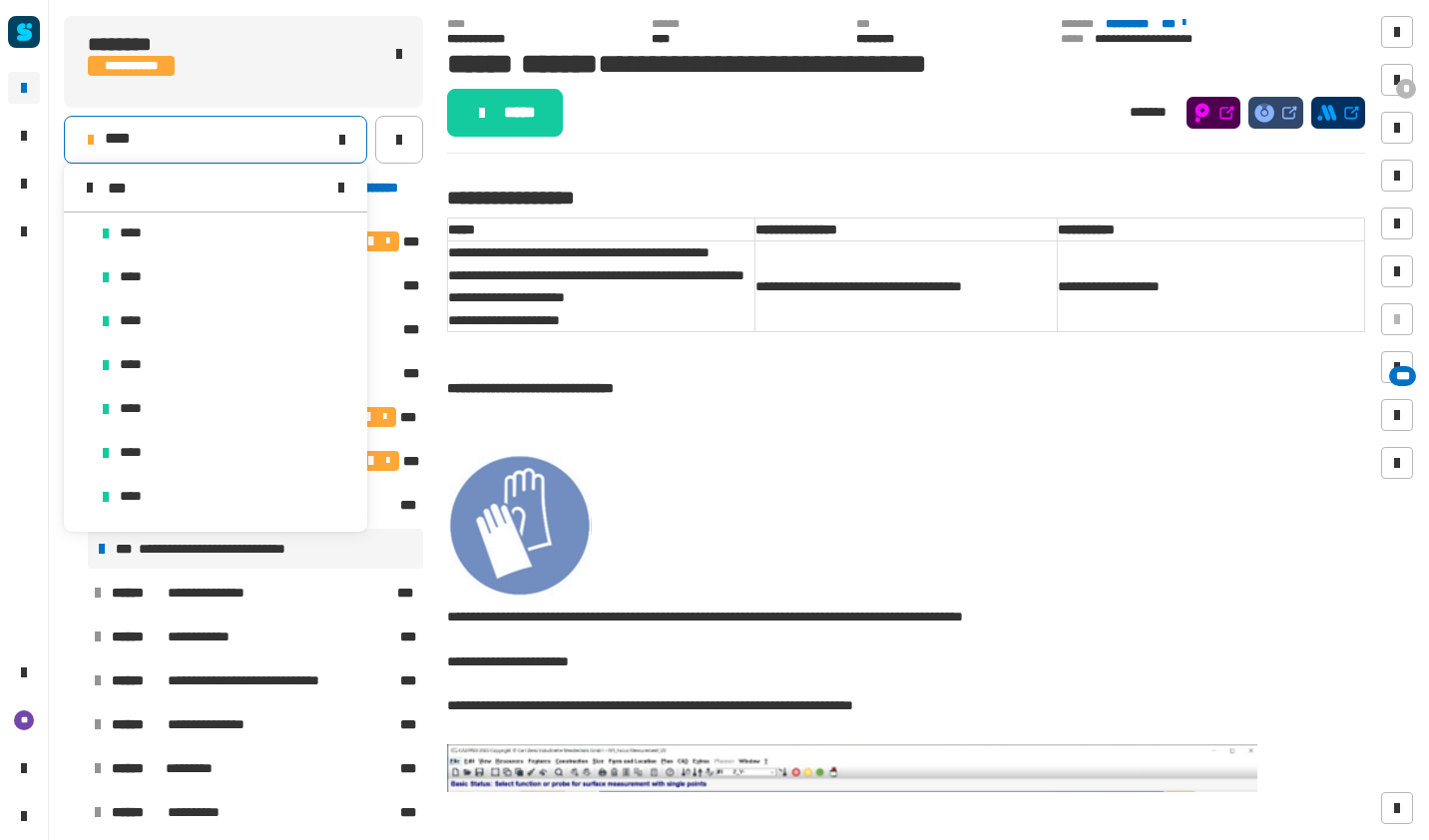 scroll, scrollTop: 0, scrollLeft: 0, axis: both 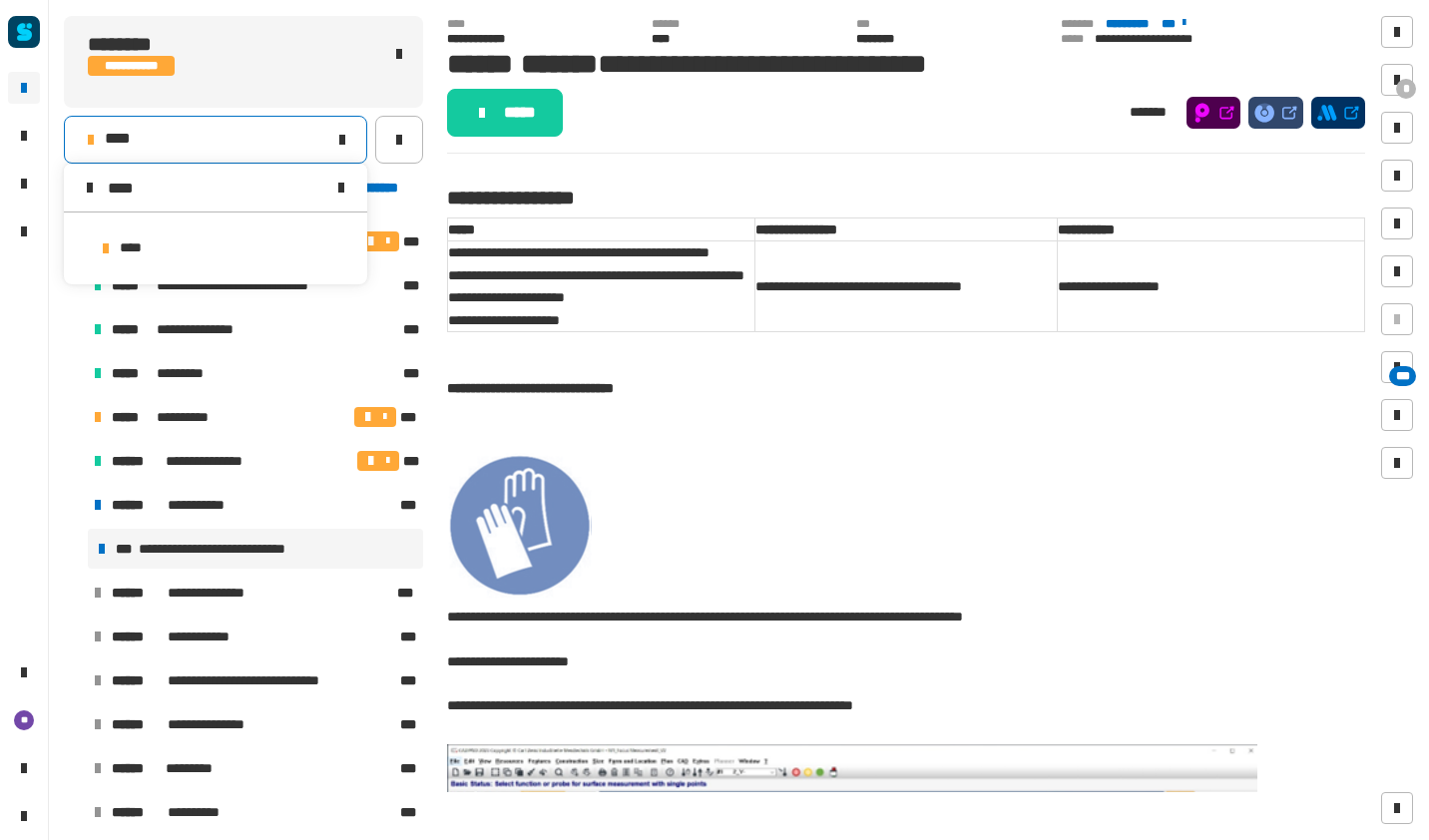 type on "****" 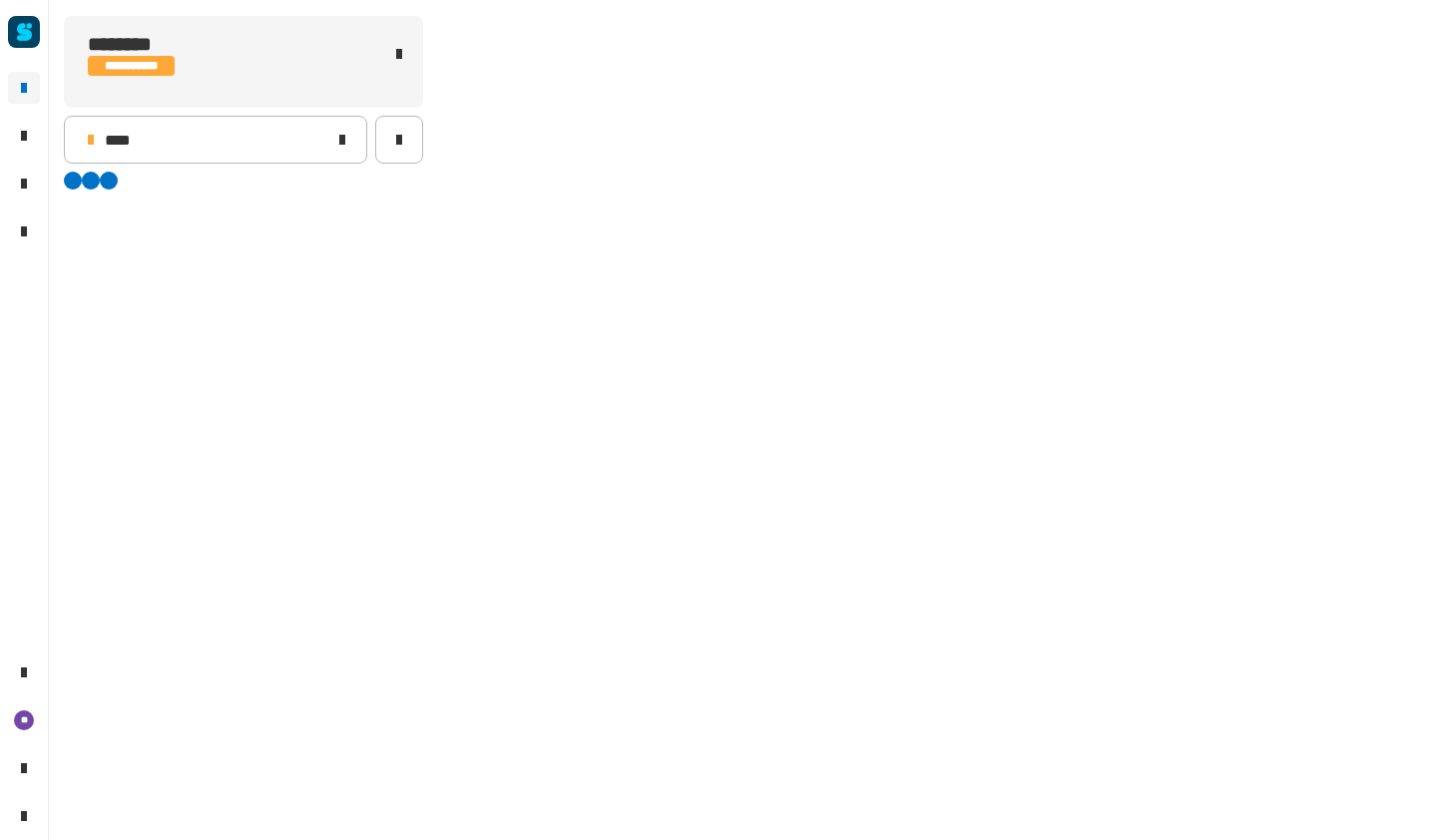 scroll, scrollTop: 0, scrollLeft: 0, axis: both 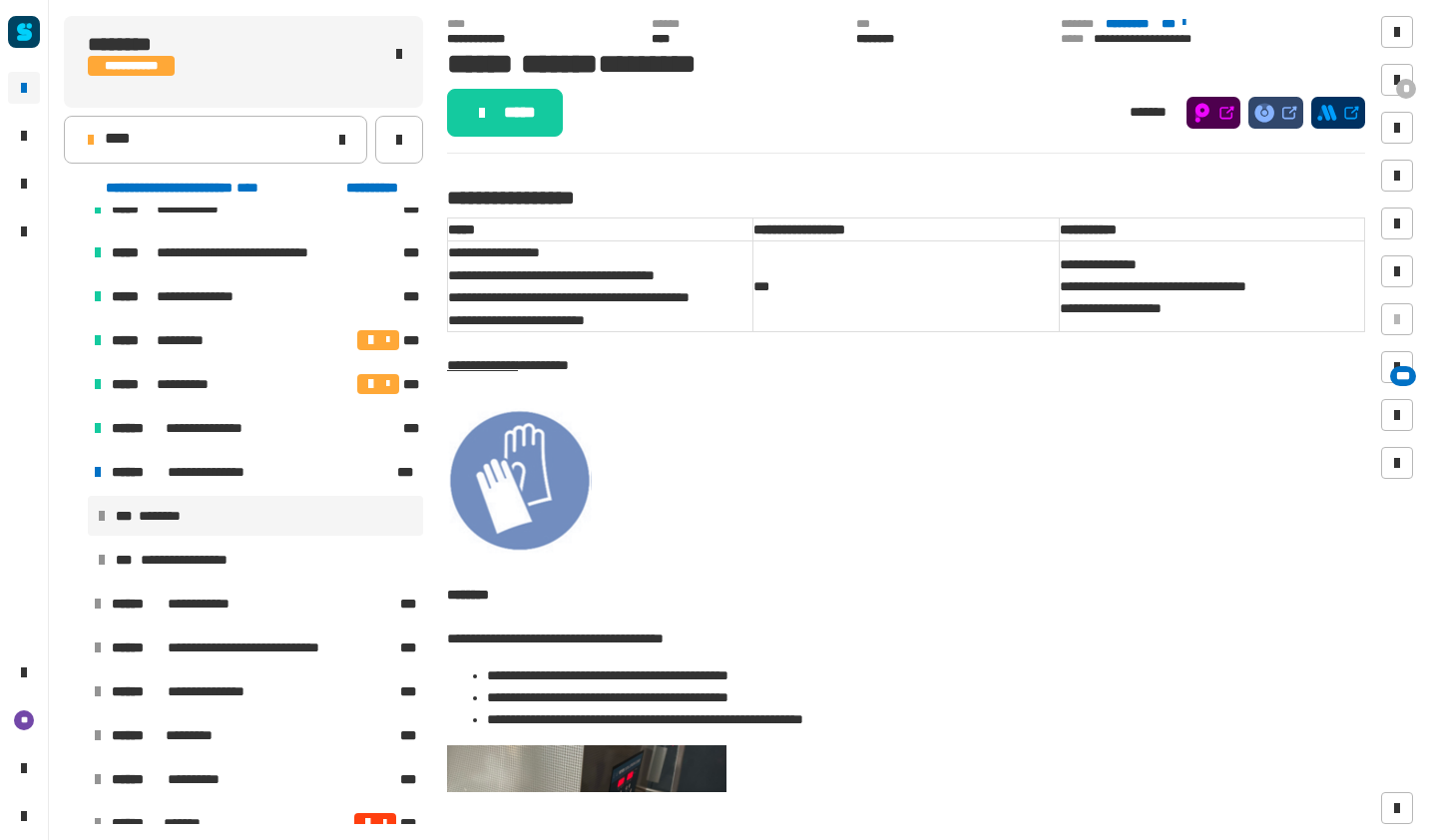 click on "*****" 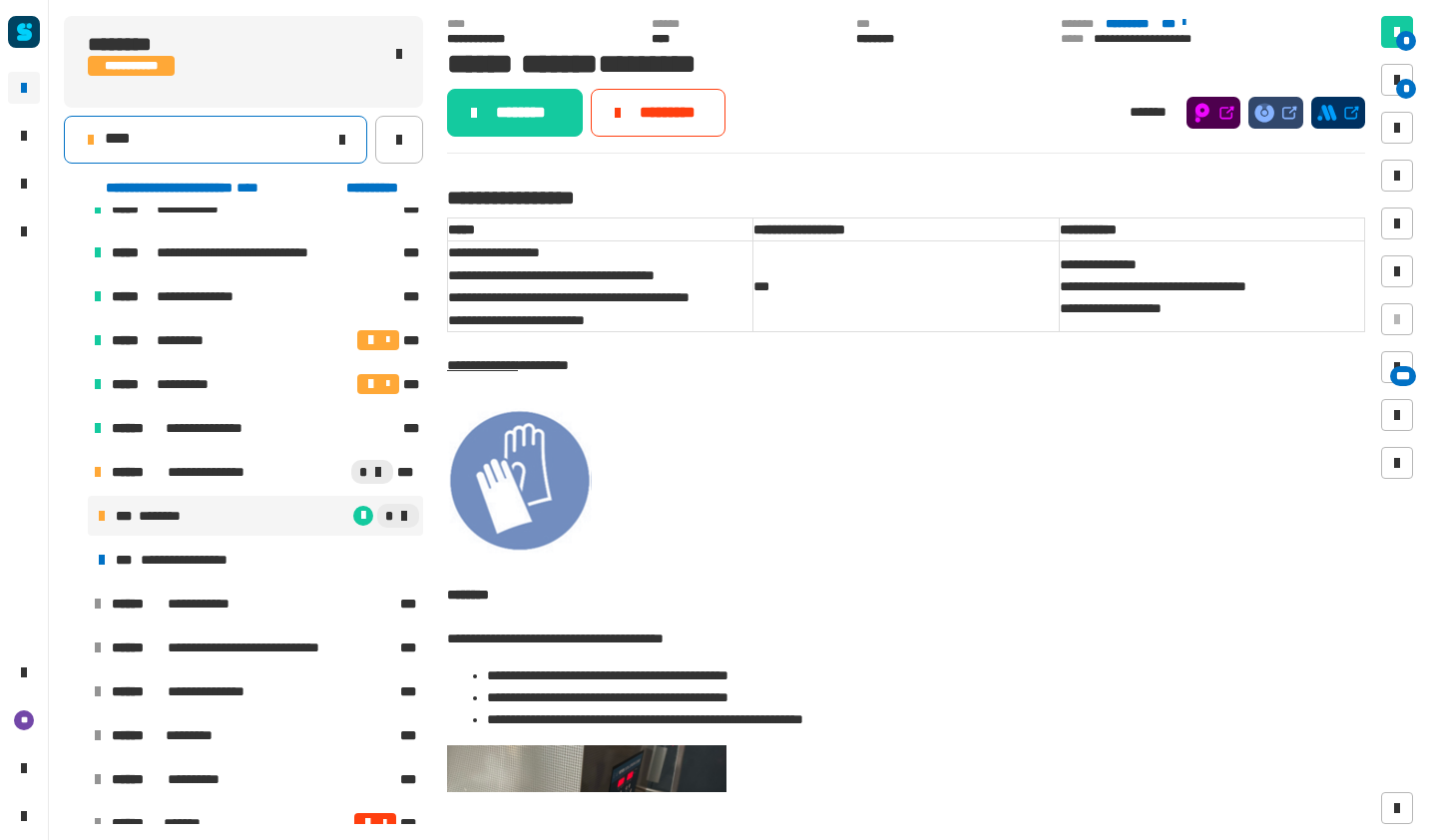 click on "****" 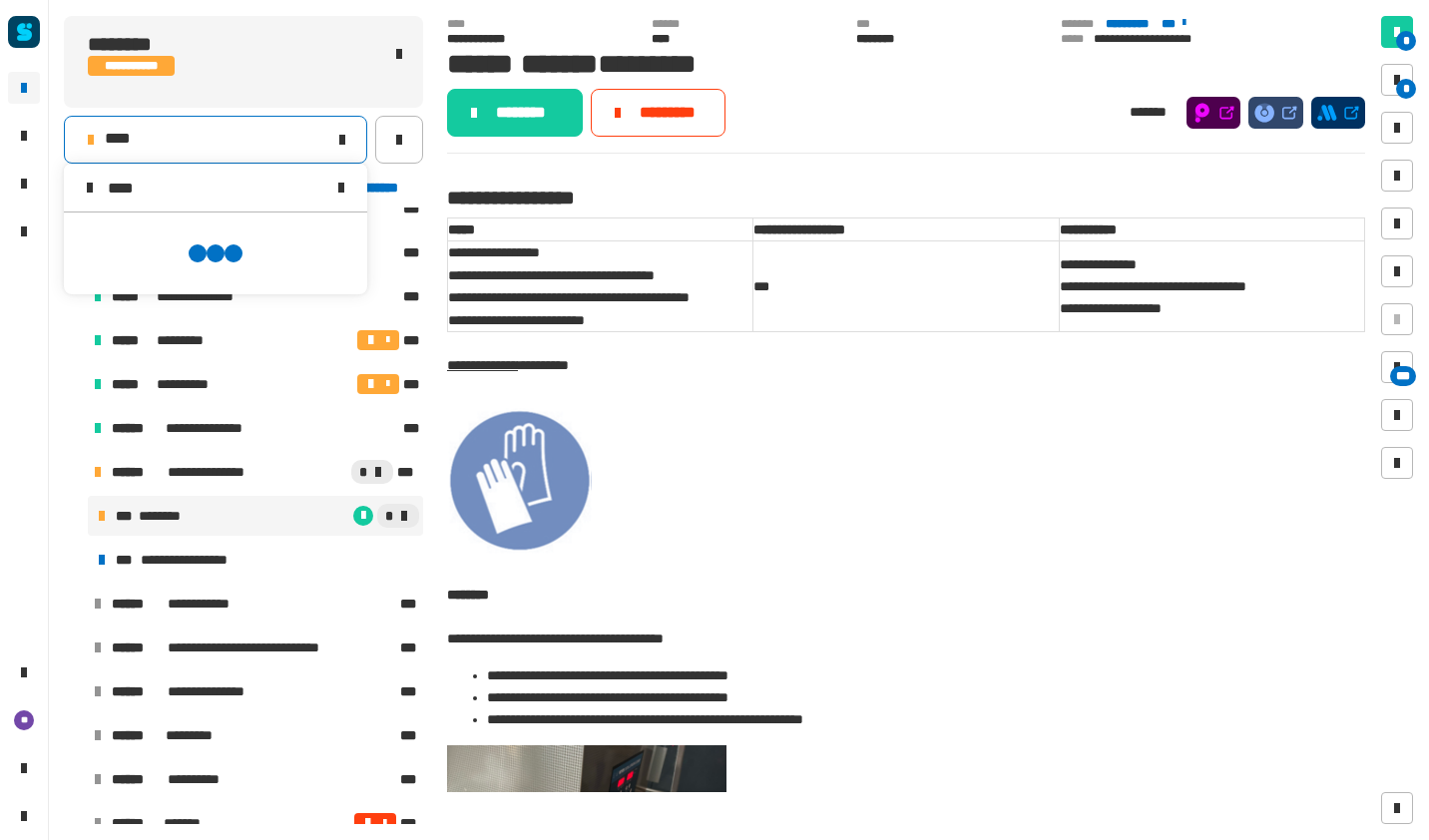 scroll, scrollTop: 0, scrollLeft: 0, axis: both 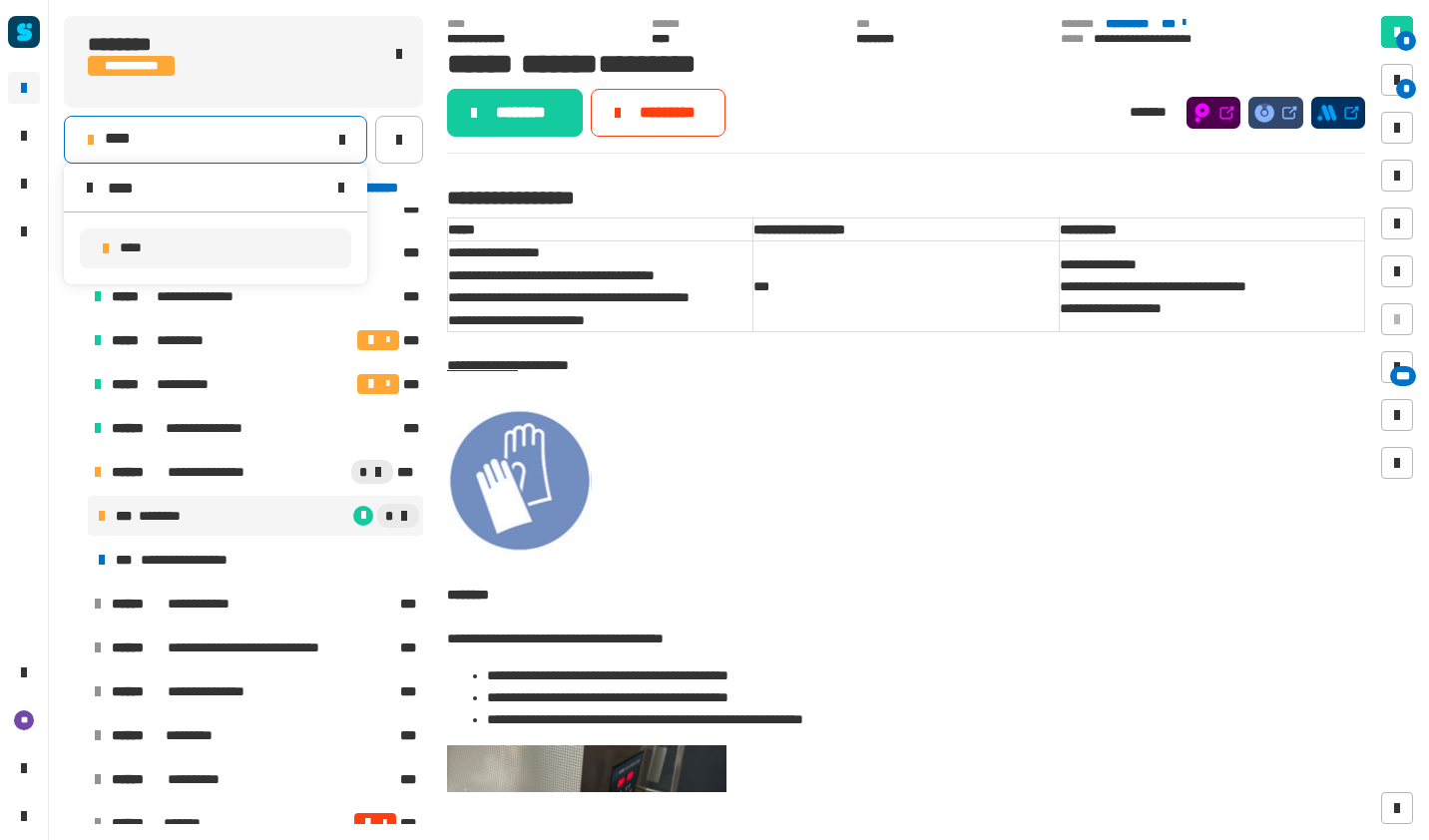 type on "****" 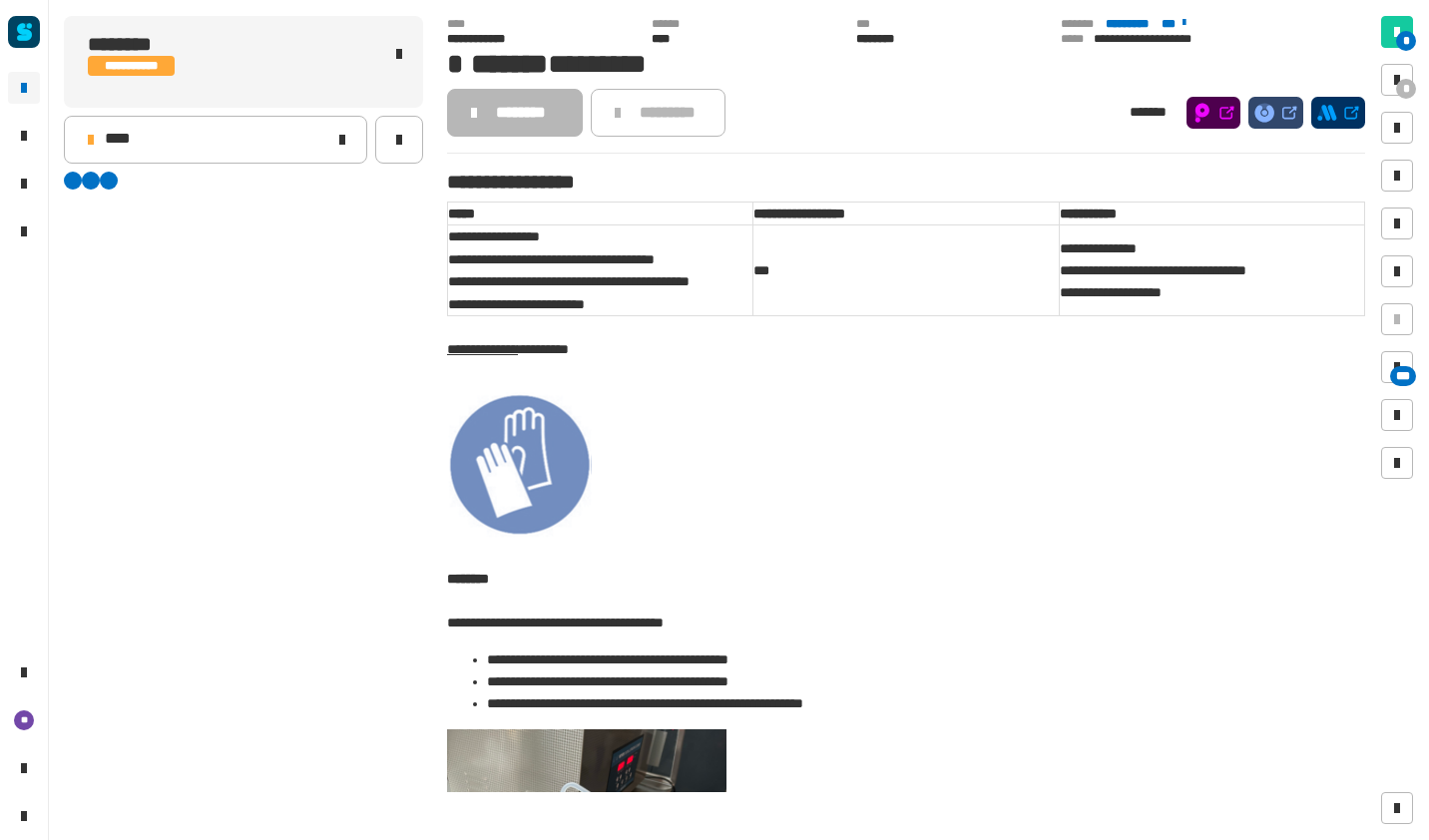 scroll, scrollTop: 0, scrollLeft: 0, axis: both 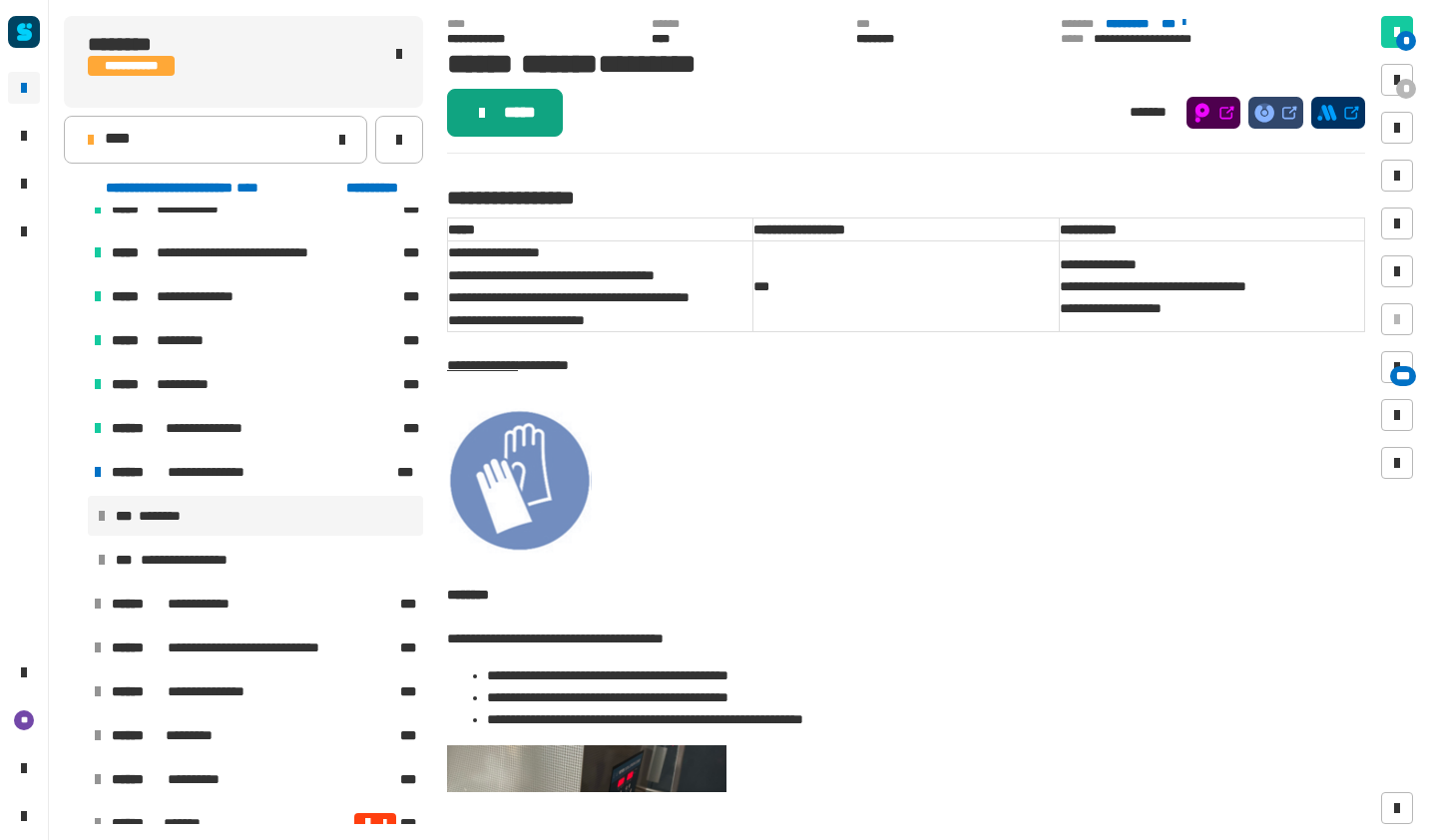 click on "*****" 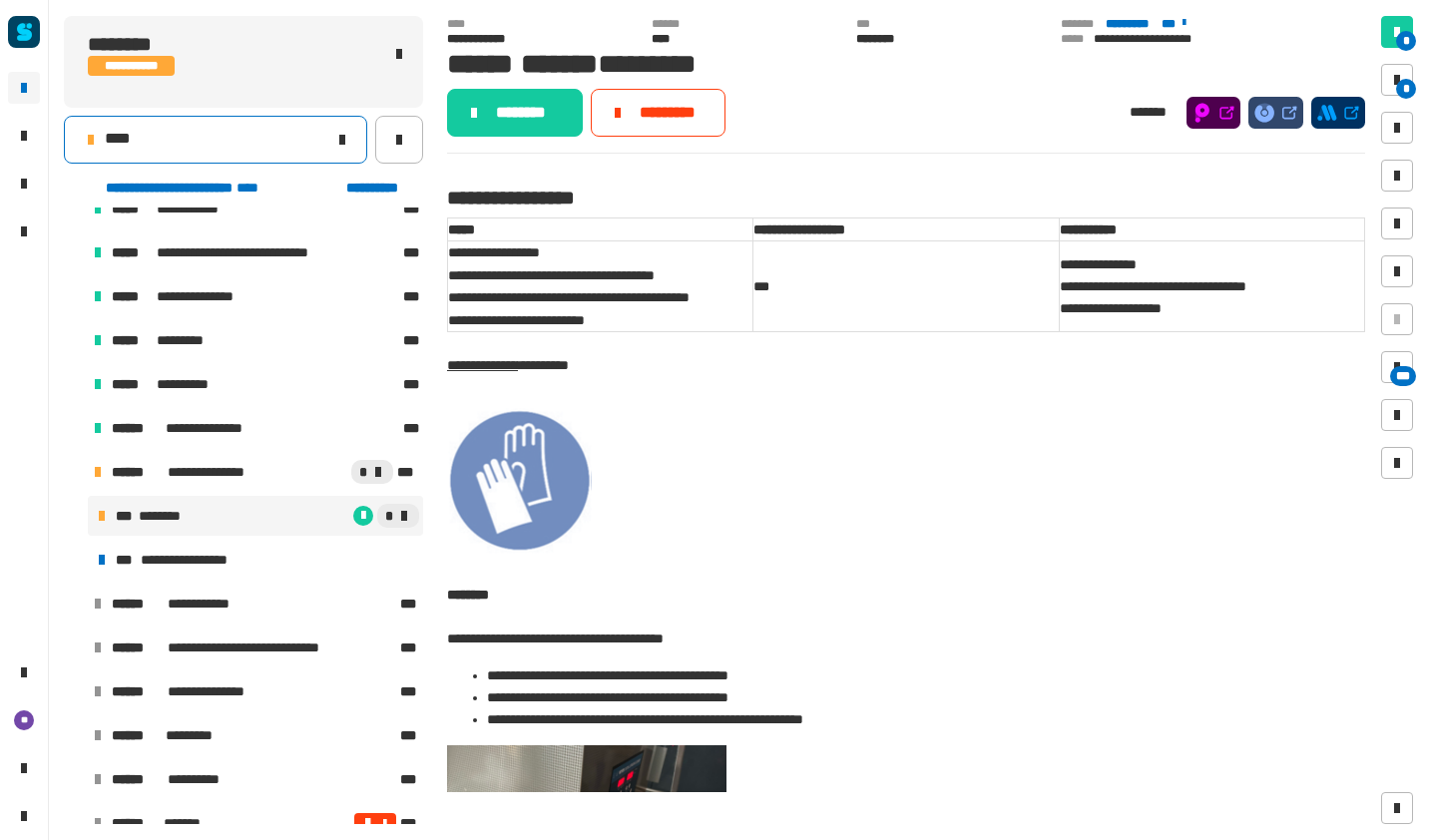 click on "****" 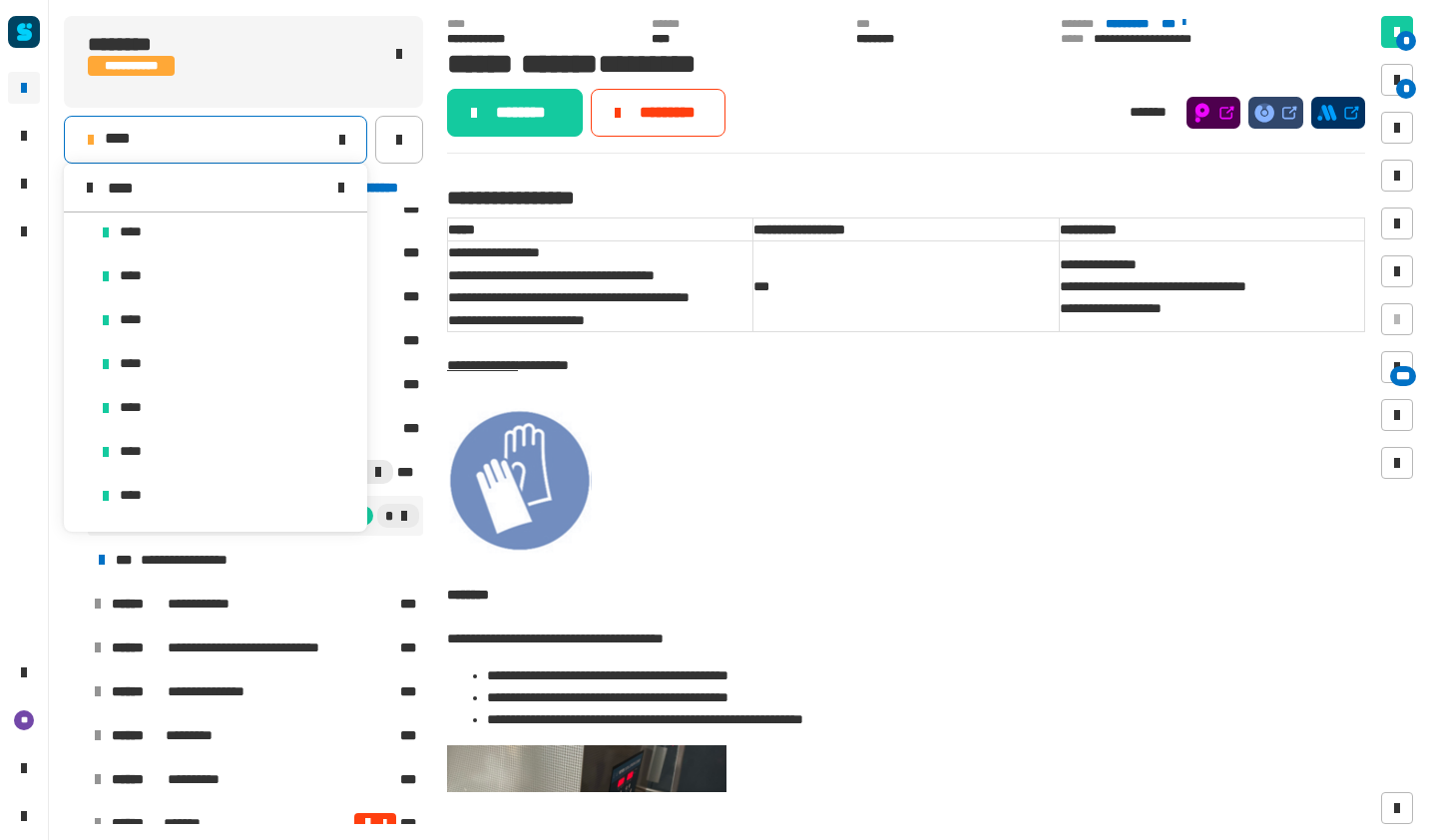 scroll, scrollTop: 0, scrollLeft: 0, axis: both 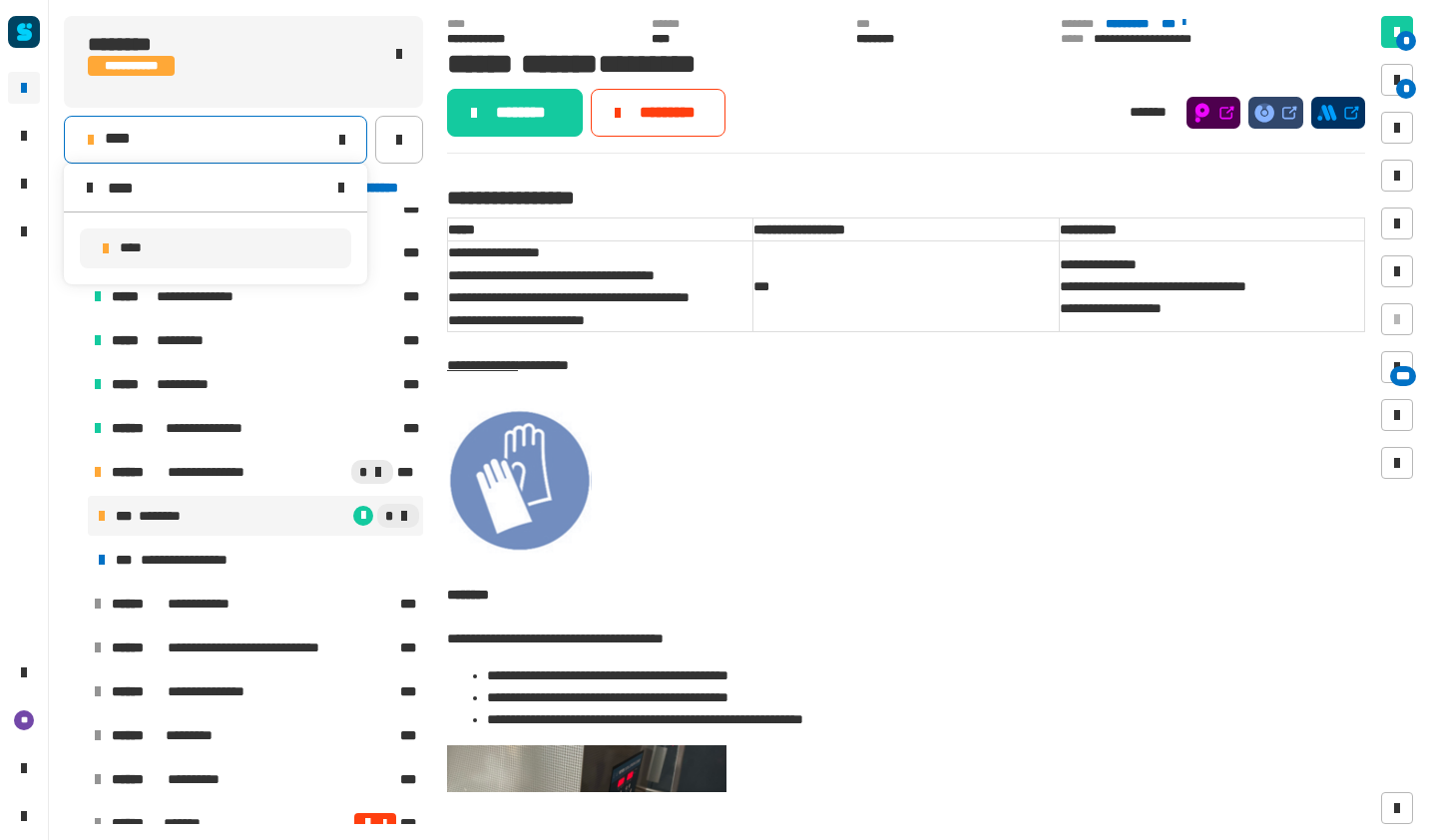 type on "****" 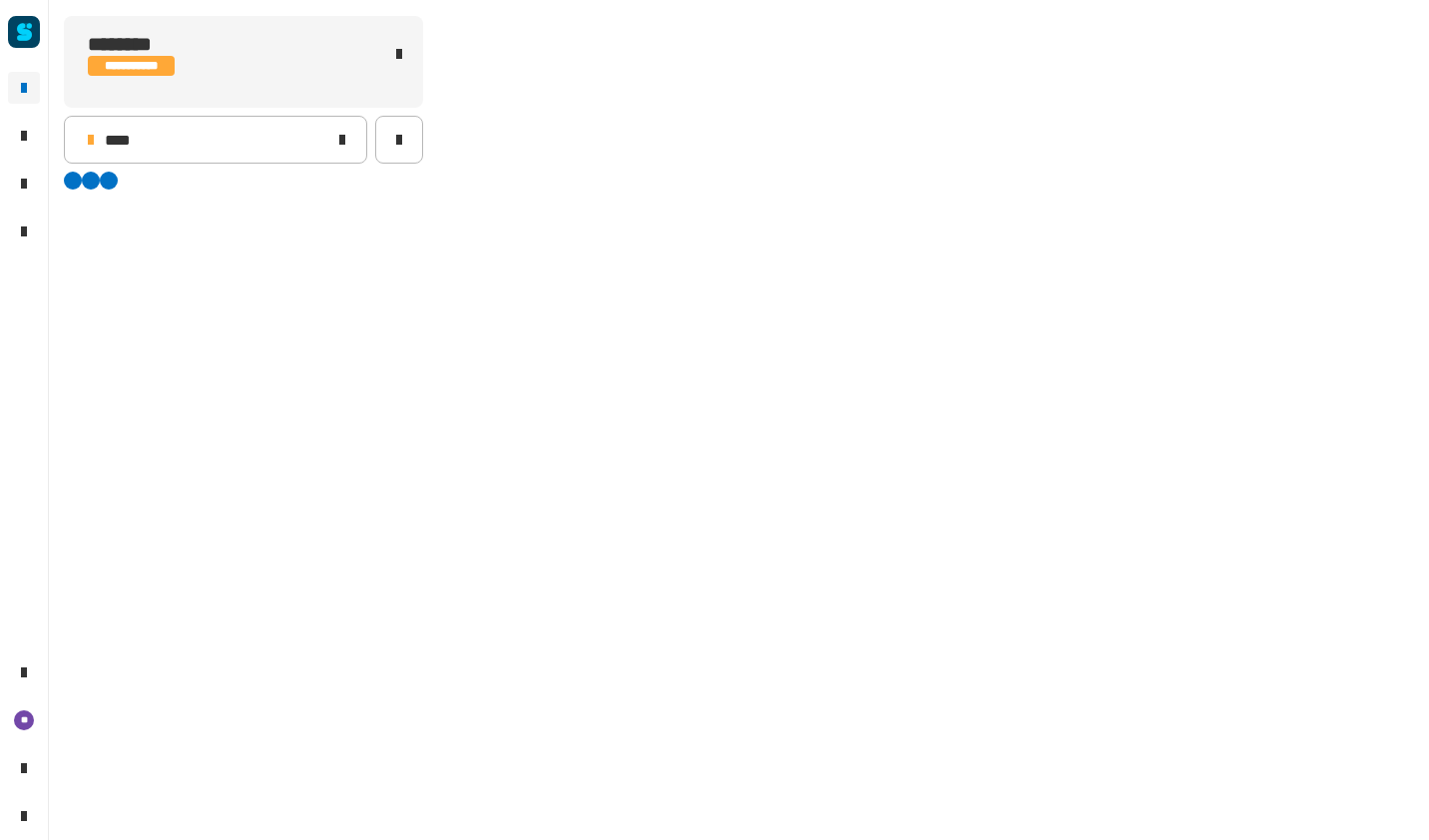 scroll, scrollTop: 0, scrollLeft: 0, axis: both 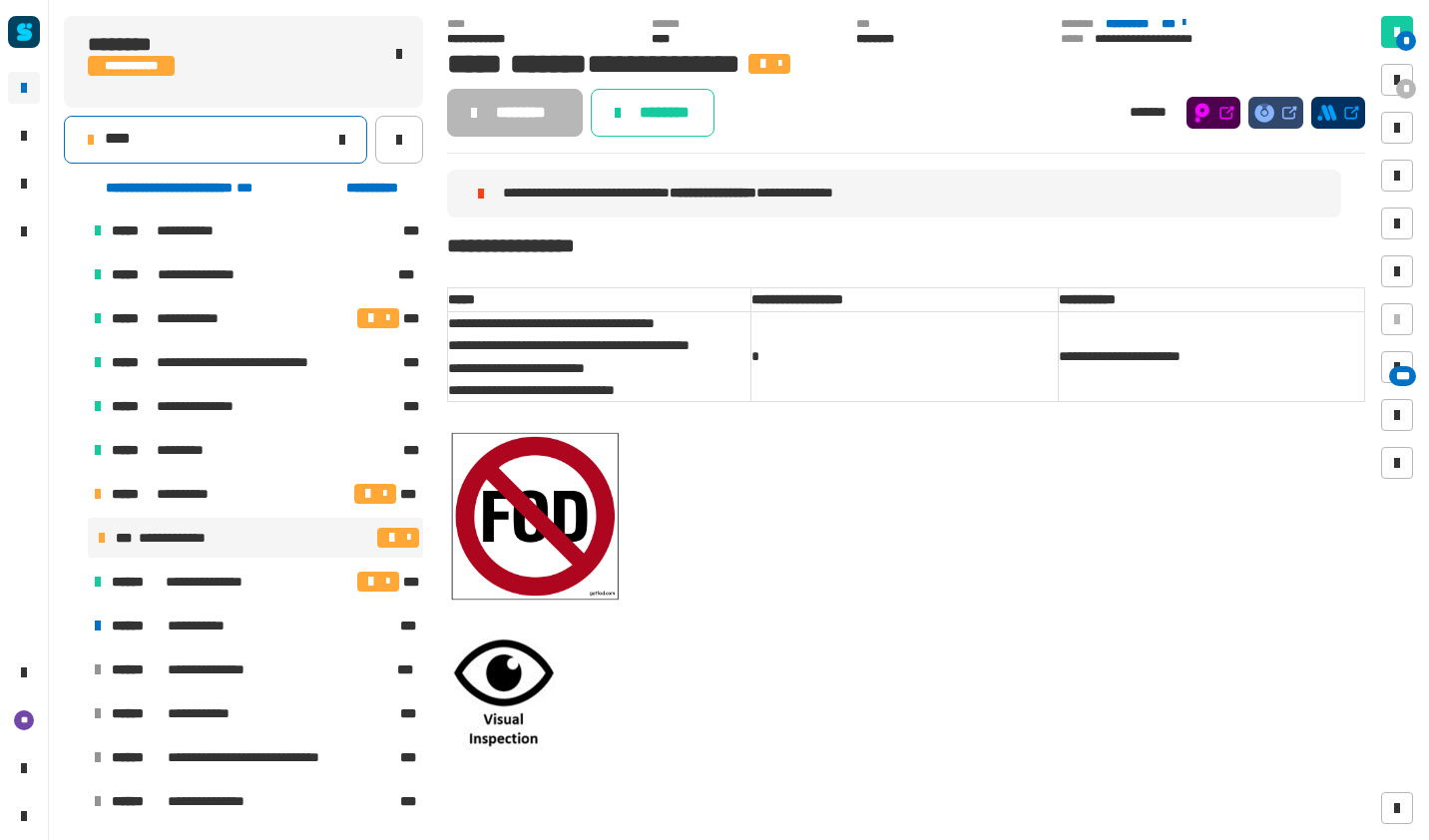 click on "****" 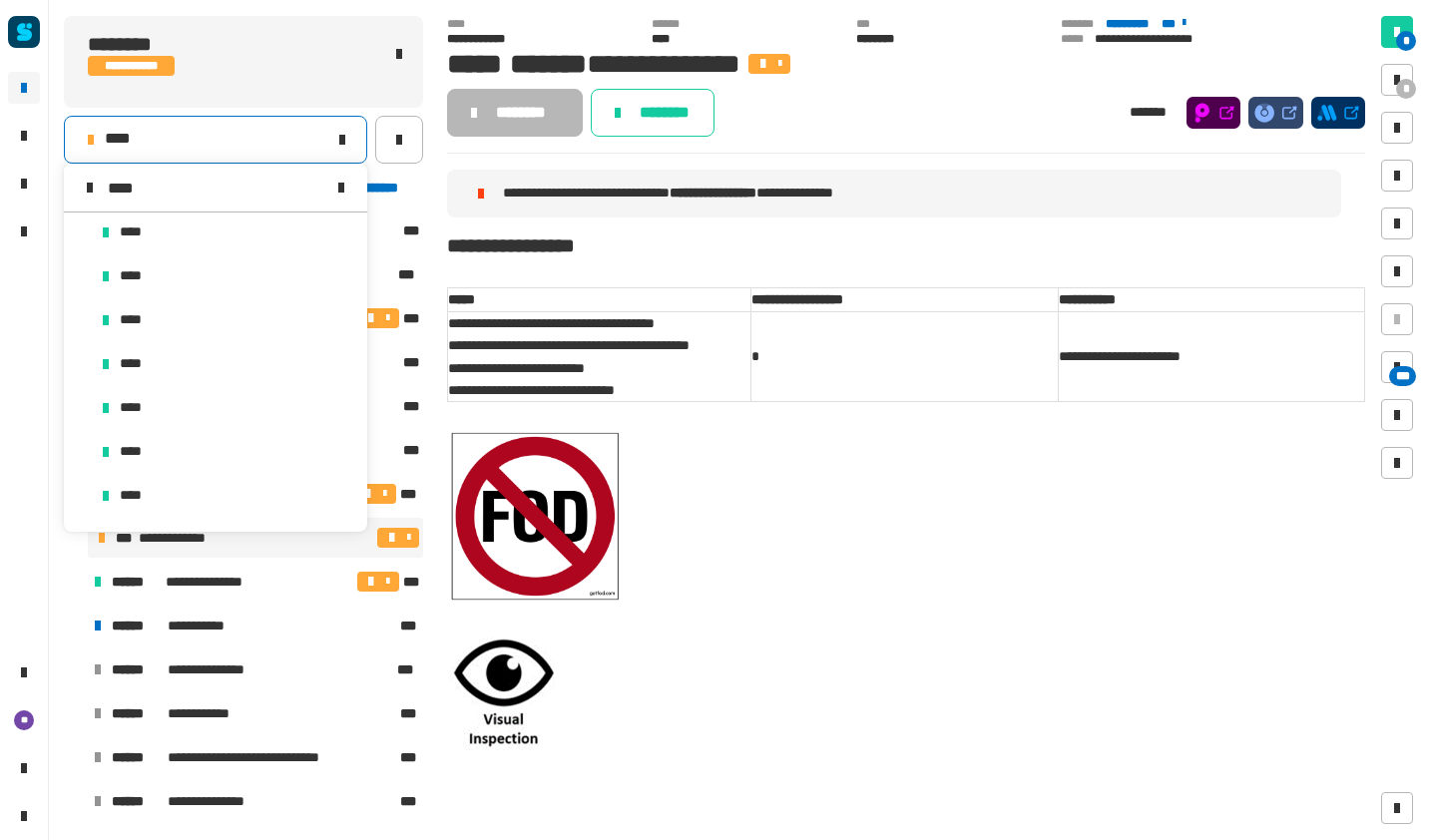 scroll, scrollTop: 0, scrollLeft: 0, axis: both 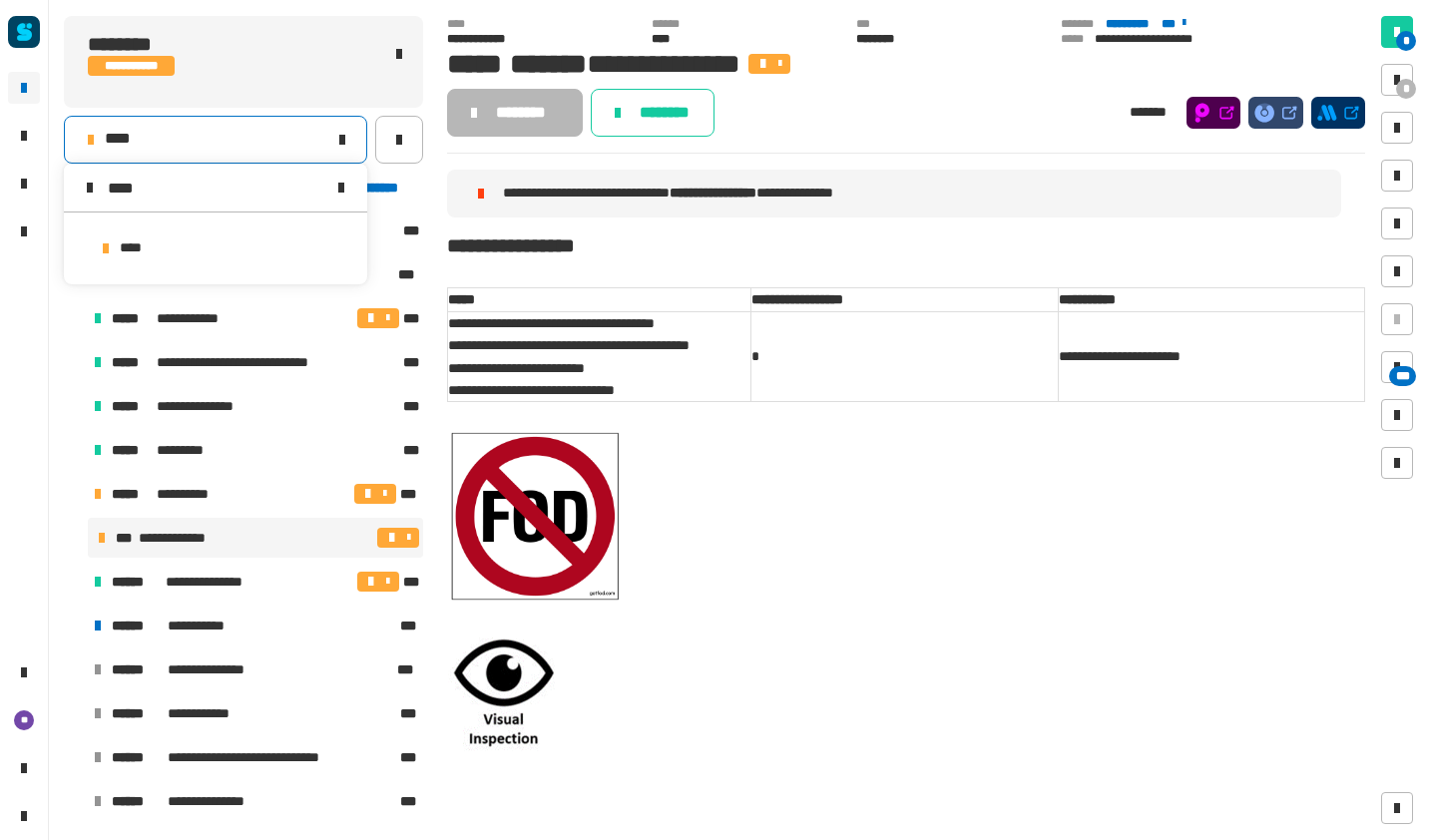 type on "****" 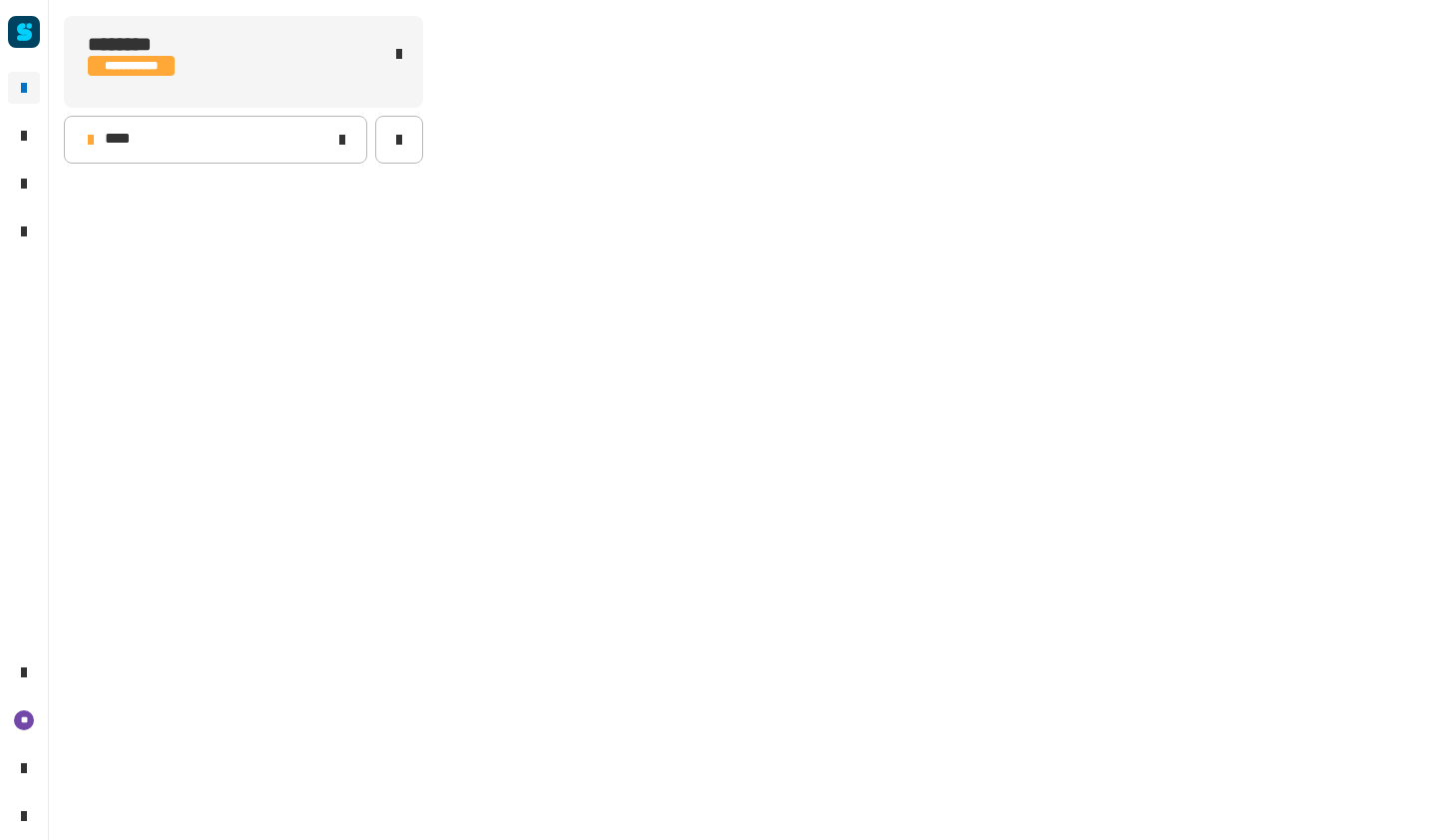 scroll, scrollTop: 0, scrollLeft: 0, axis: both 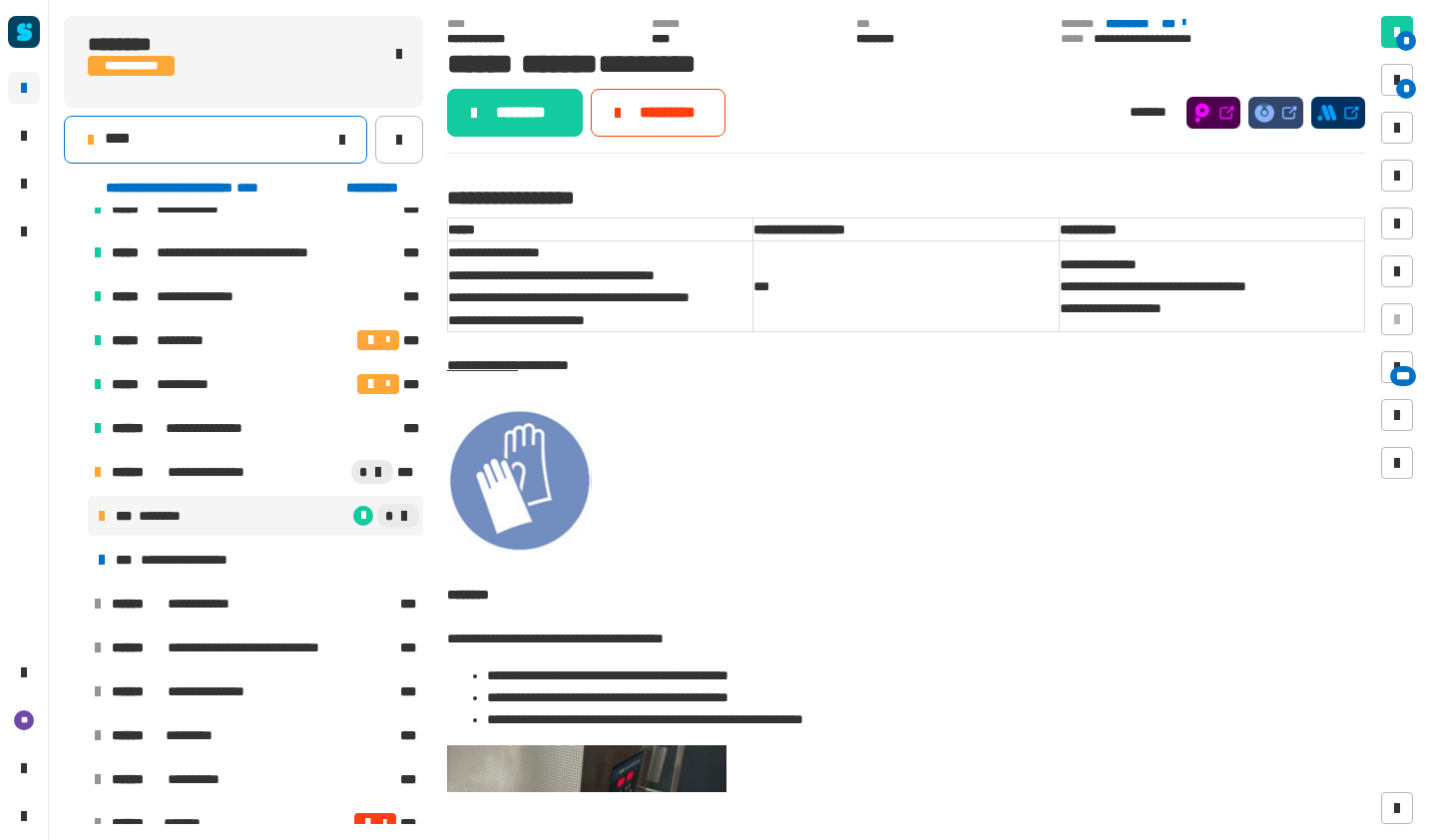 click on "****" 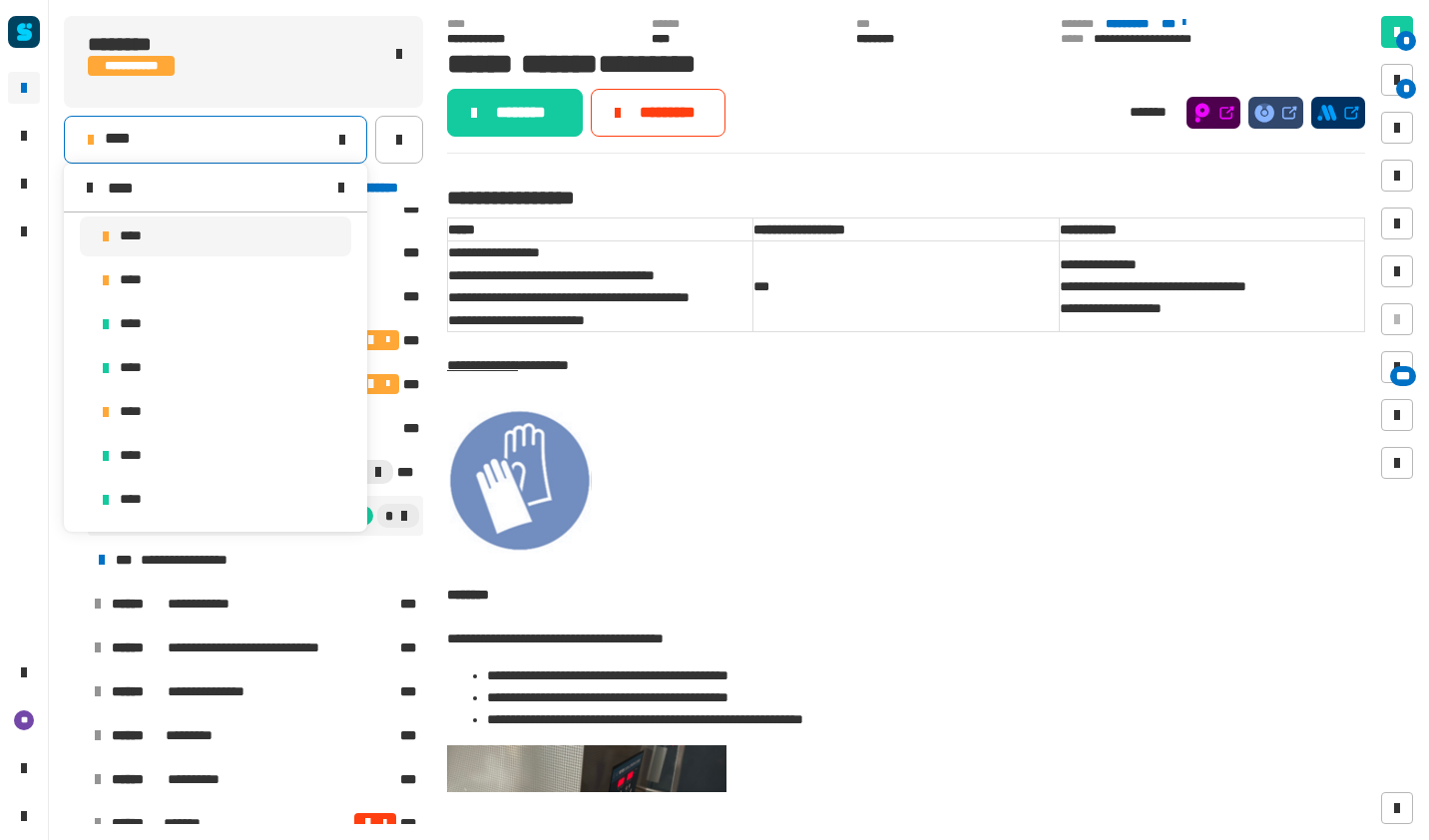 scroll, scrollTop: 0, scrollLeft: 0, axis: both 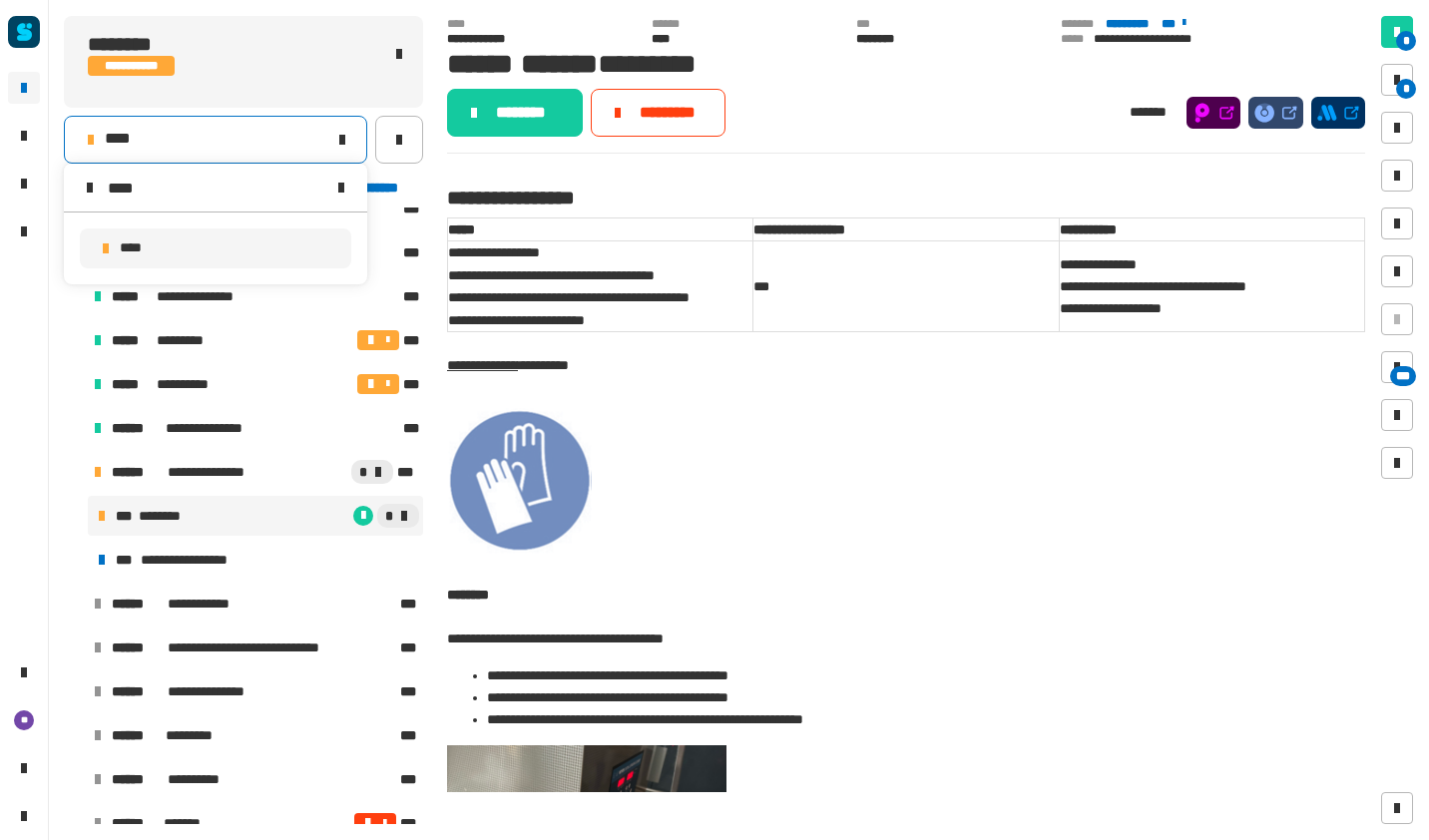 type on "****" 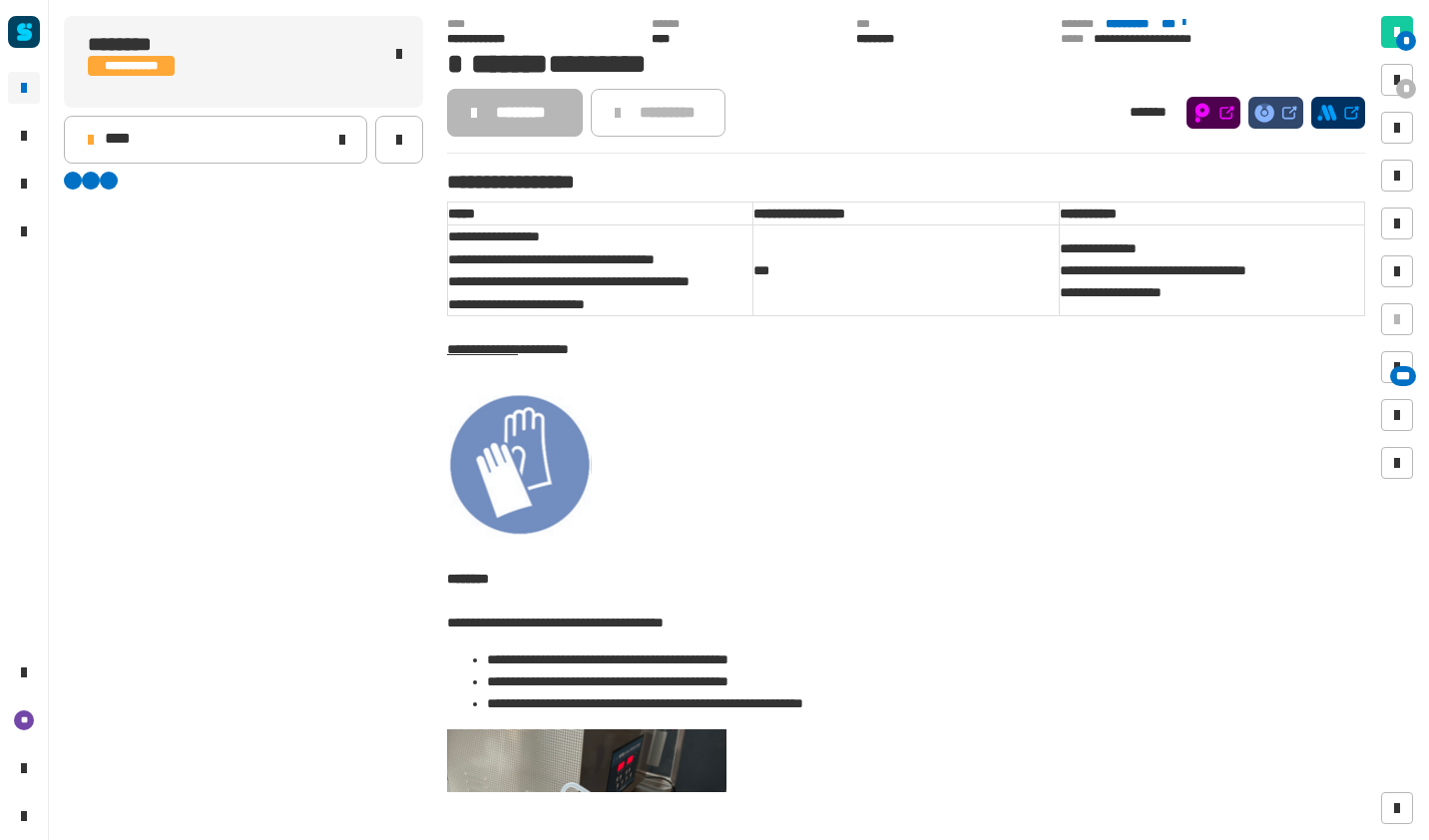 scroll, scrollTop: 0, scrollLeft: 0, axis: both 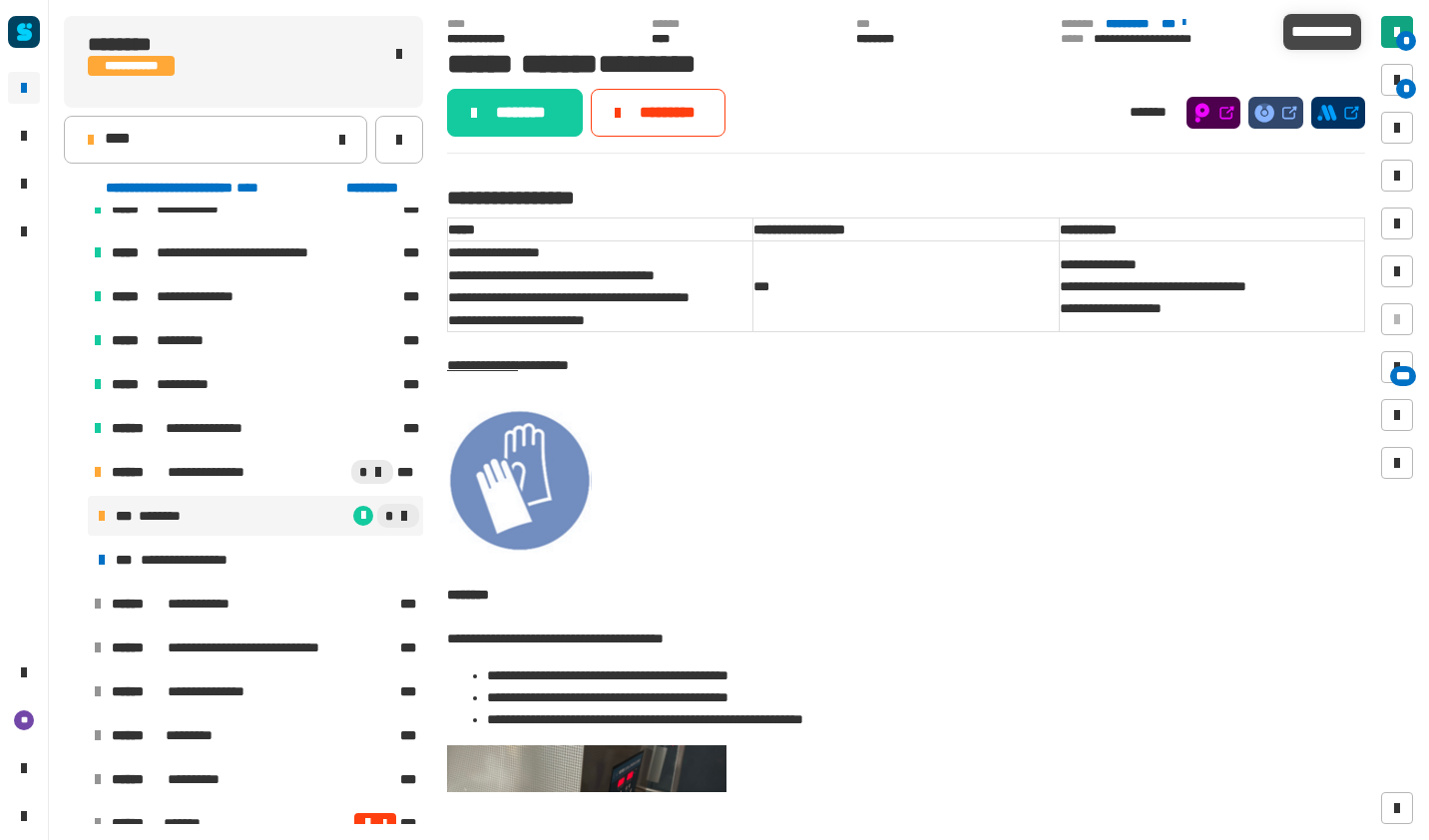 click at bounding box center (1397, 32) 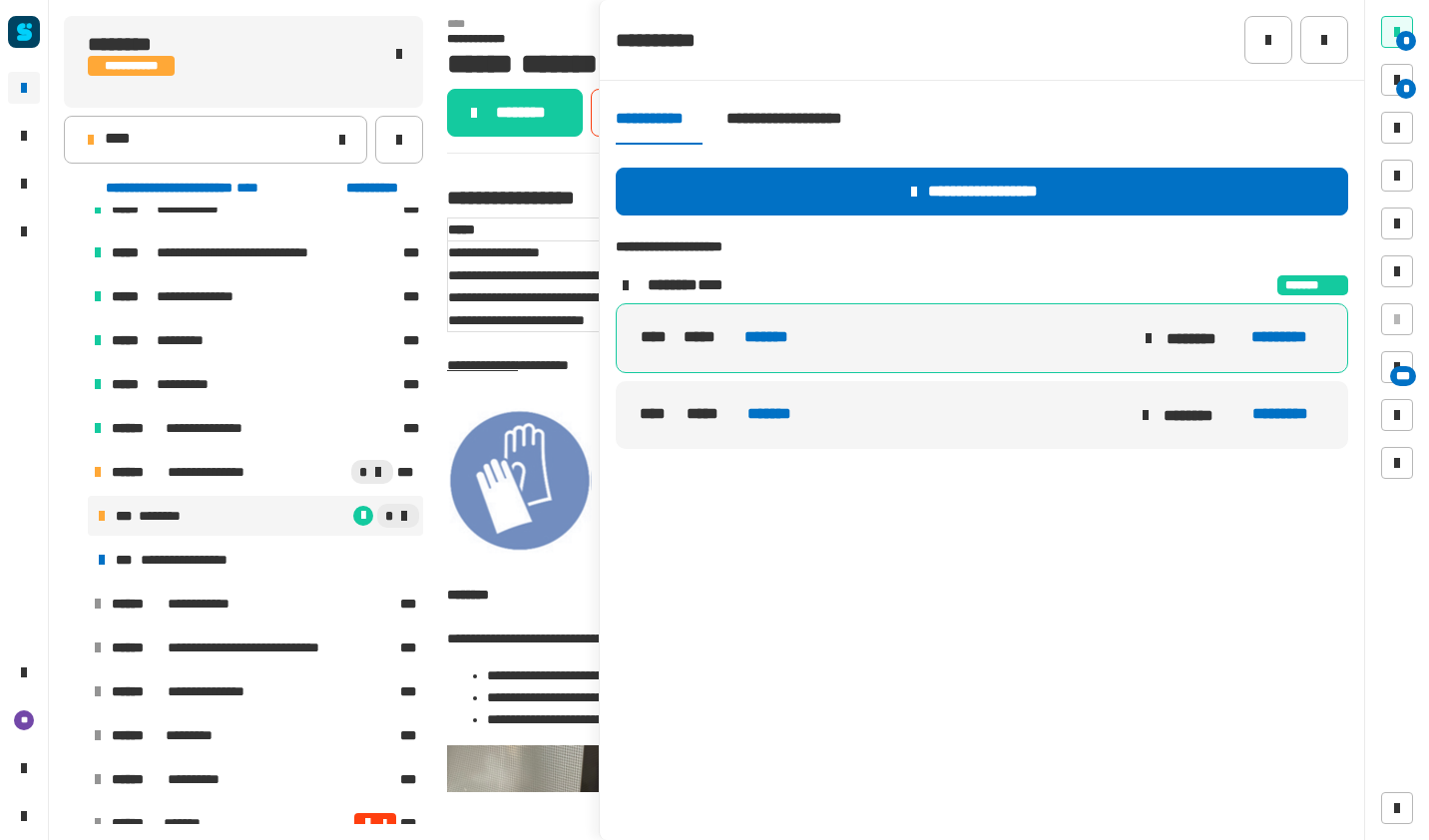click on "*********" 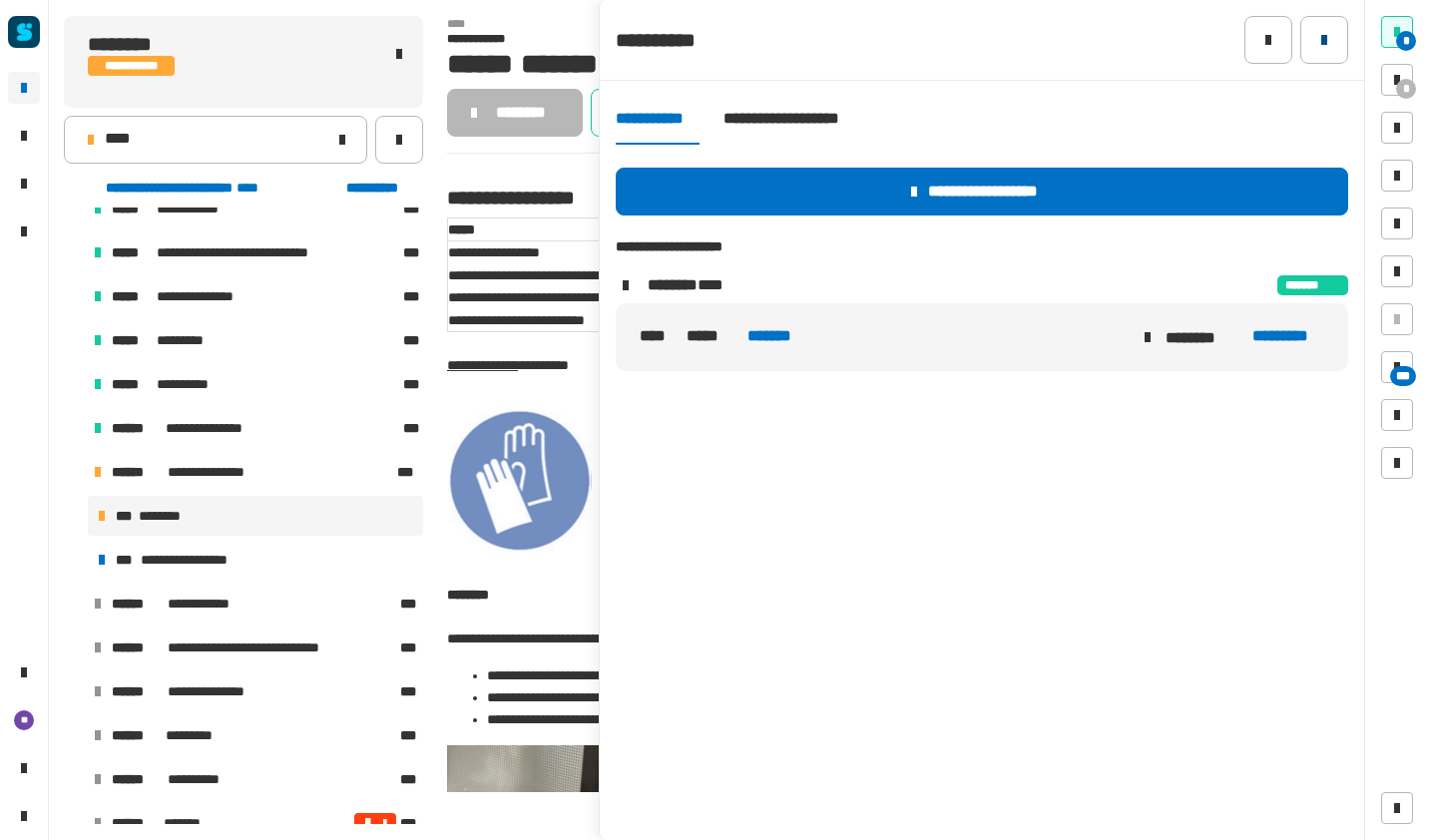 click 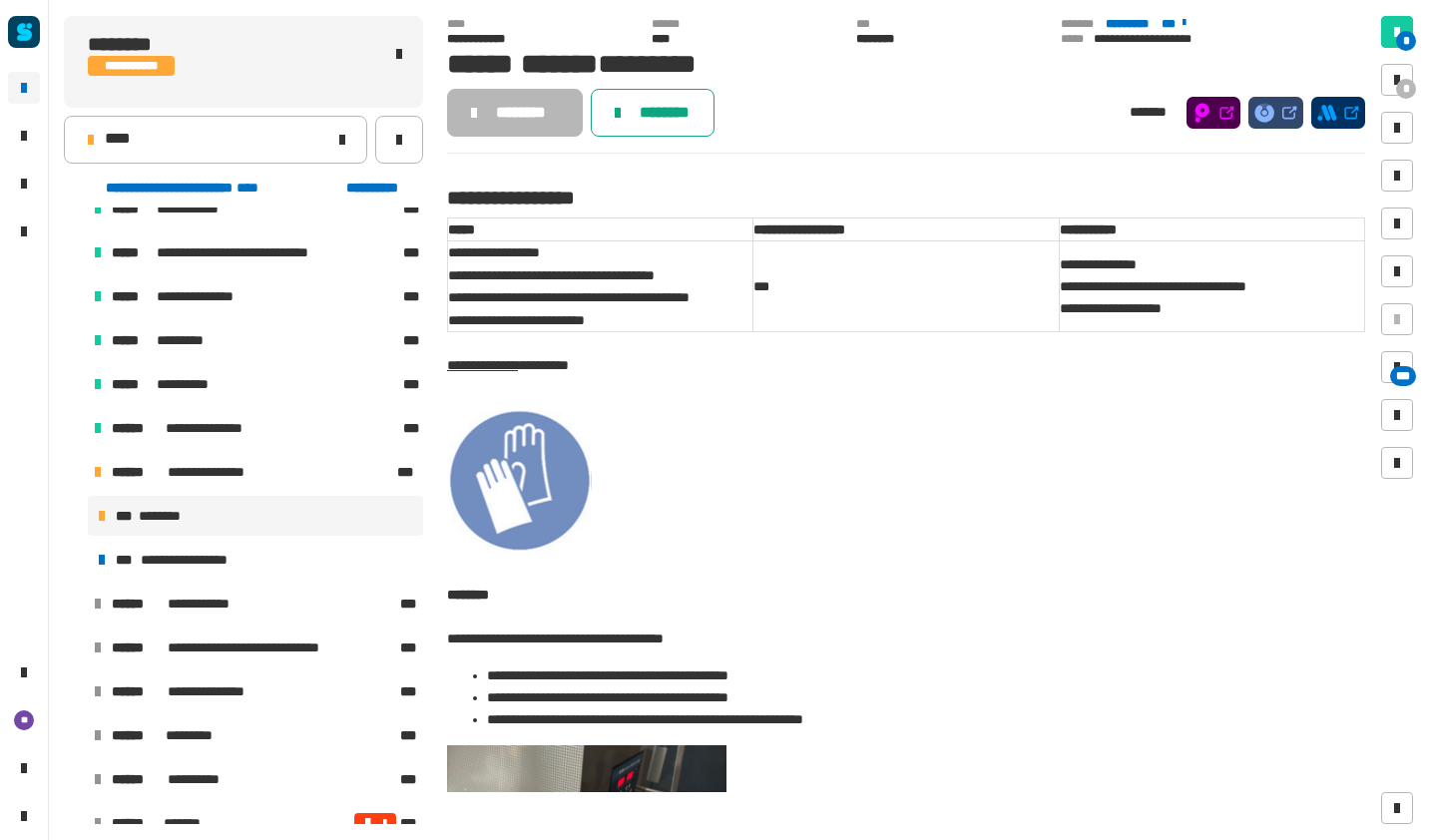 click on "********" 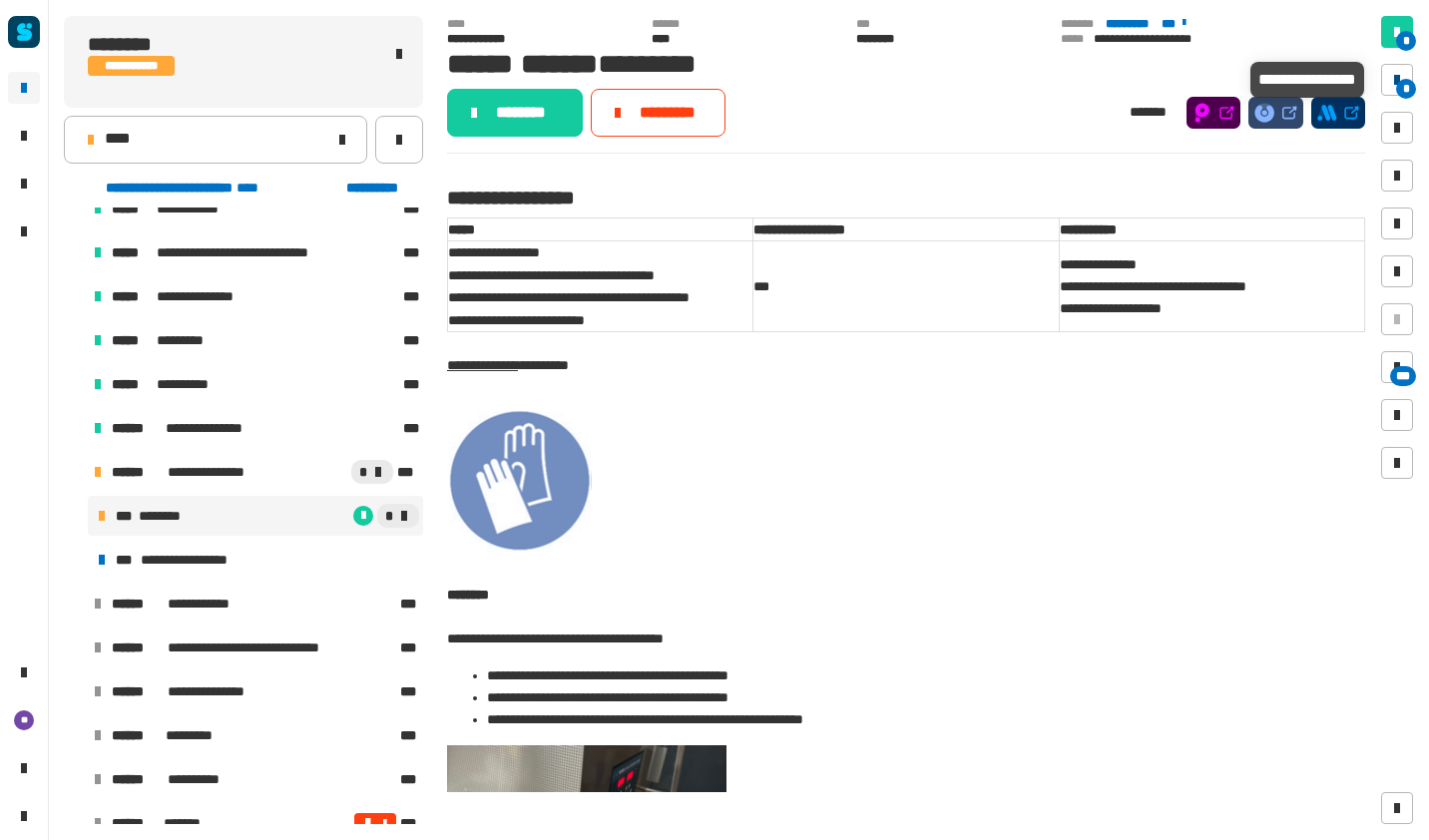 click on "*" at bounding box center (1406, 89) 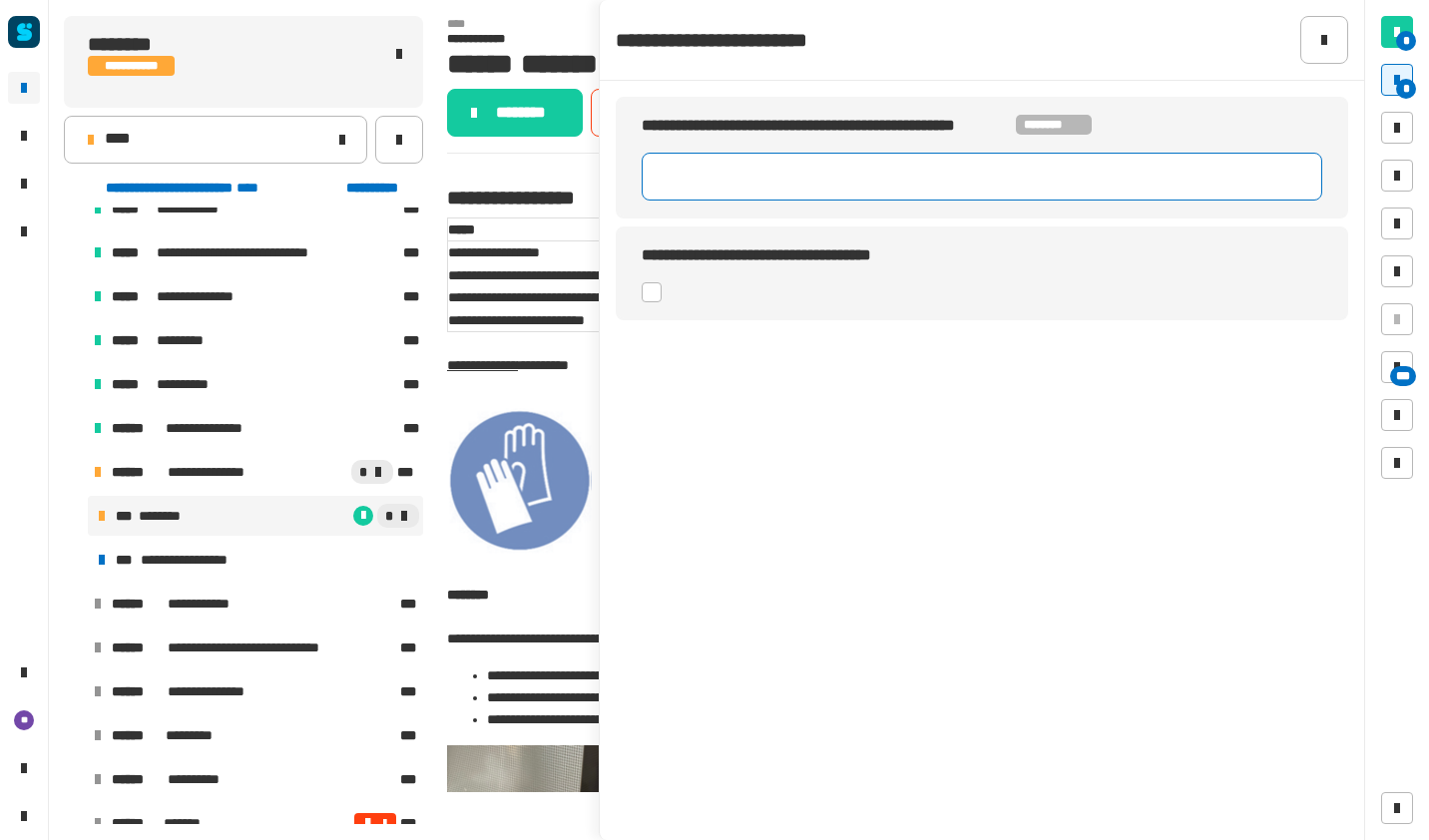 click 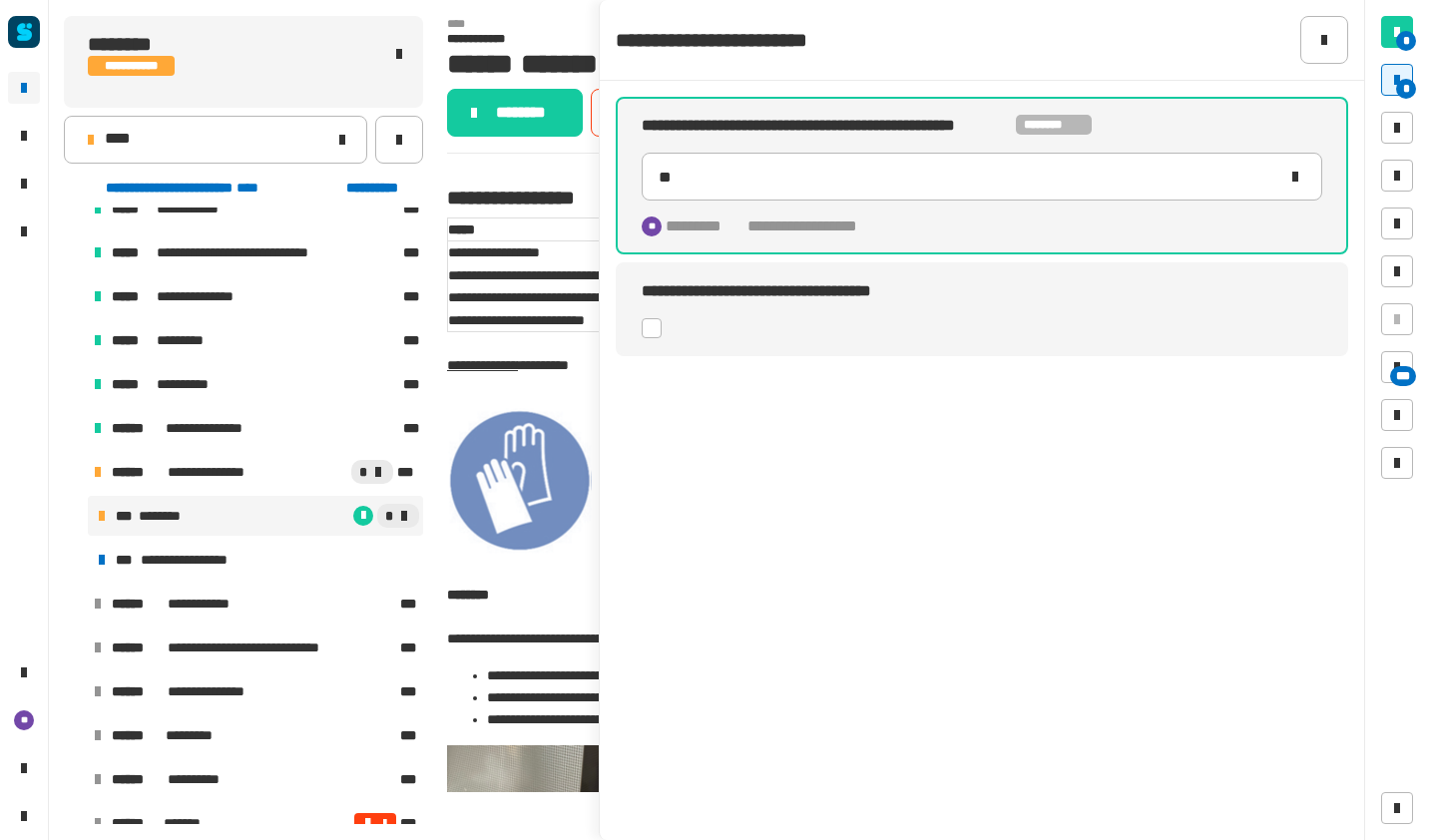click on "**********" 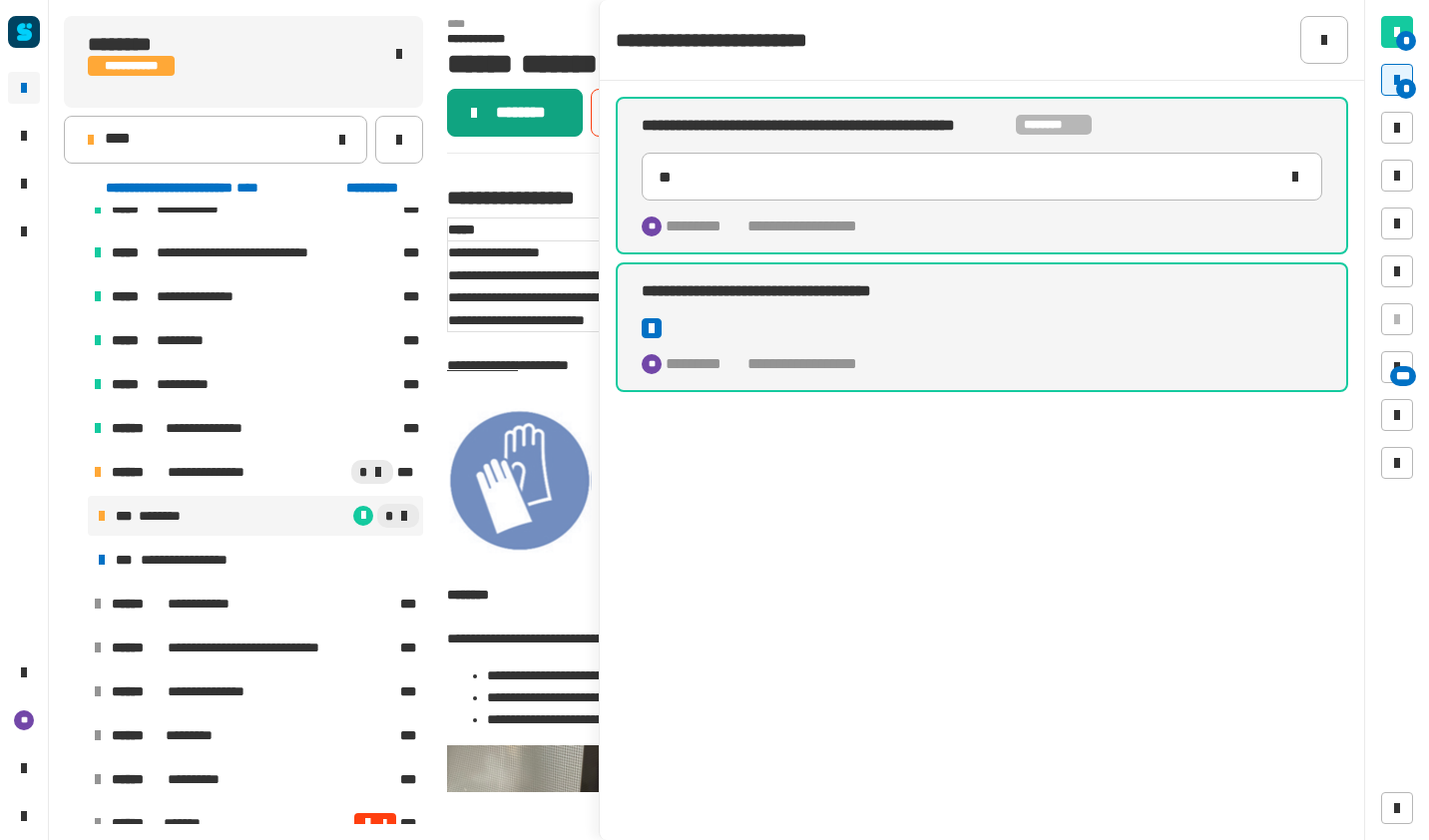 click on "********" 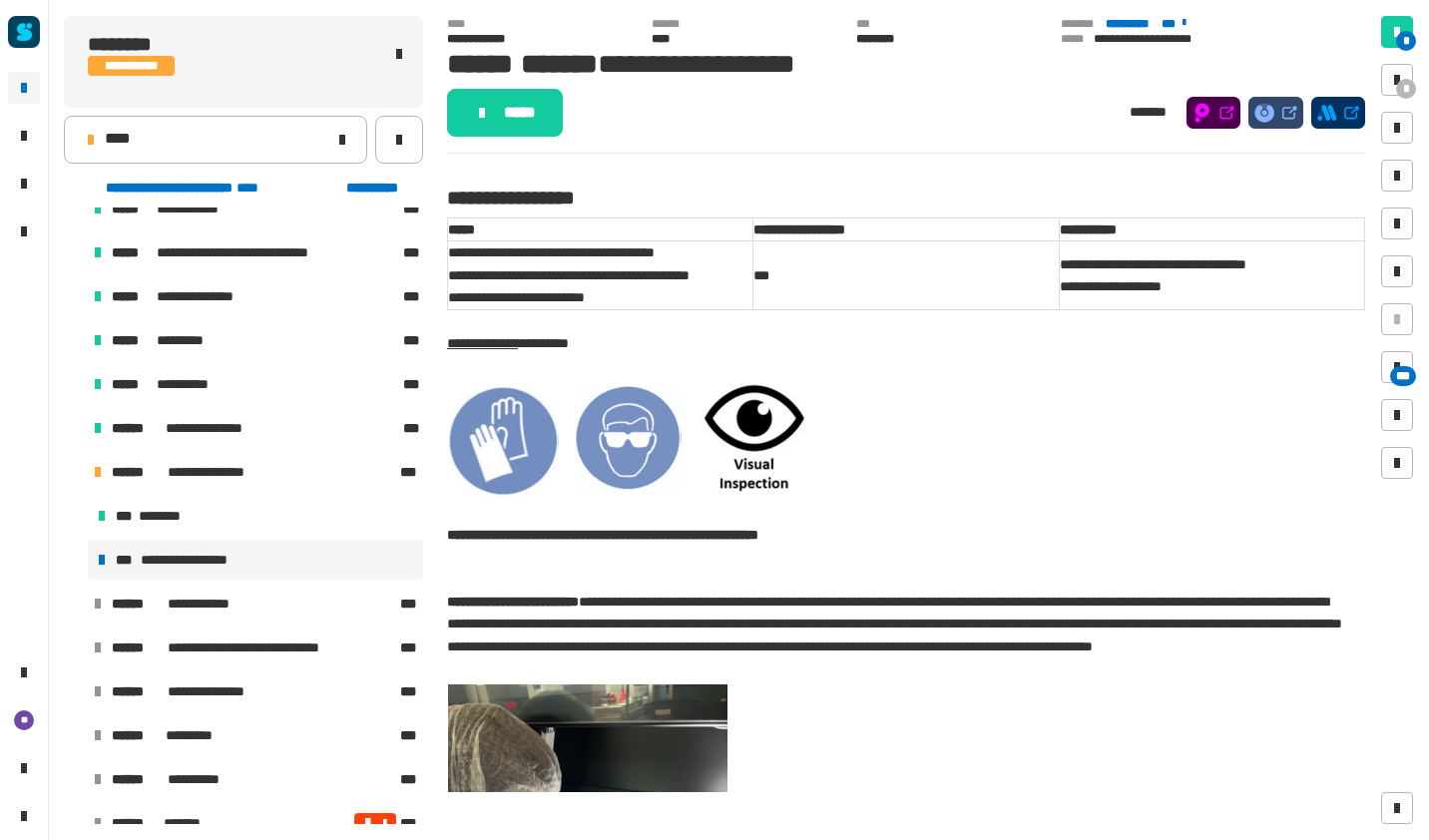 click on "*****" 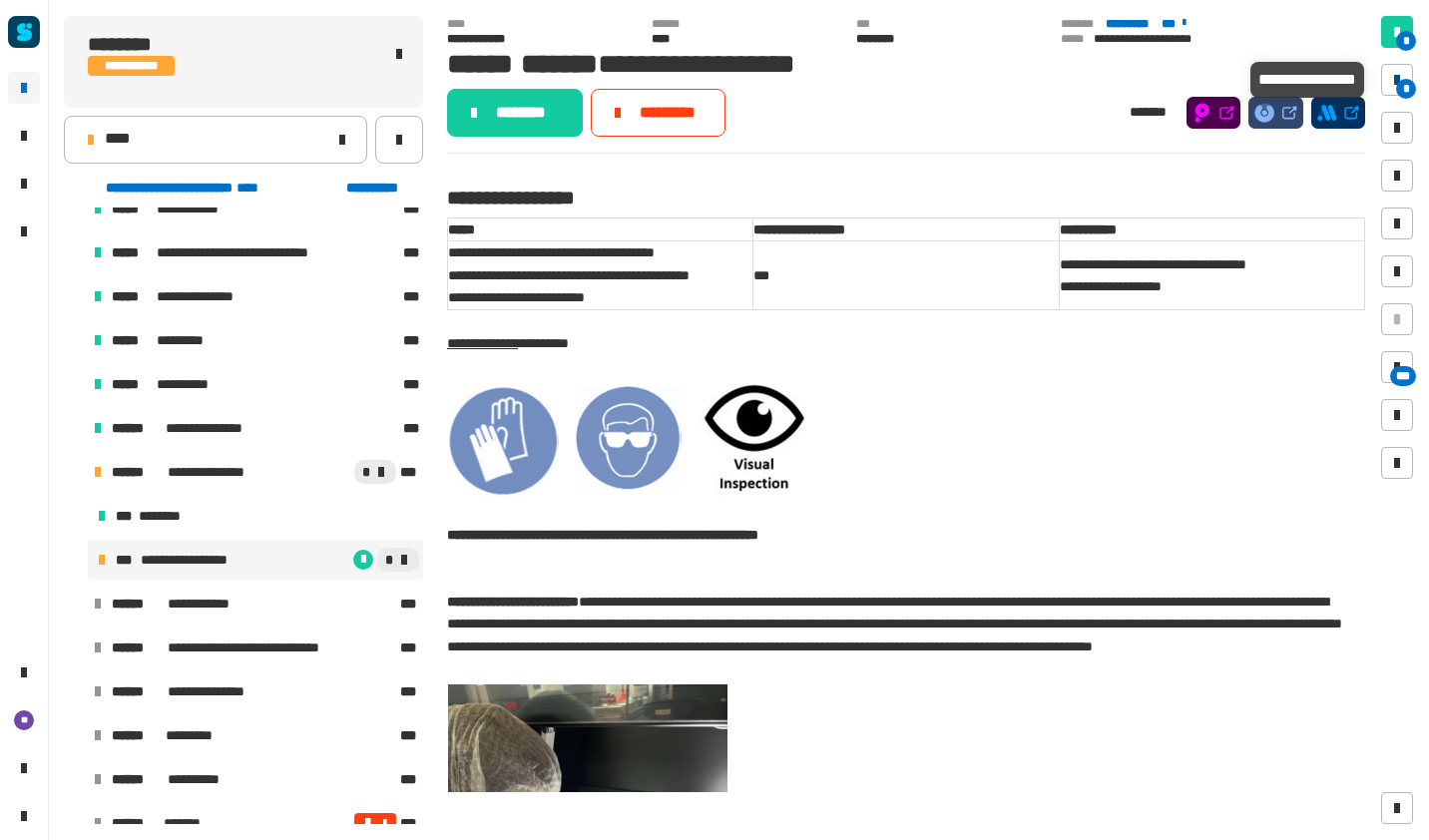 click on "*" at bounding box center [1397, 80] 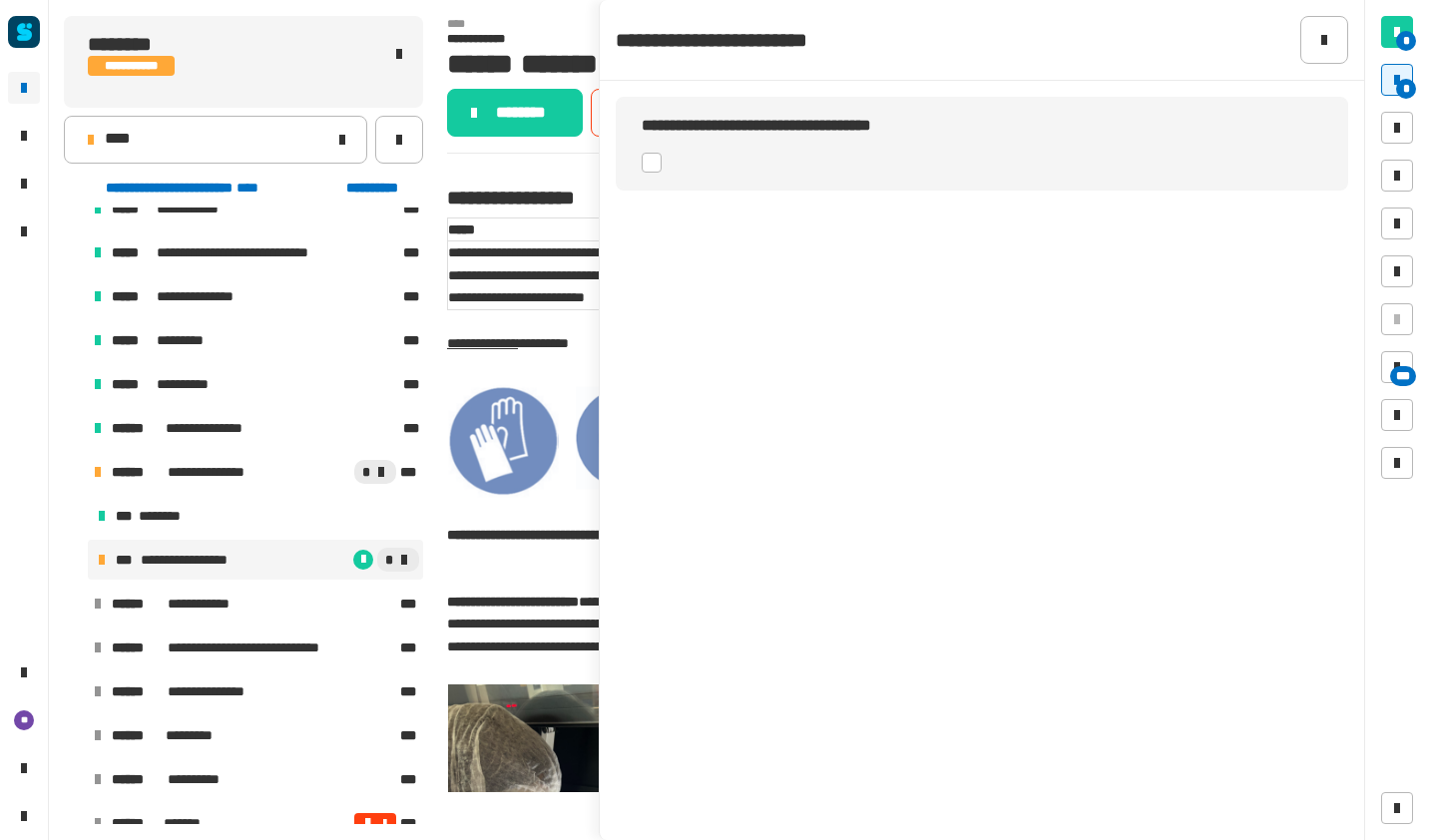click 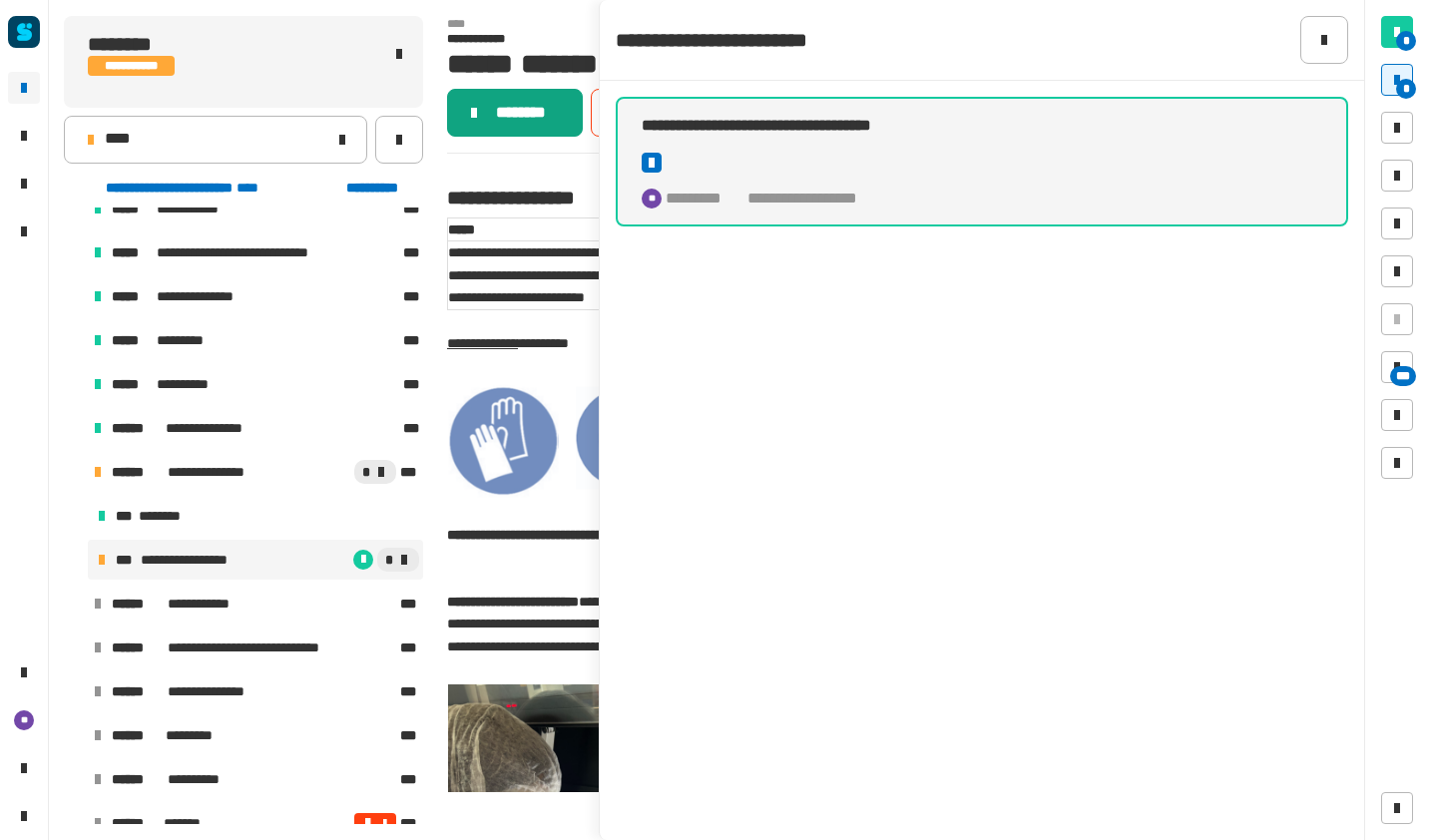 click on "********" 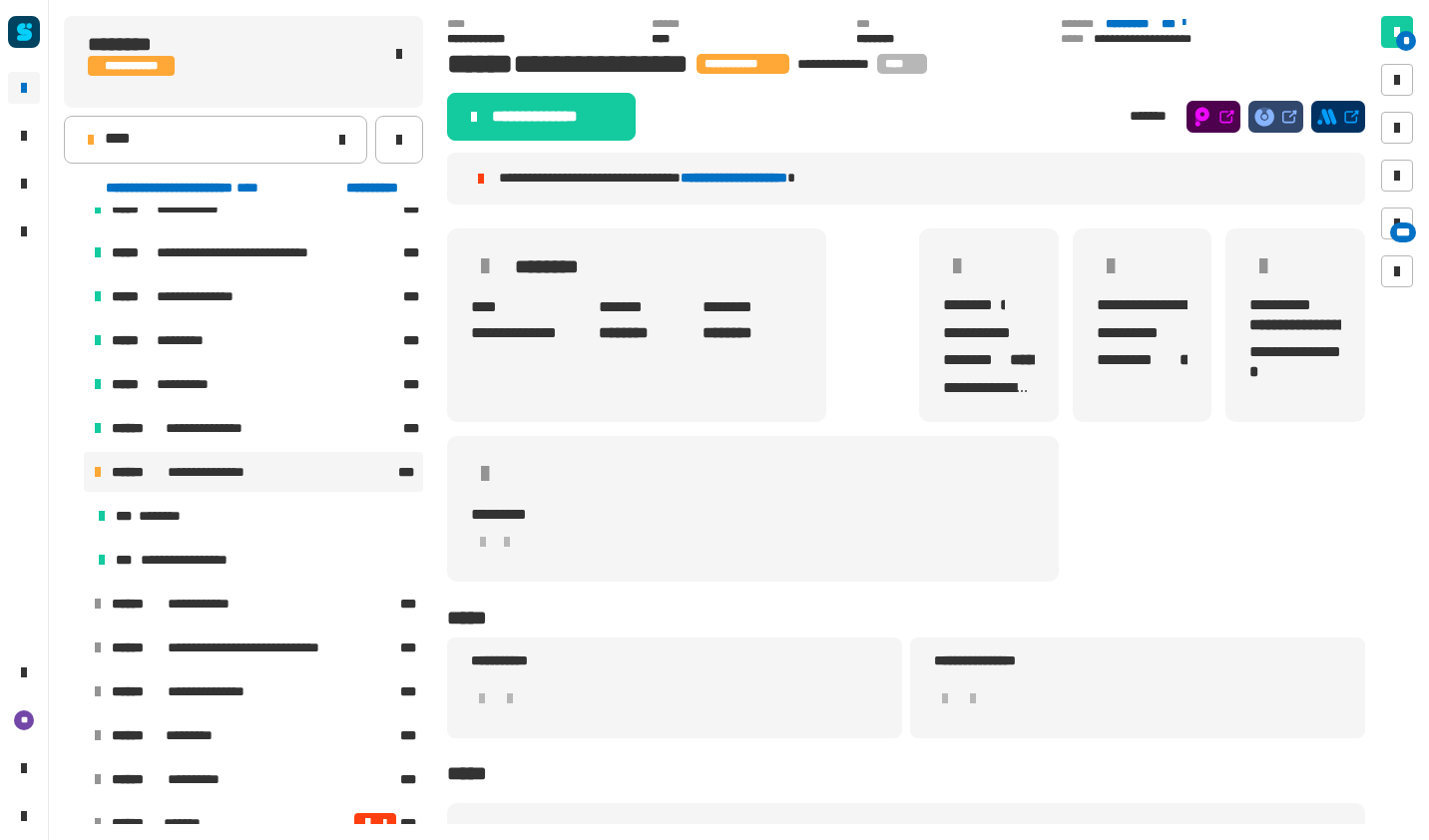 click on "**********" 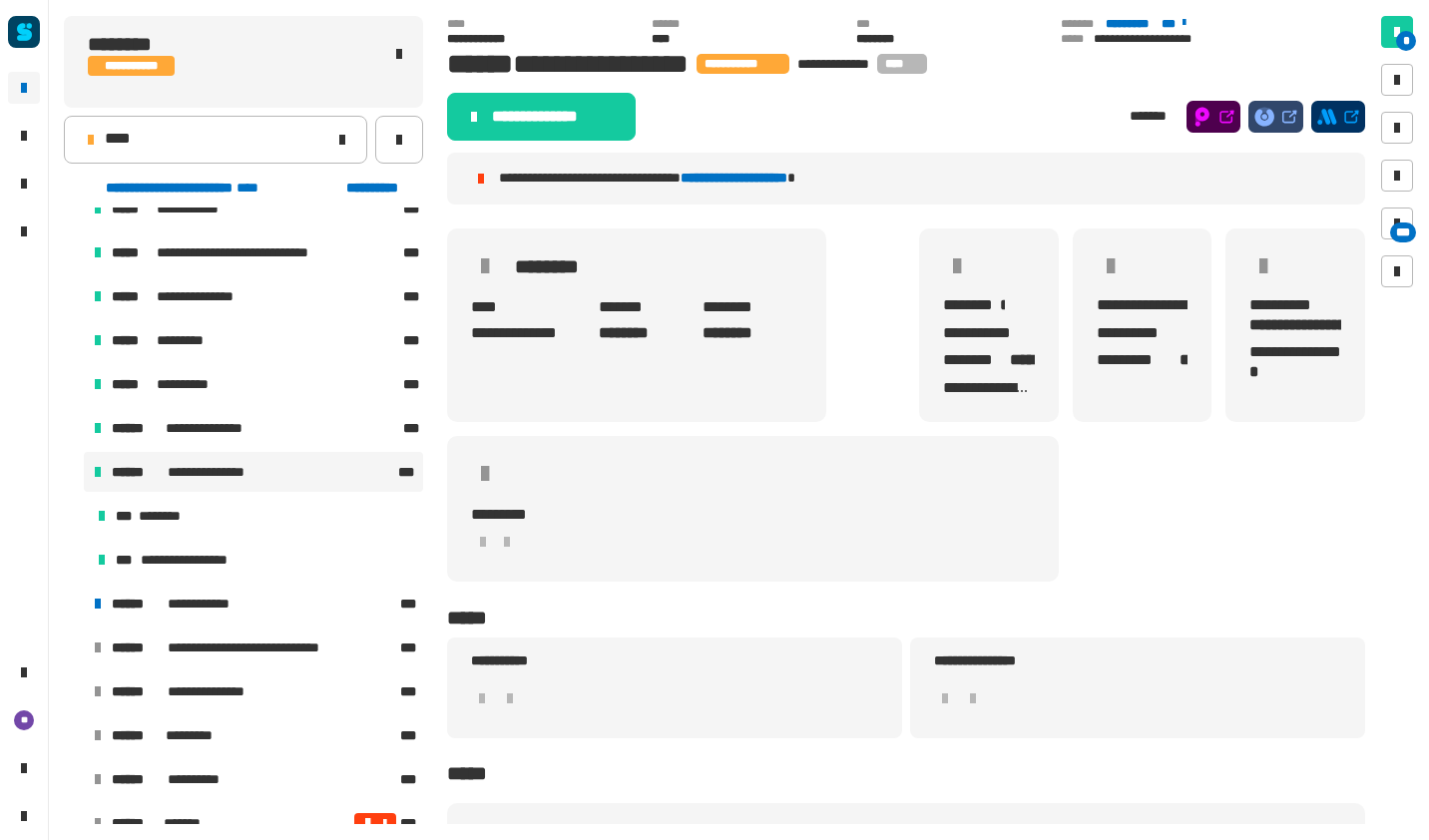 scroll, scrollTop: 261, scrollLeft: 0, axis: vertical 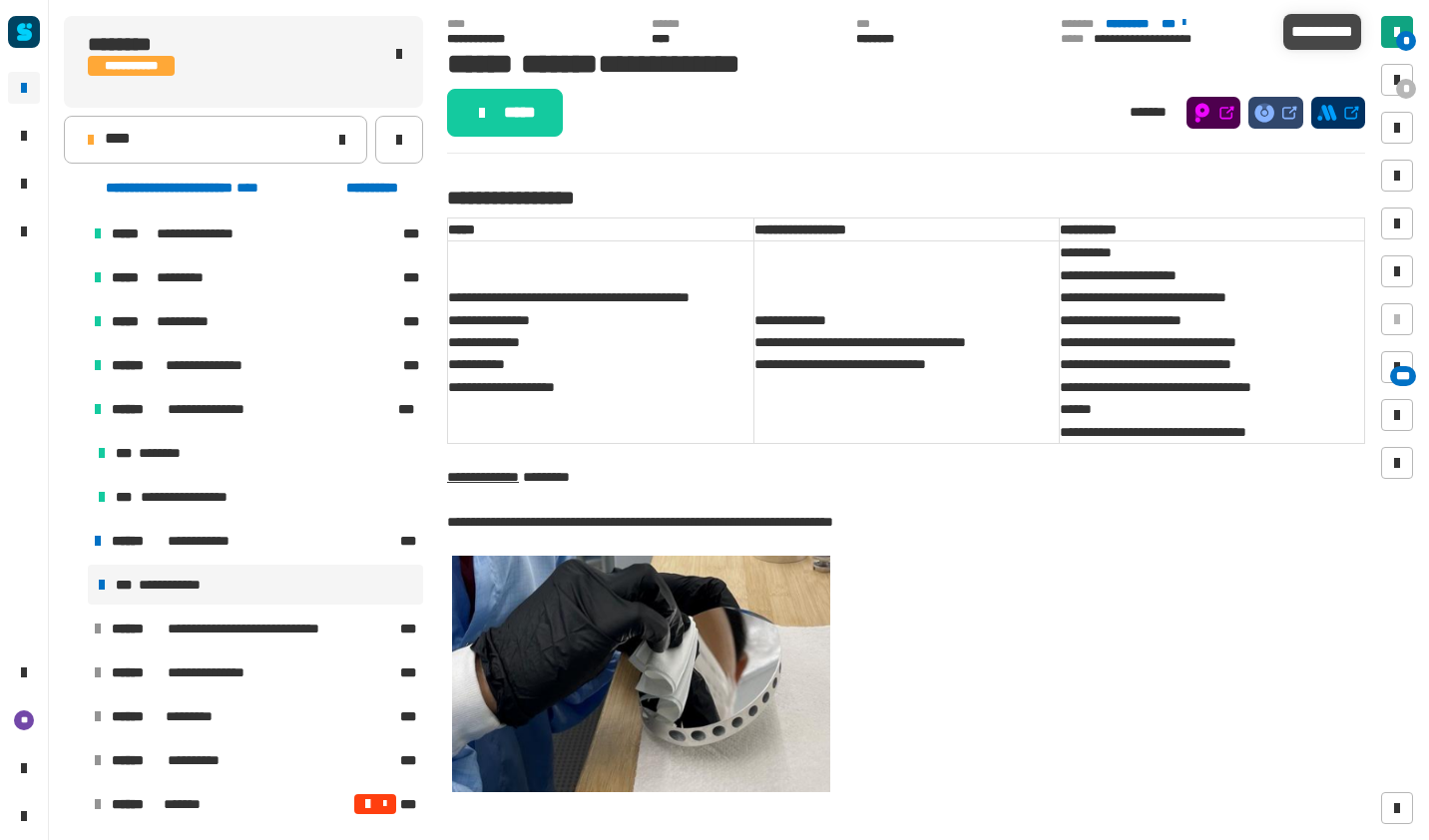 click at bounding box center (1397, 32) 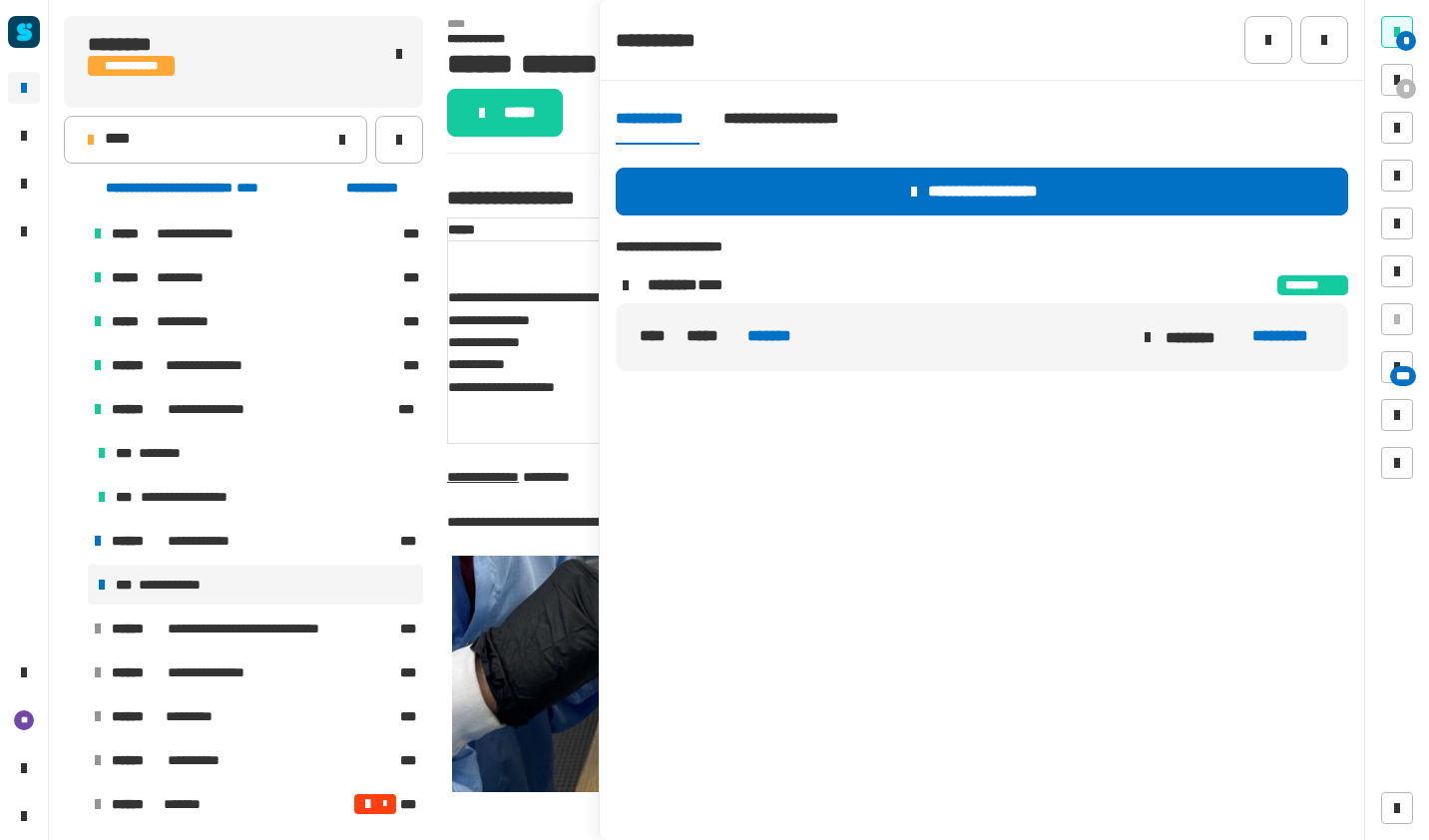 click on "*******" 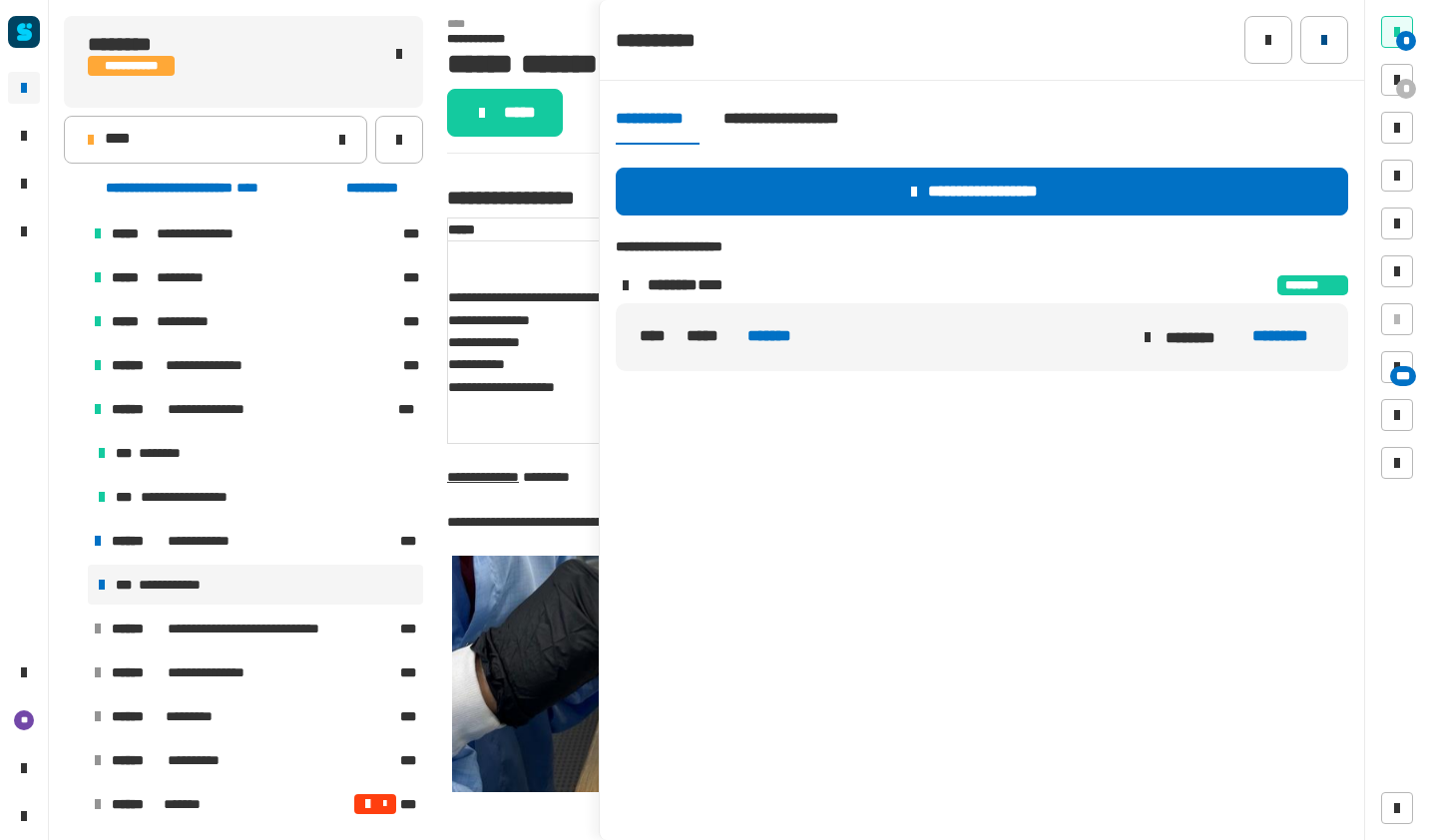 click 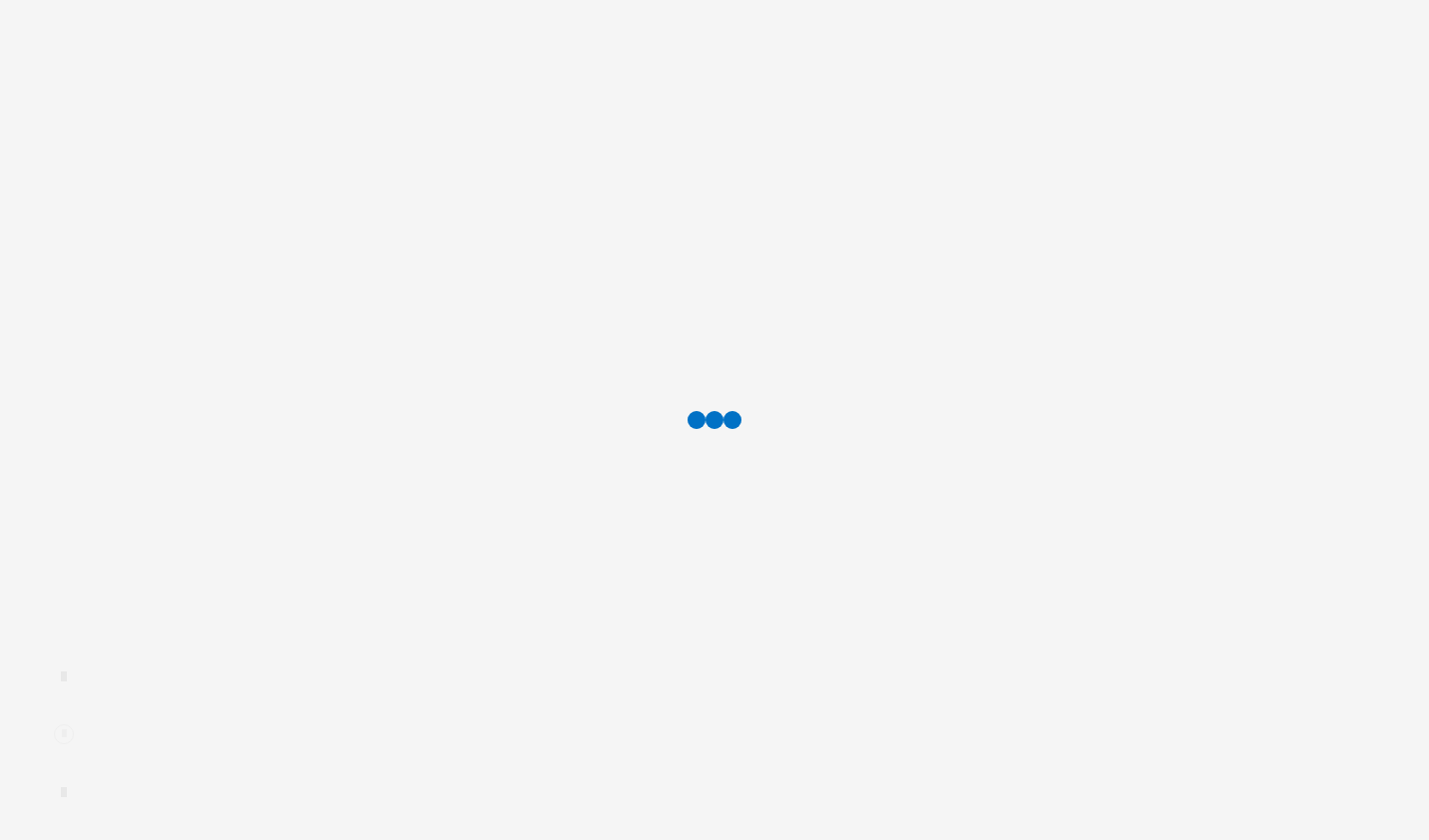 scroll, scrollTop: 0, scrollLeft: 0, axis: both 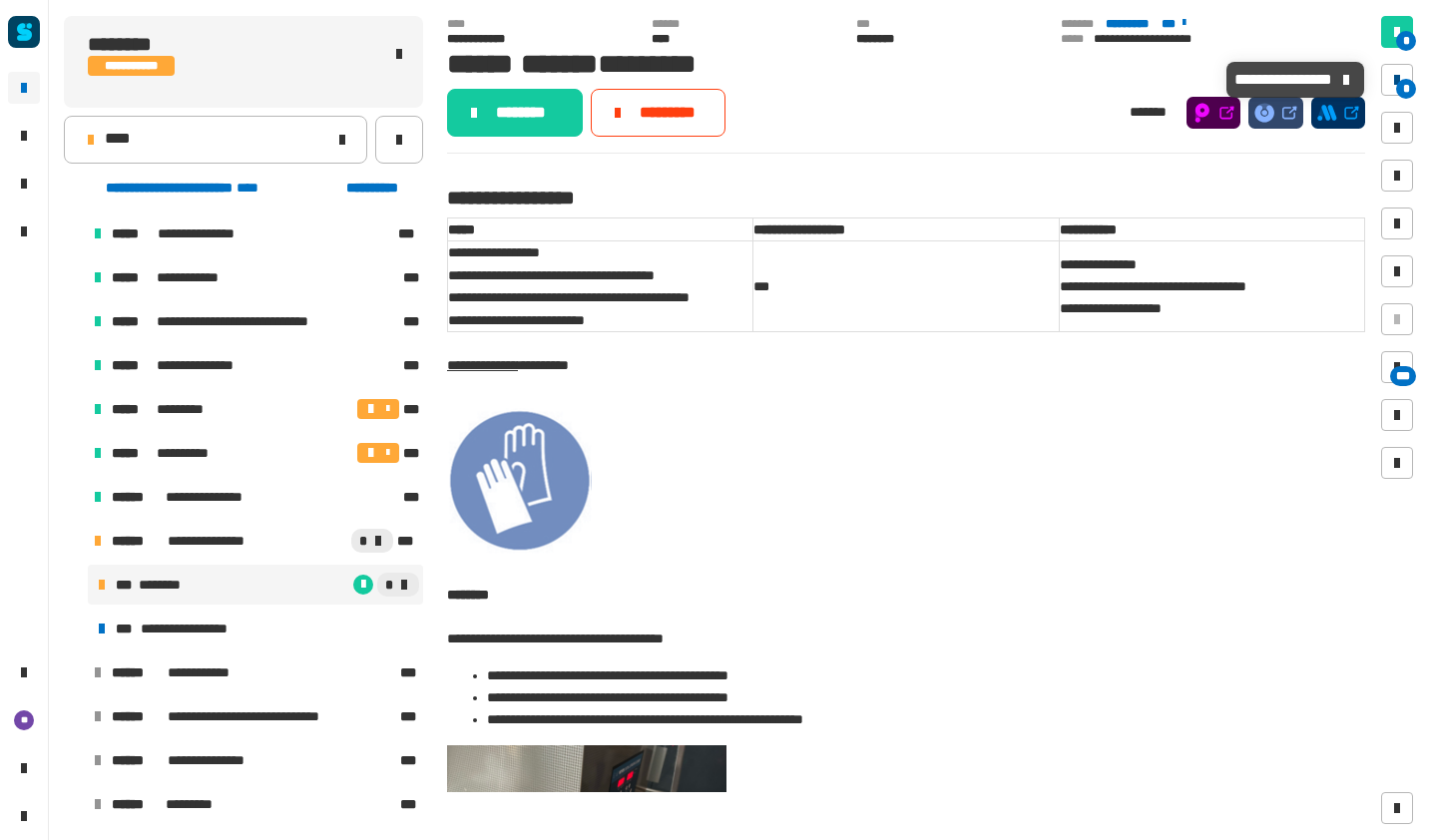 click on "*" at bounding box center (1397, 80) 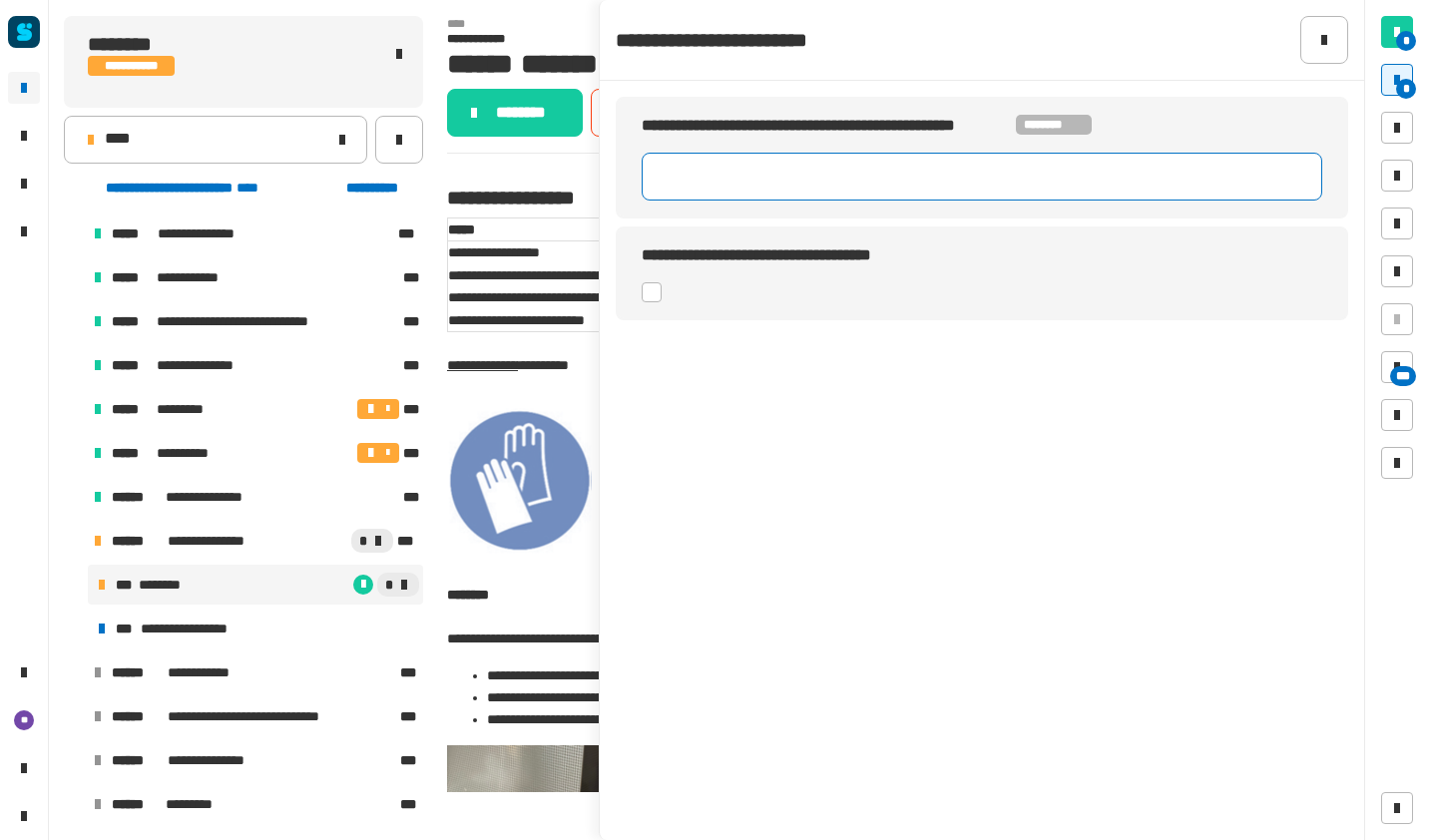 click 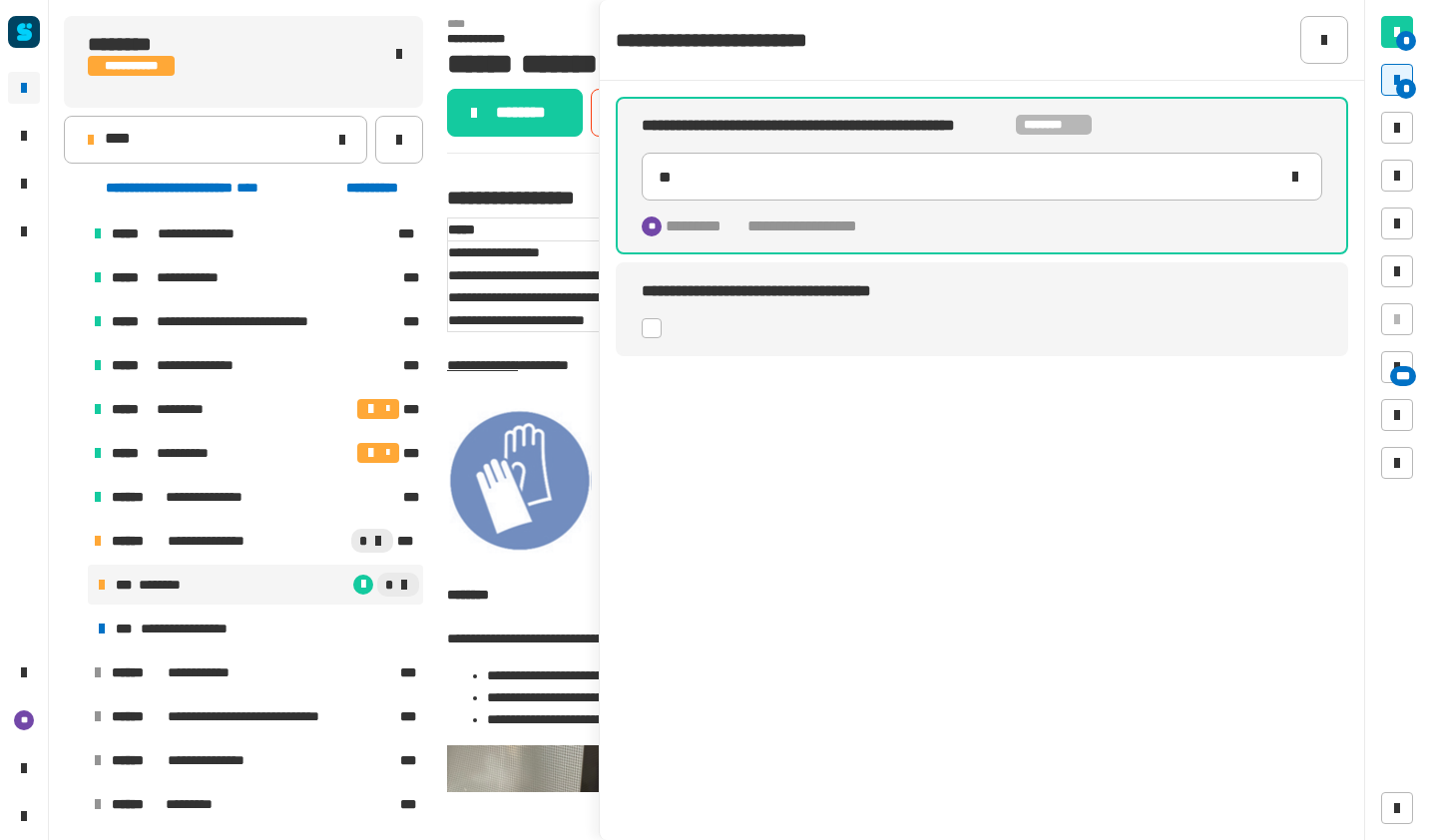 click 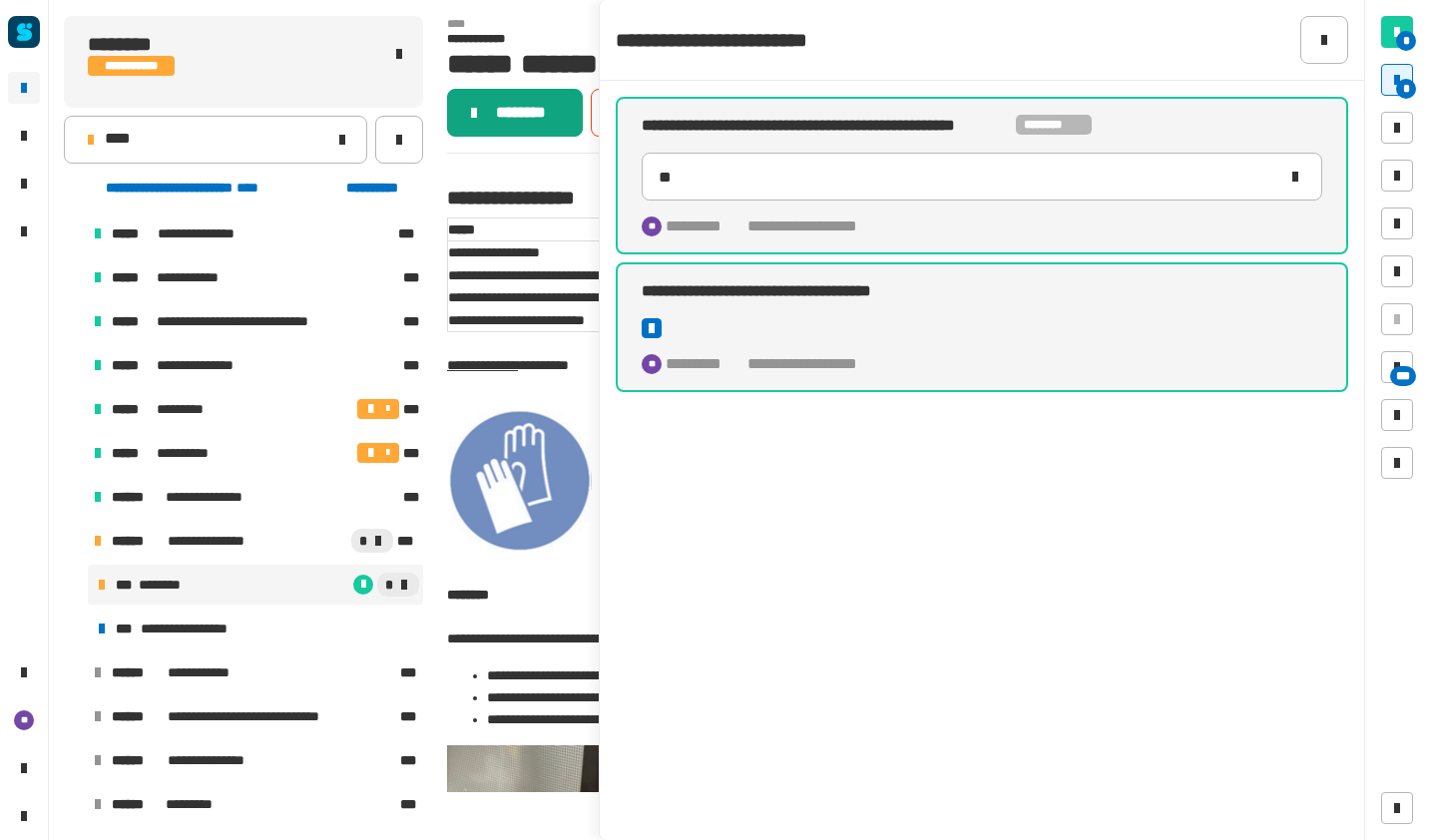 click on "********" 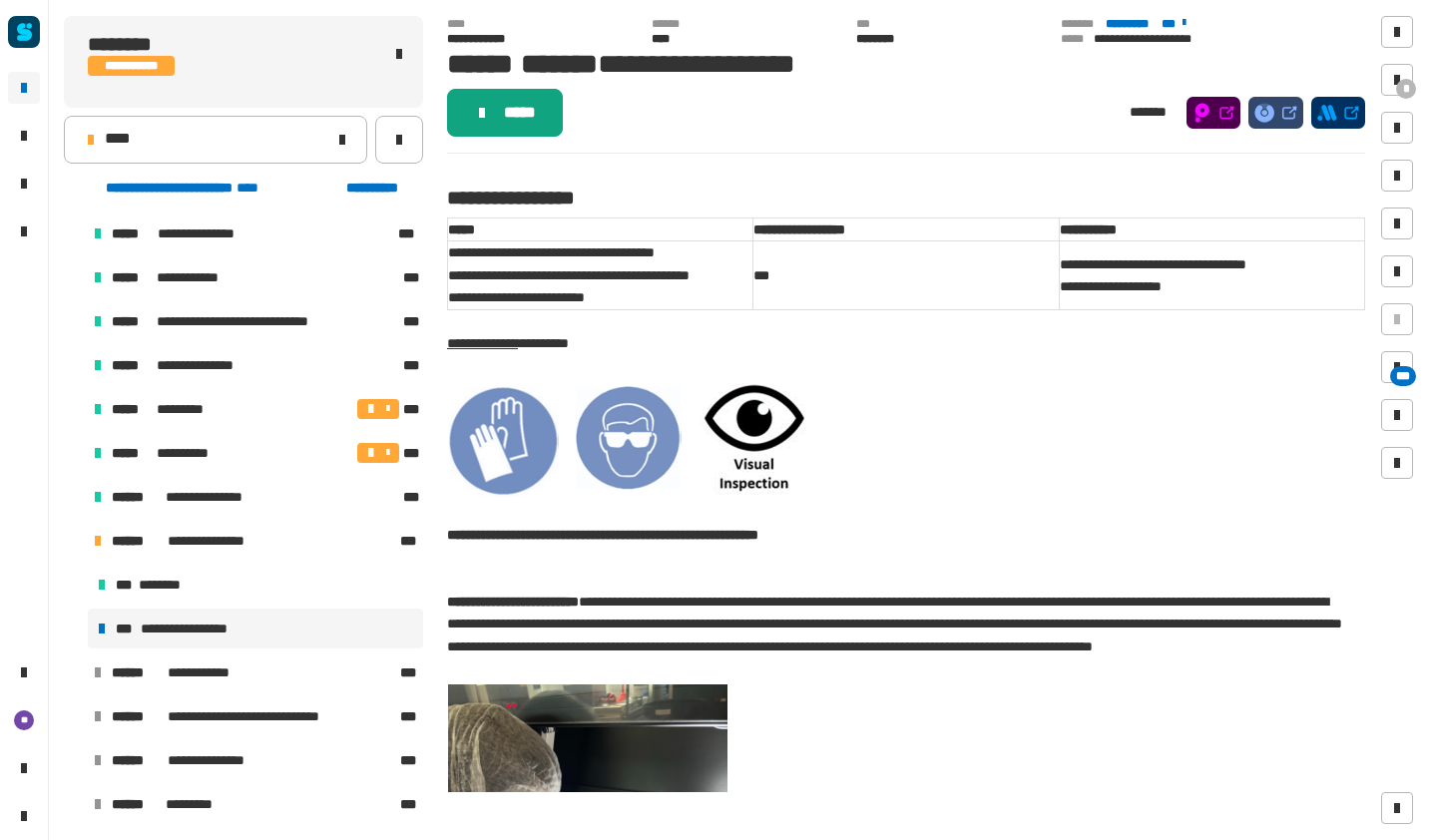 click on "*****" 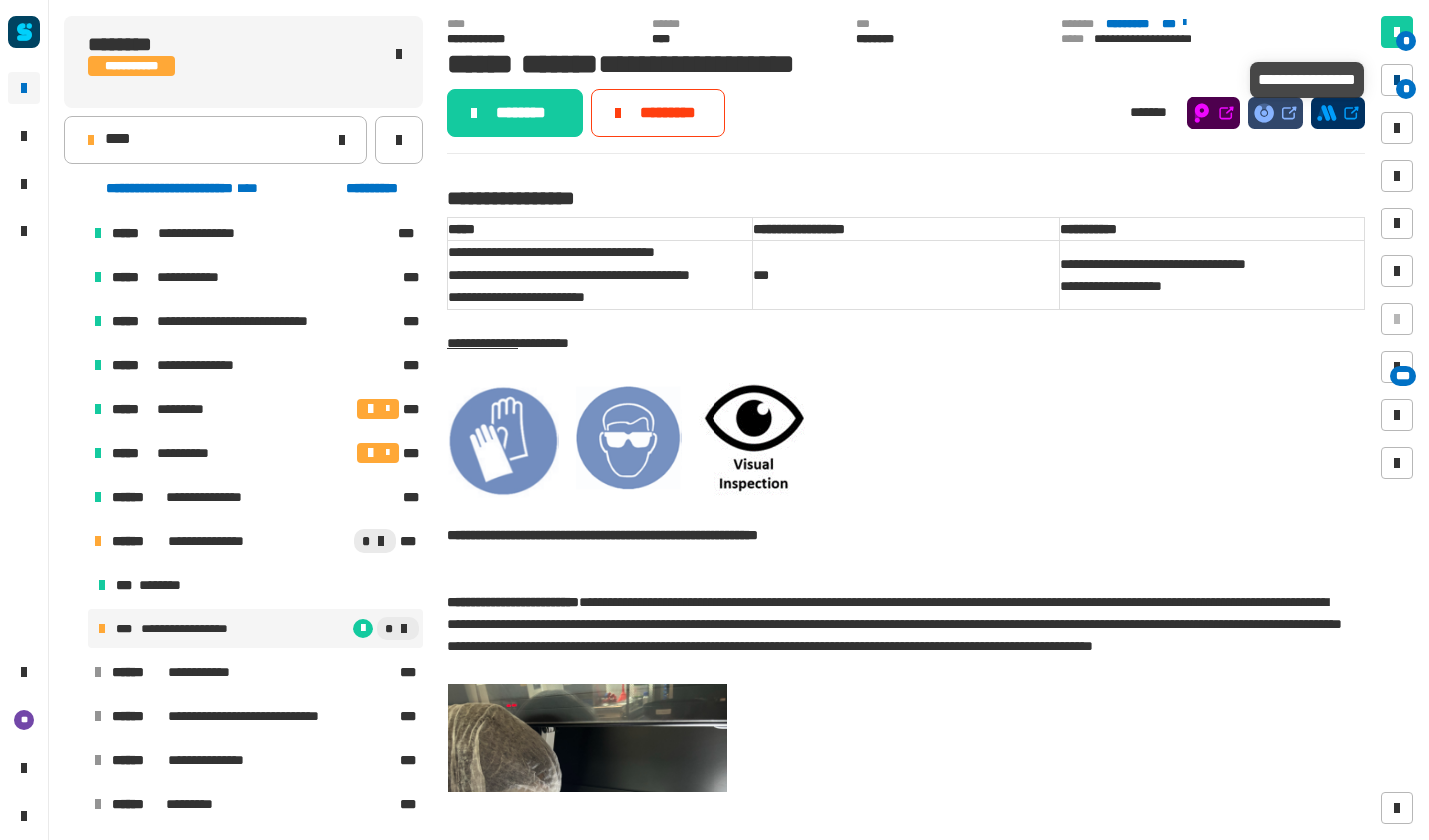 click at bounding box center (1397, 80) 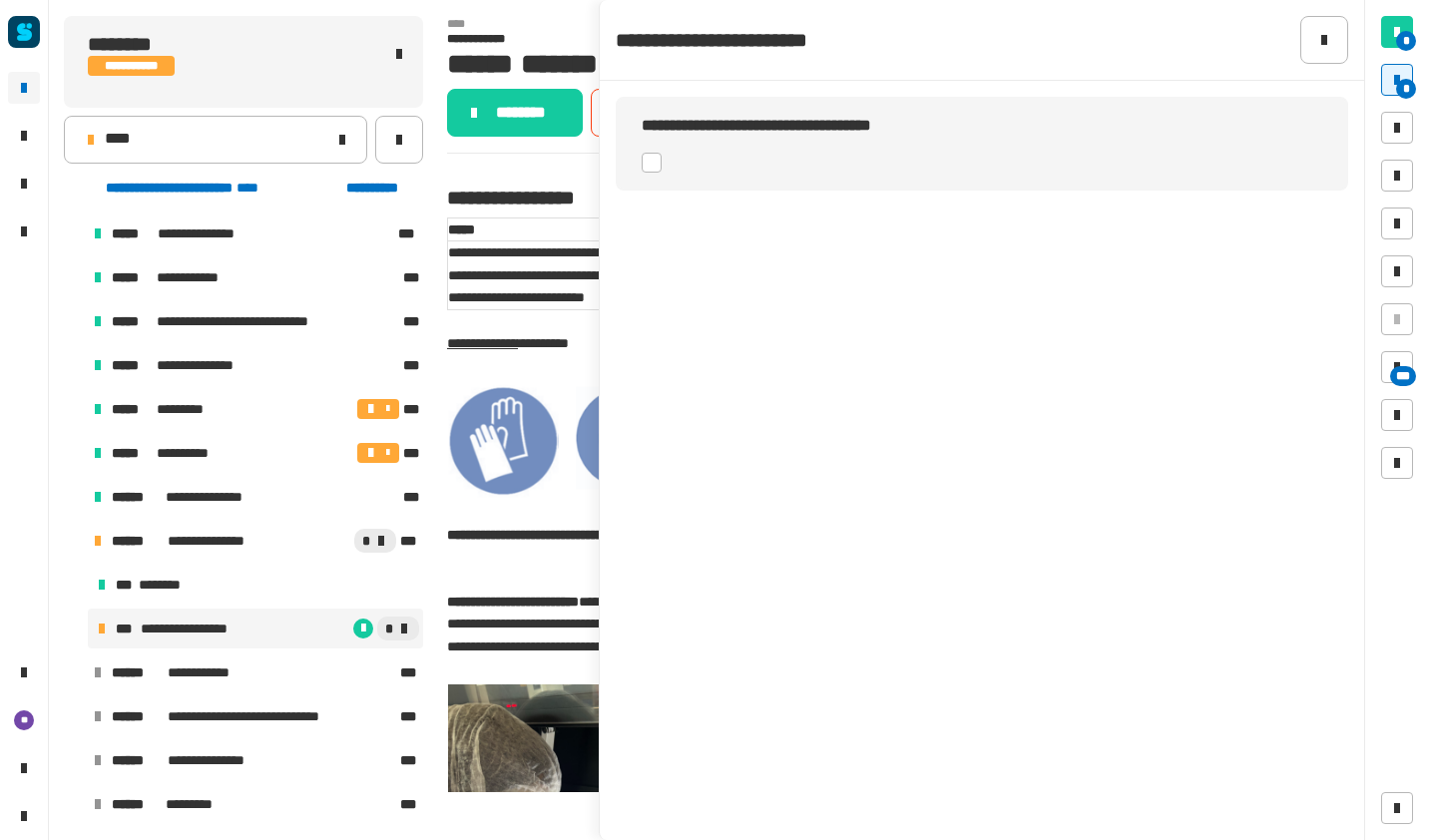 click 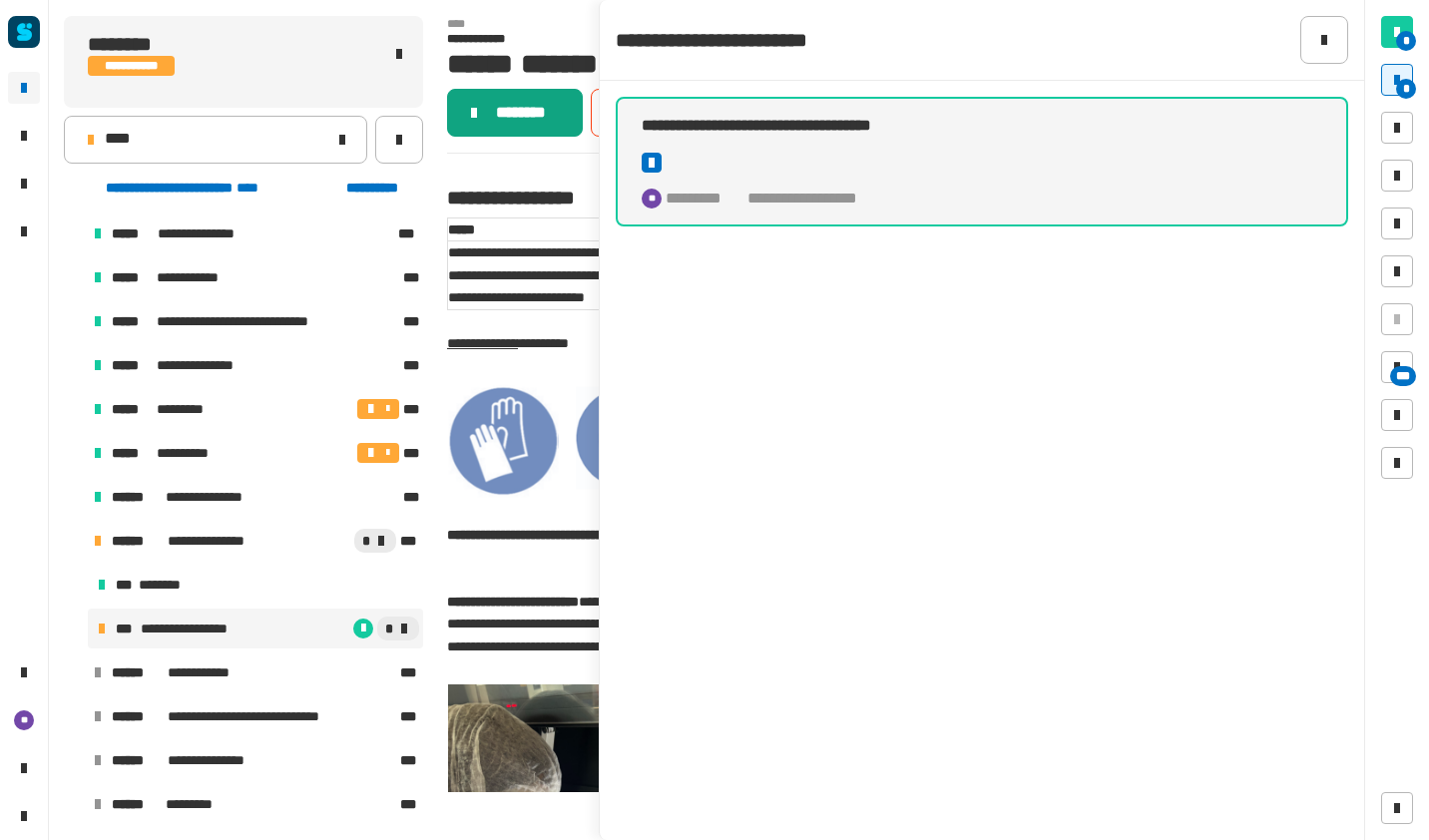 click on "********" 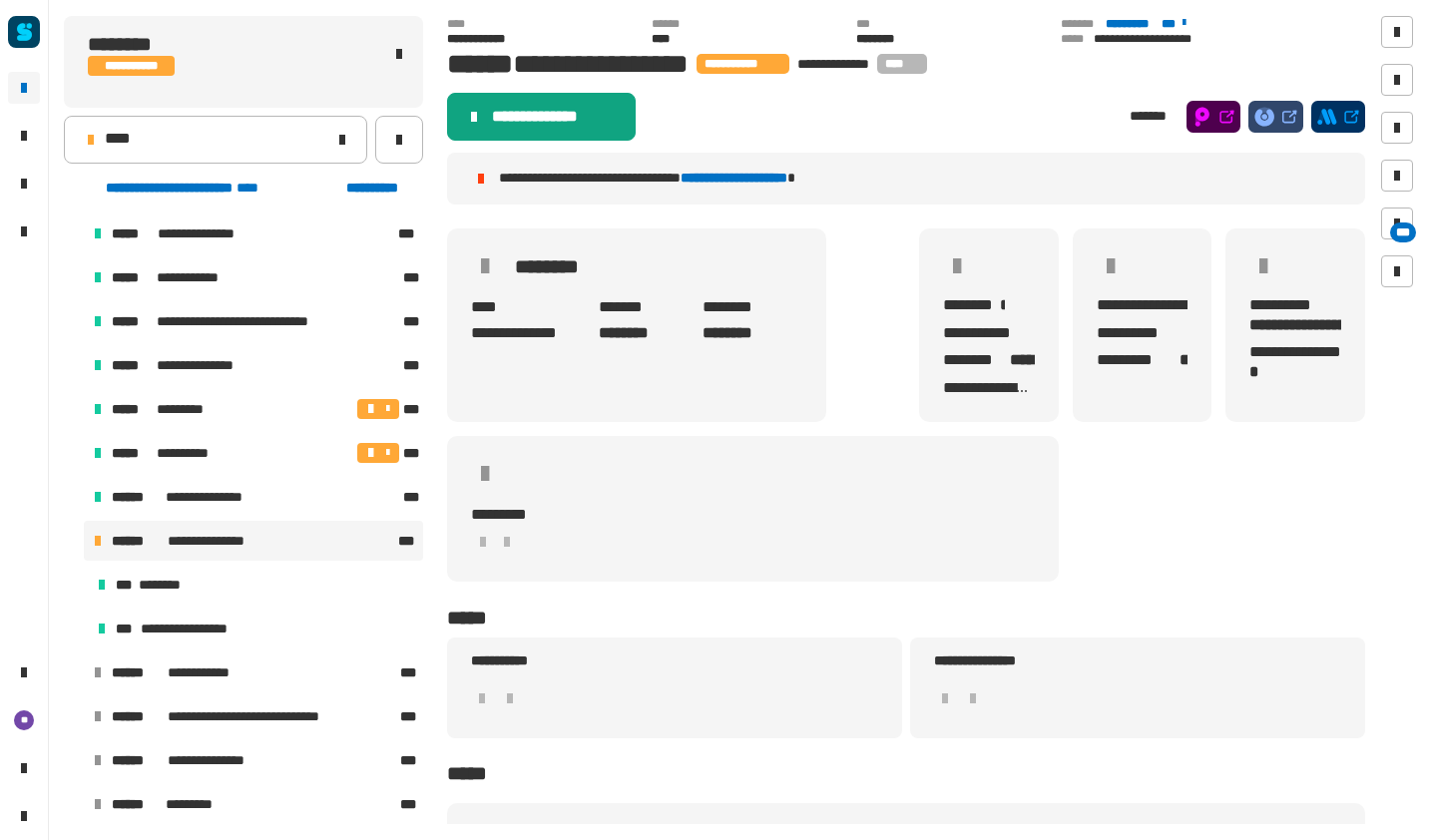 click on "**********" 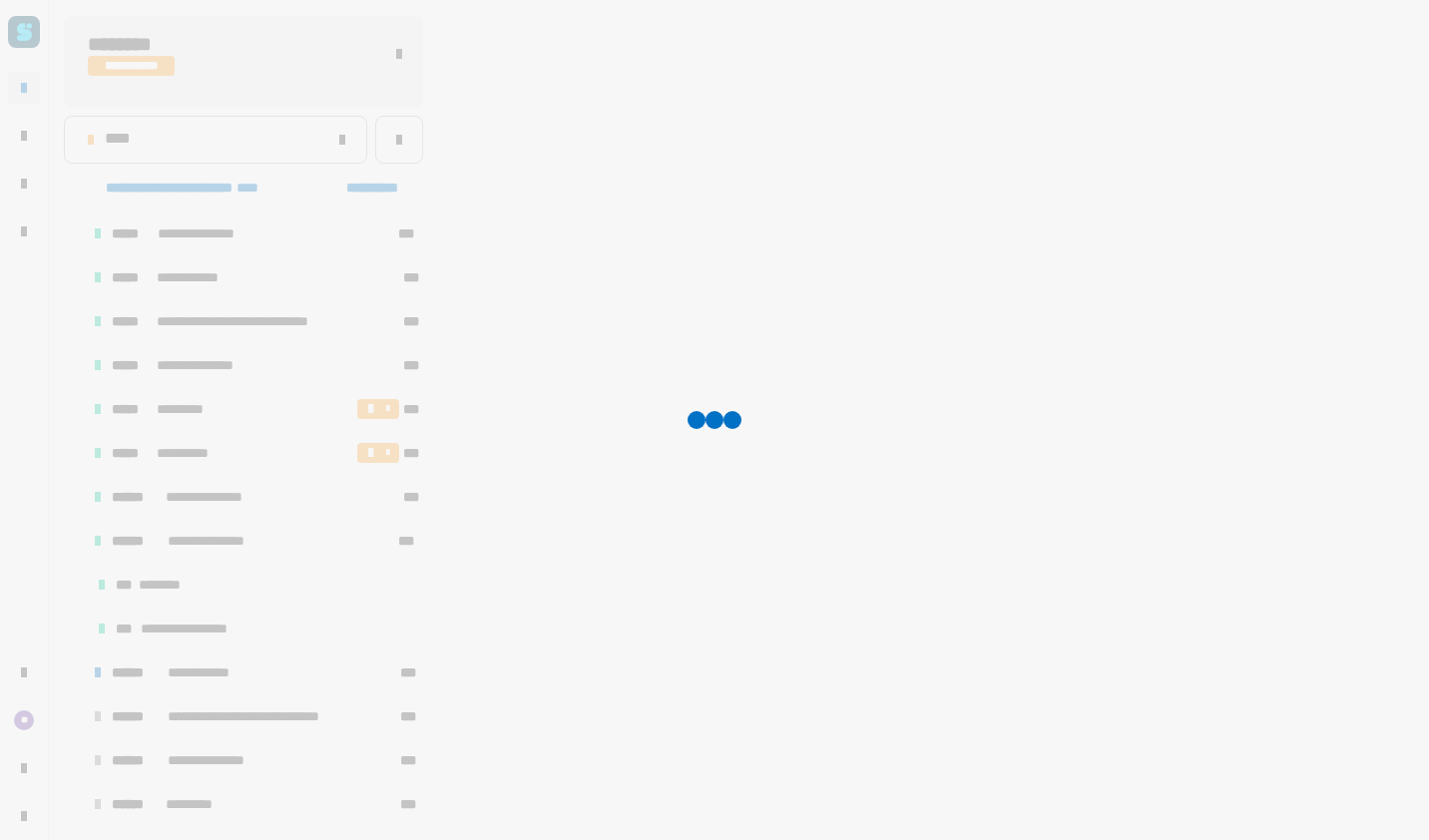 scroll, scrollTop: 261, scrollLeft: 0, axis: vertical 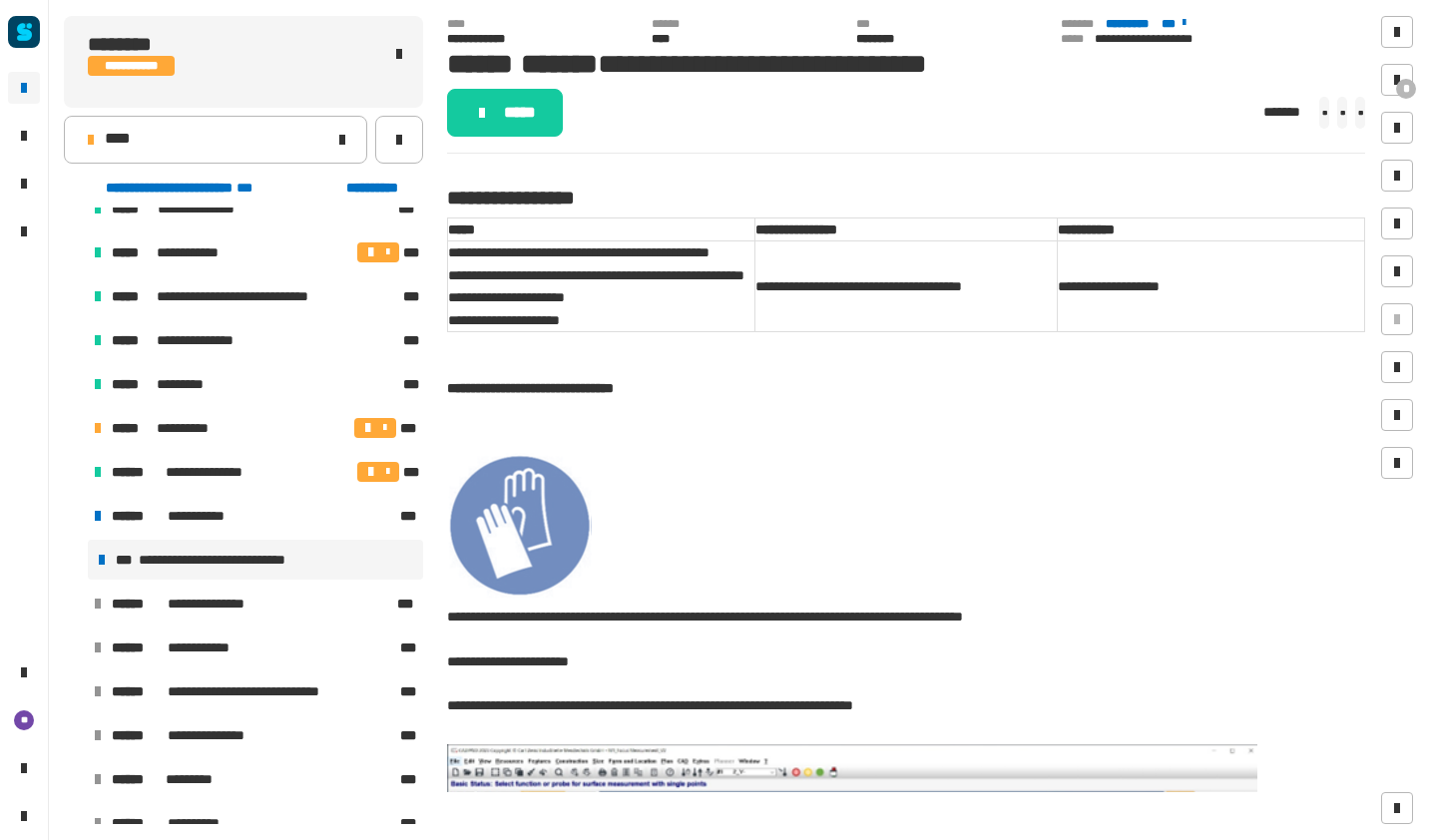 click on "[NAME] [NAME] [STREET] [CITY], [STATE] [ZIP] [COUNTRY] [PHONE] [EMAIL]" 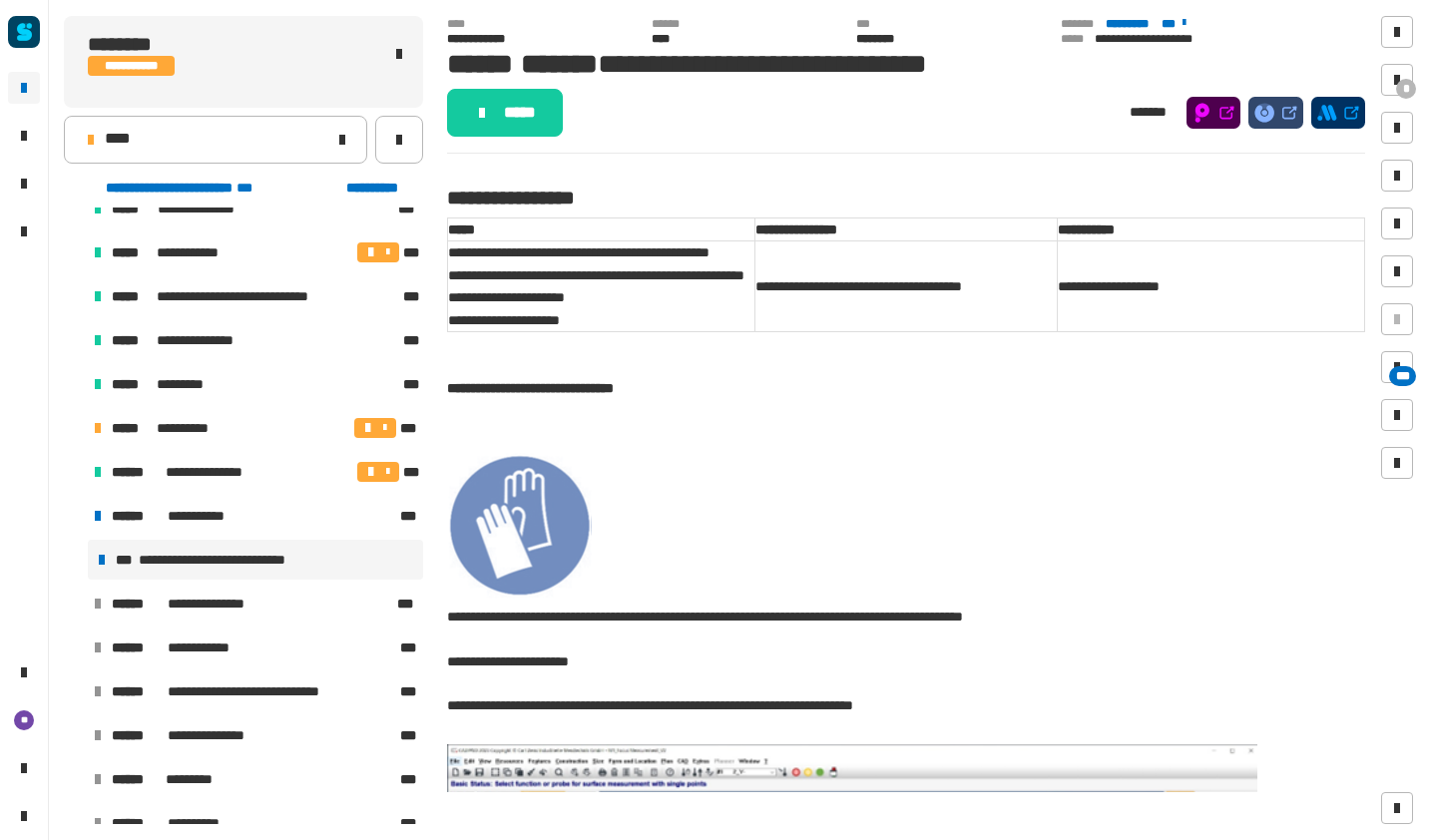 click 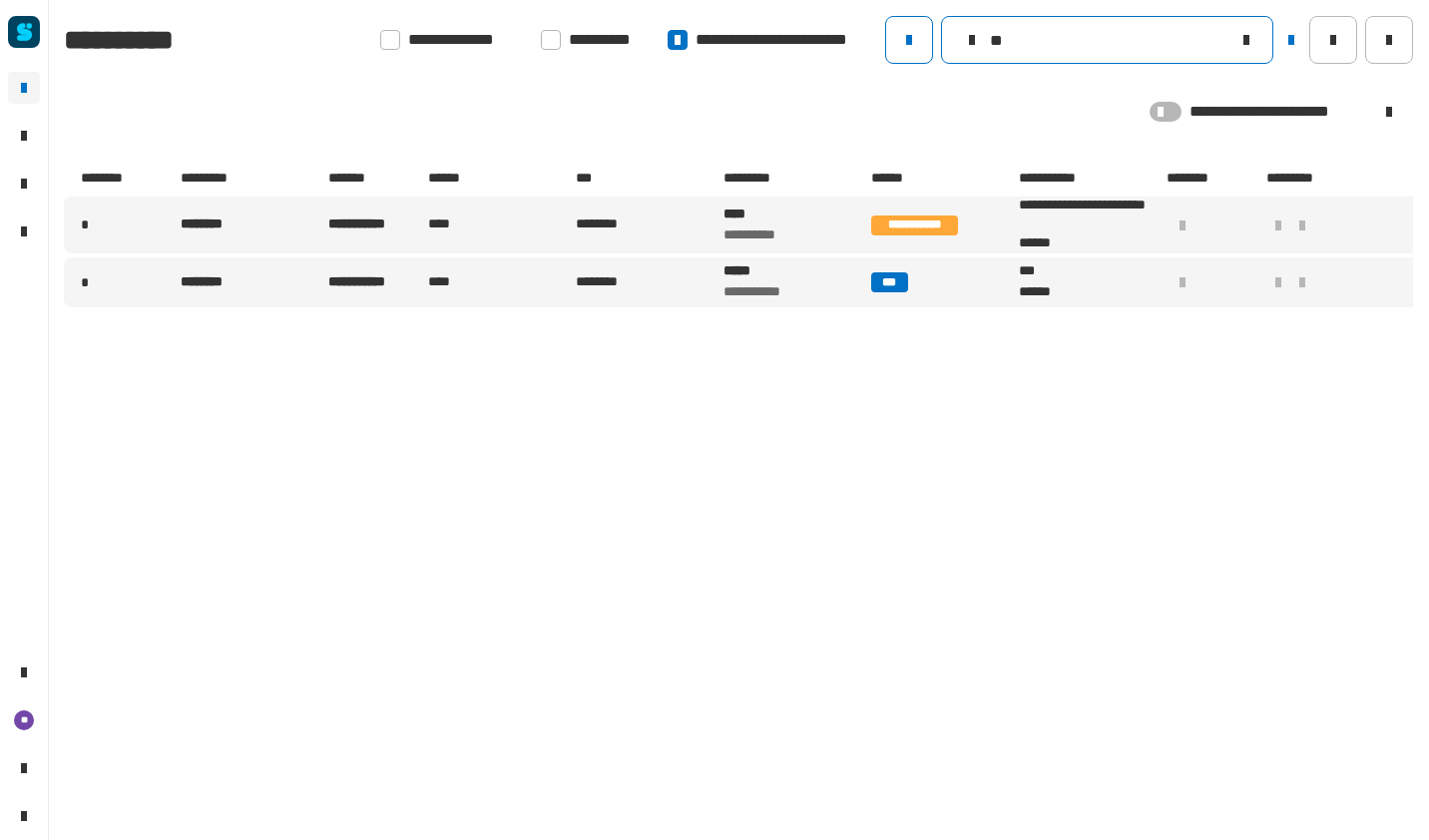 type on "*" 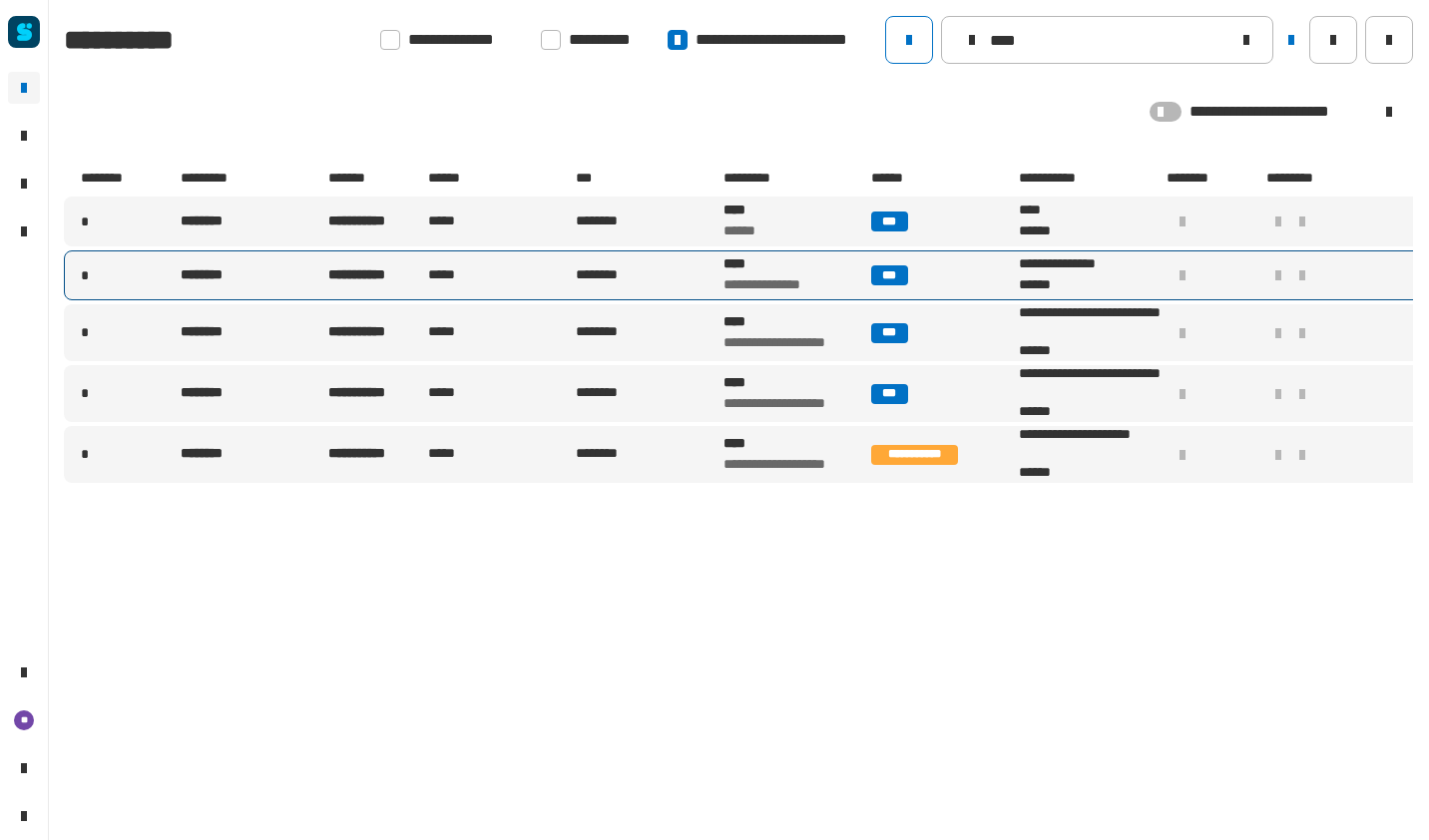 type on "****" 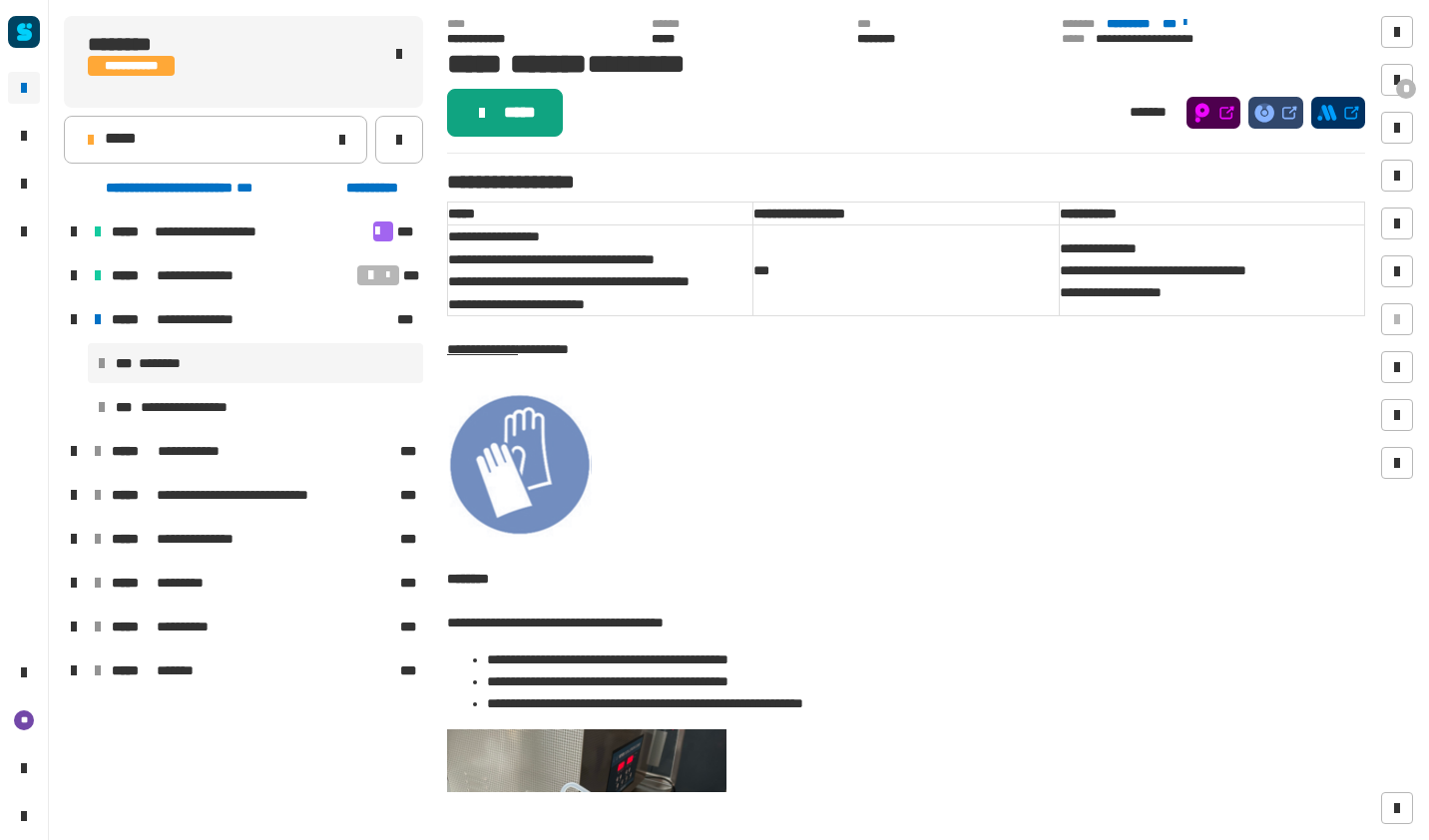 click on "*****" 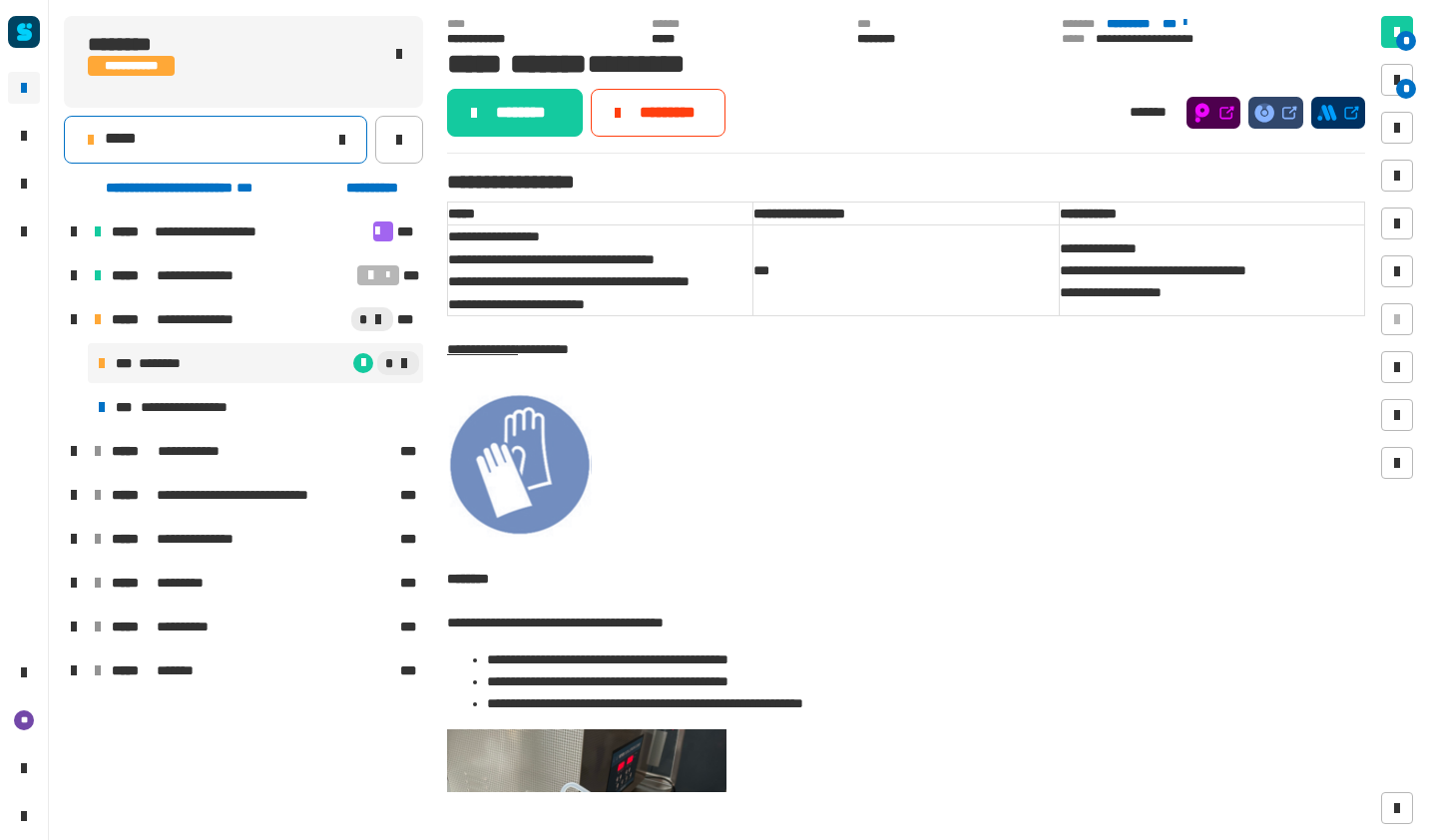 click on "*****" 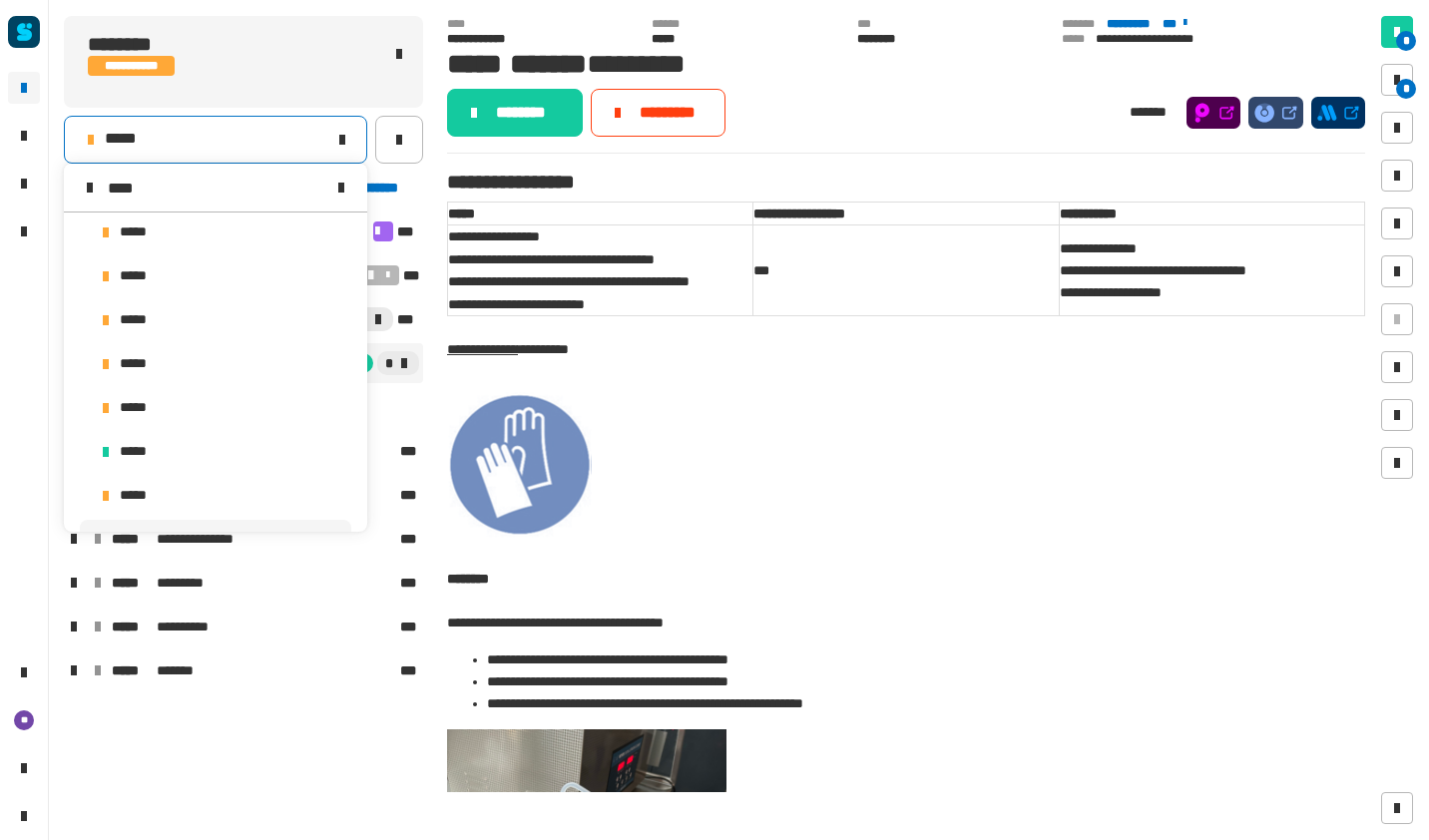 scroll, scrollTop: 0, scrollLeft: 0, axis: both 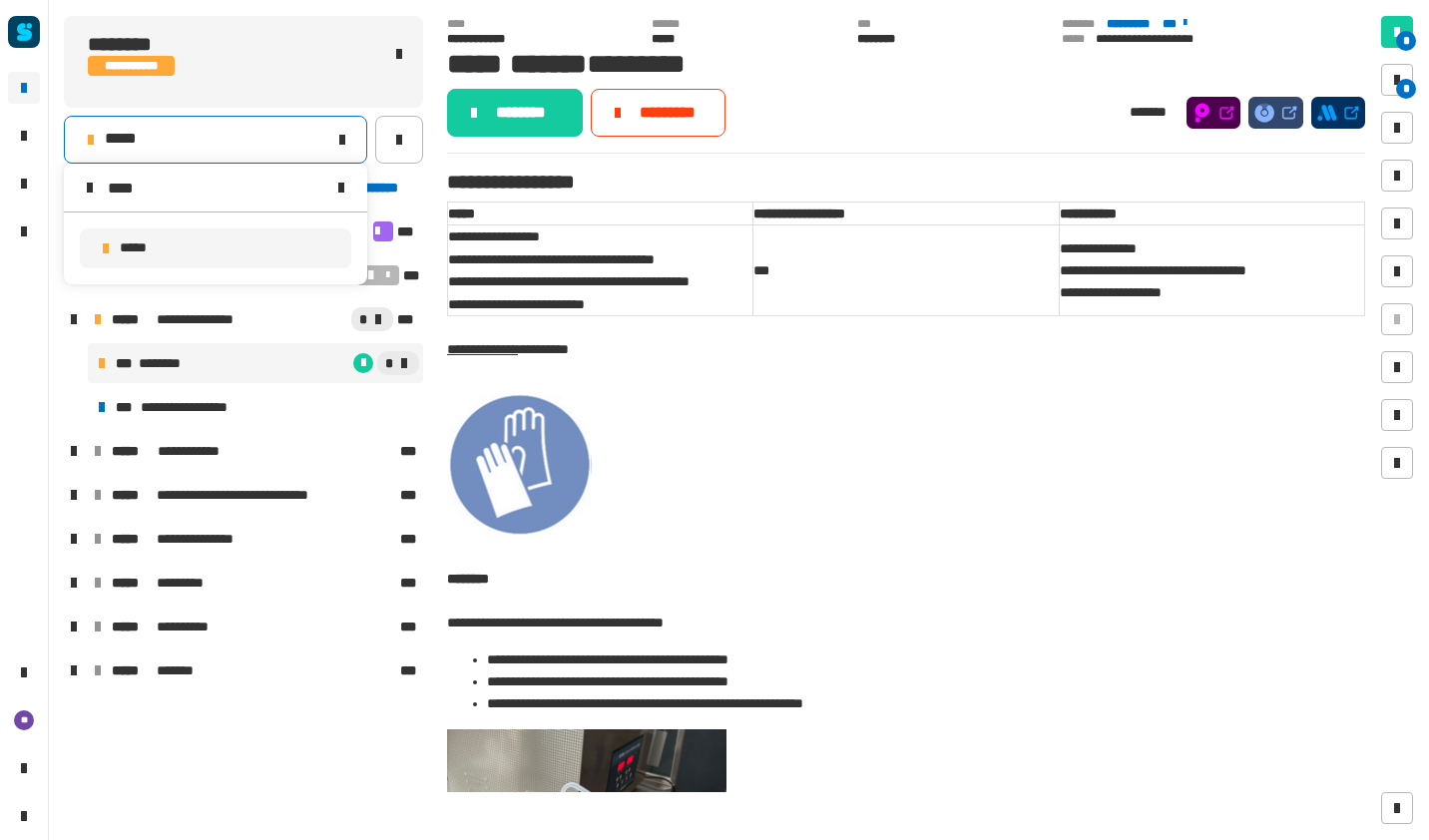 type on "****" 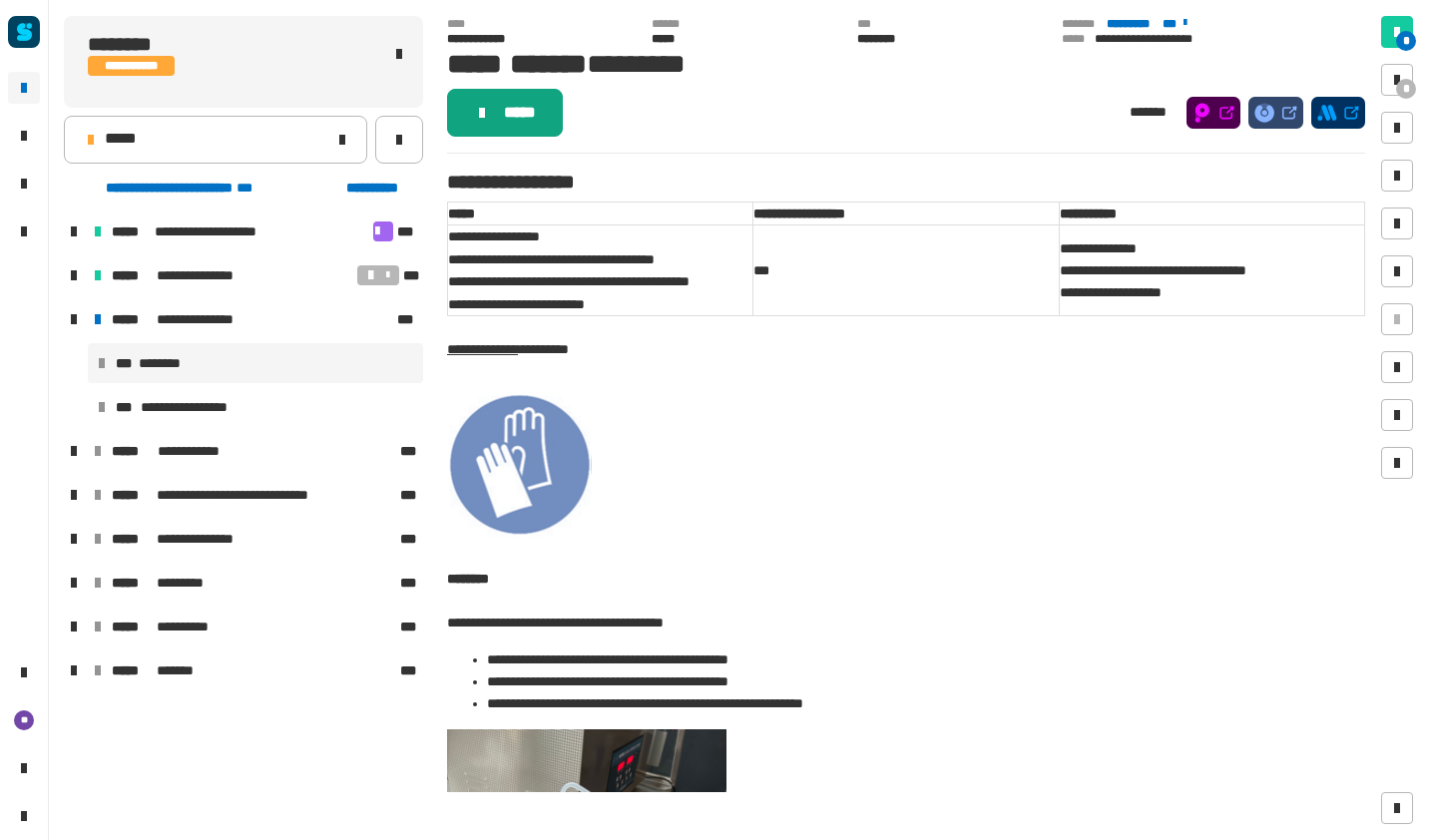click on "*****" 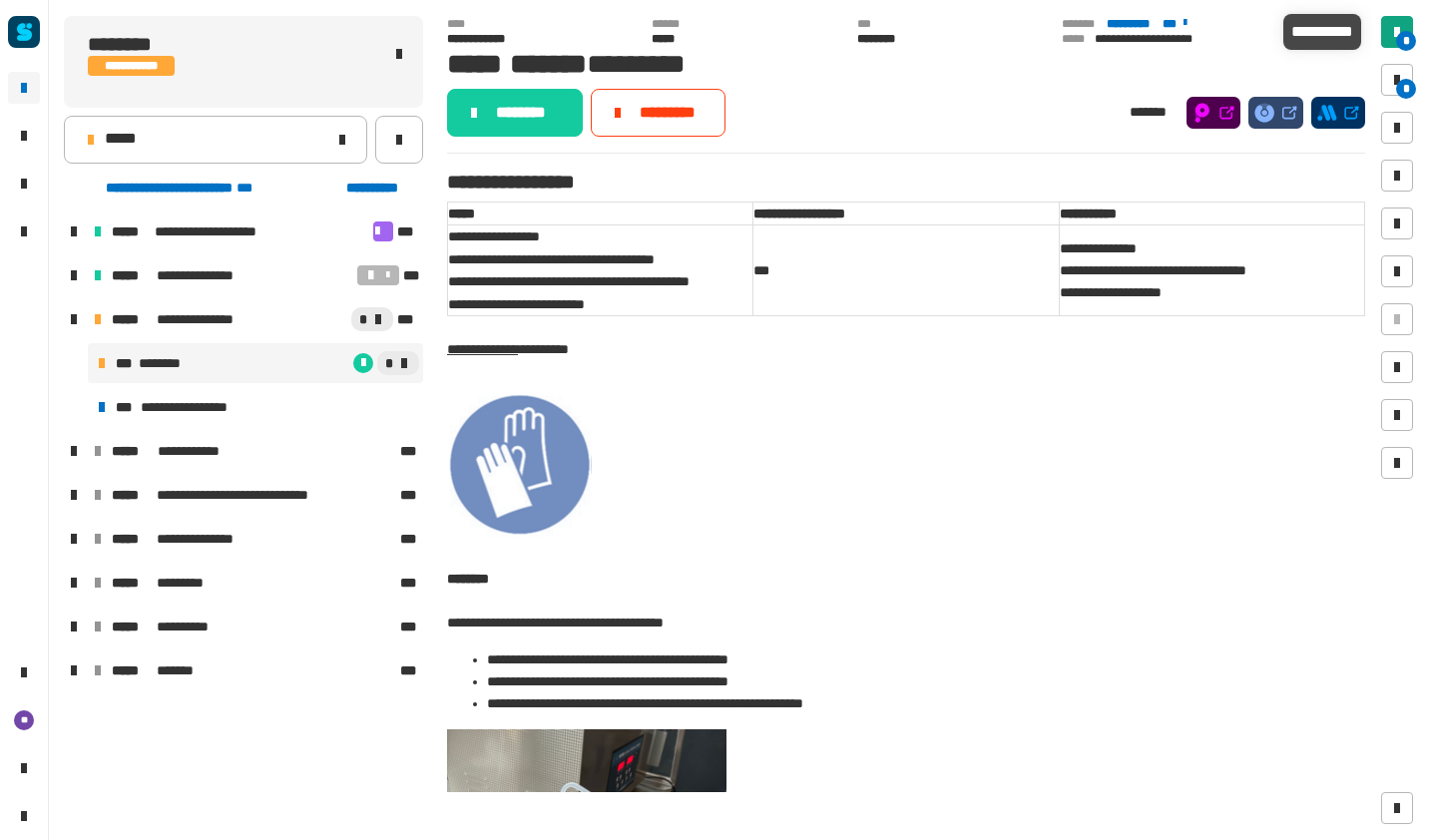 click on "*" at bounding box center [1406, 41] 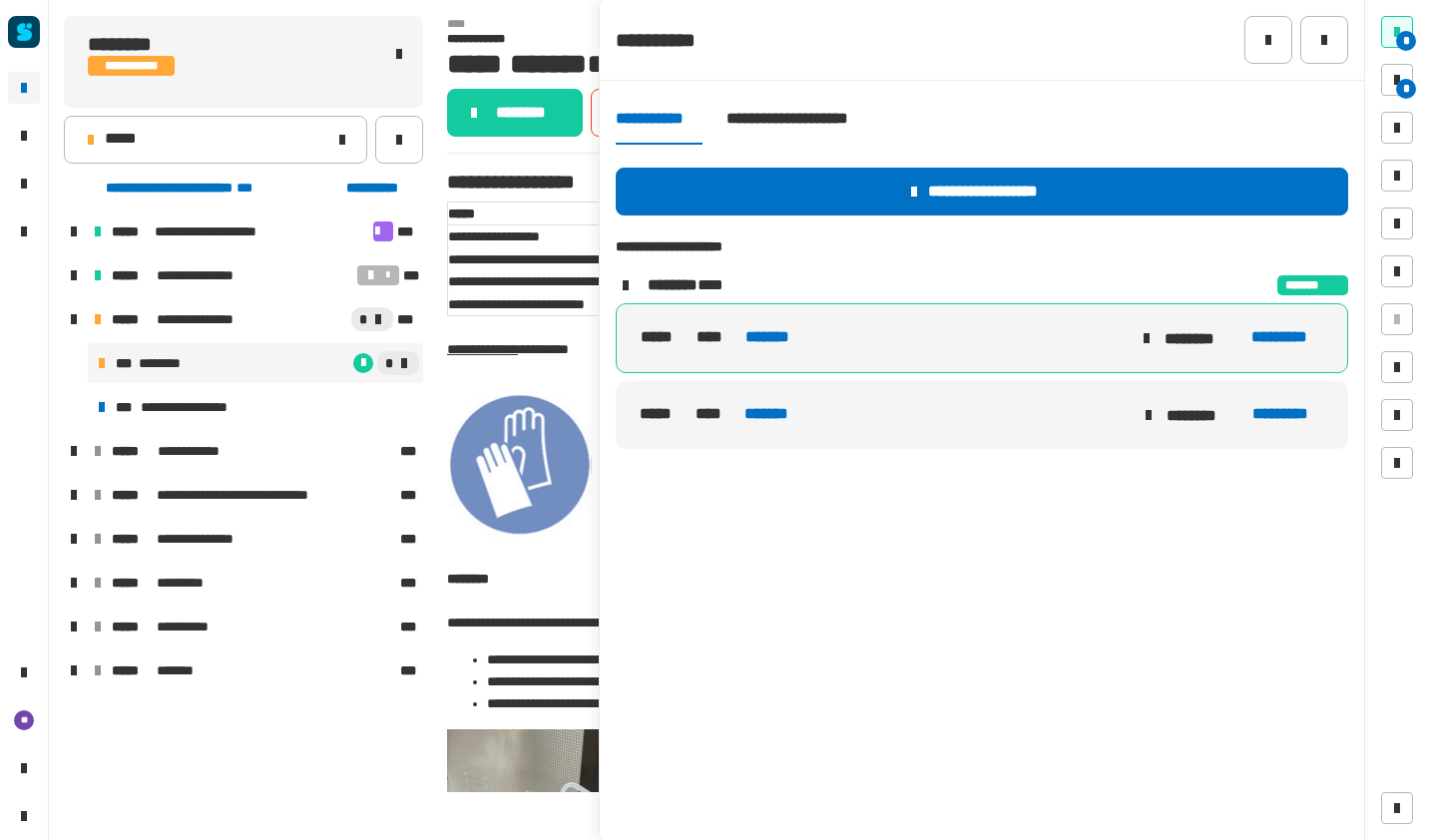click on "*******" 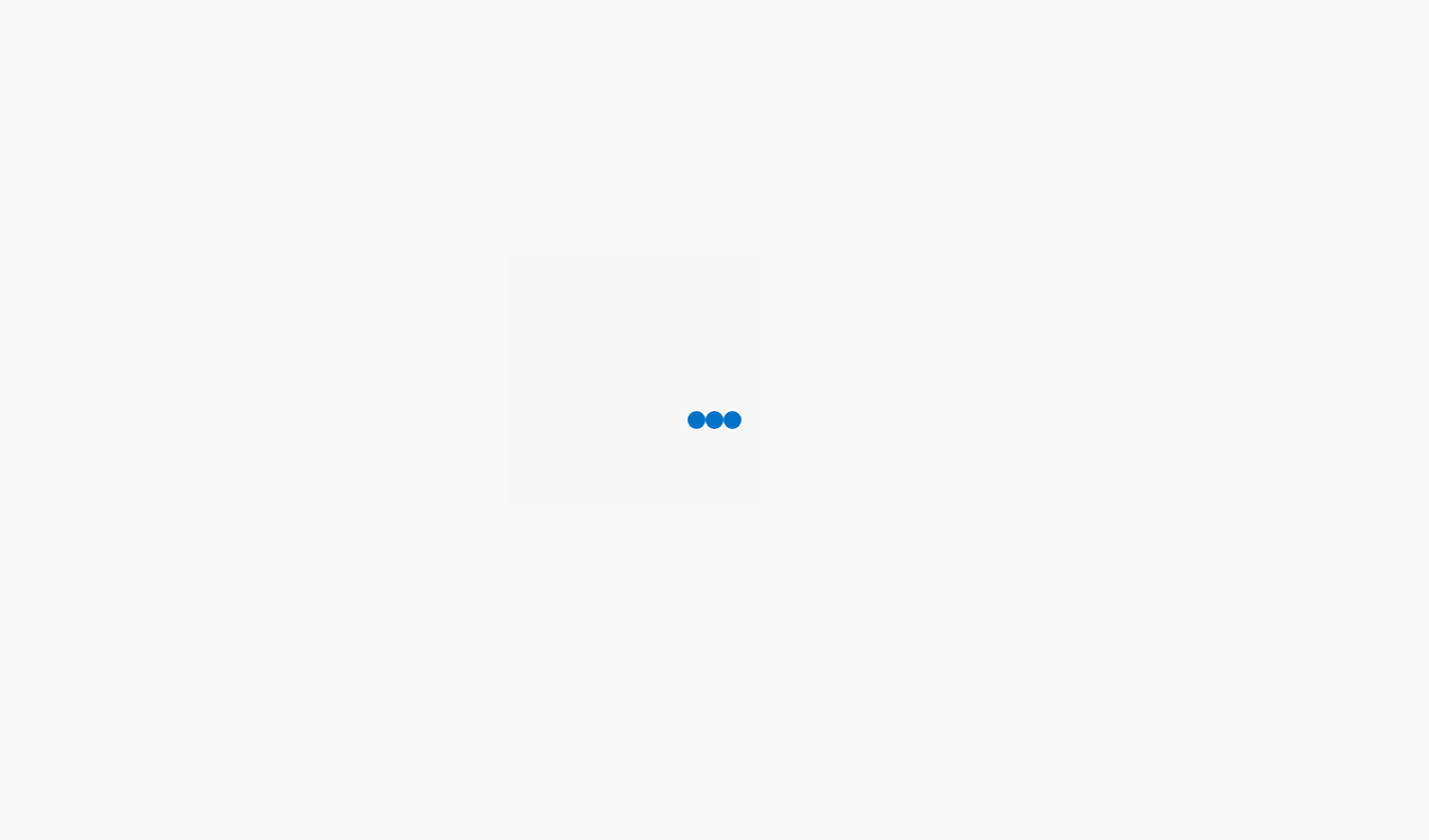 scroll, scrollTop: 0, scrollLeft: 0, axis: both 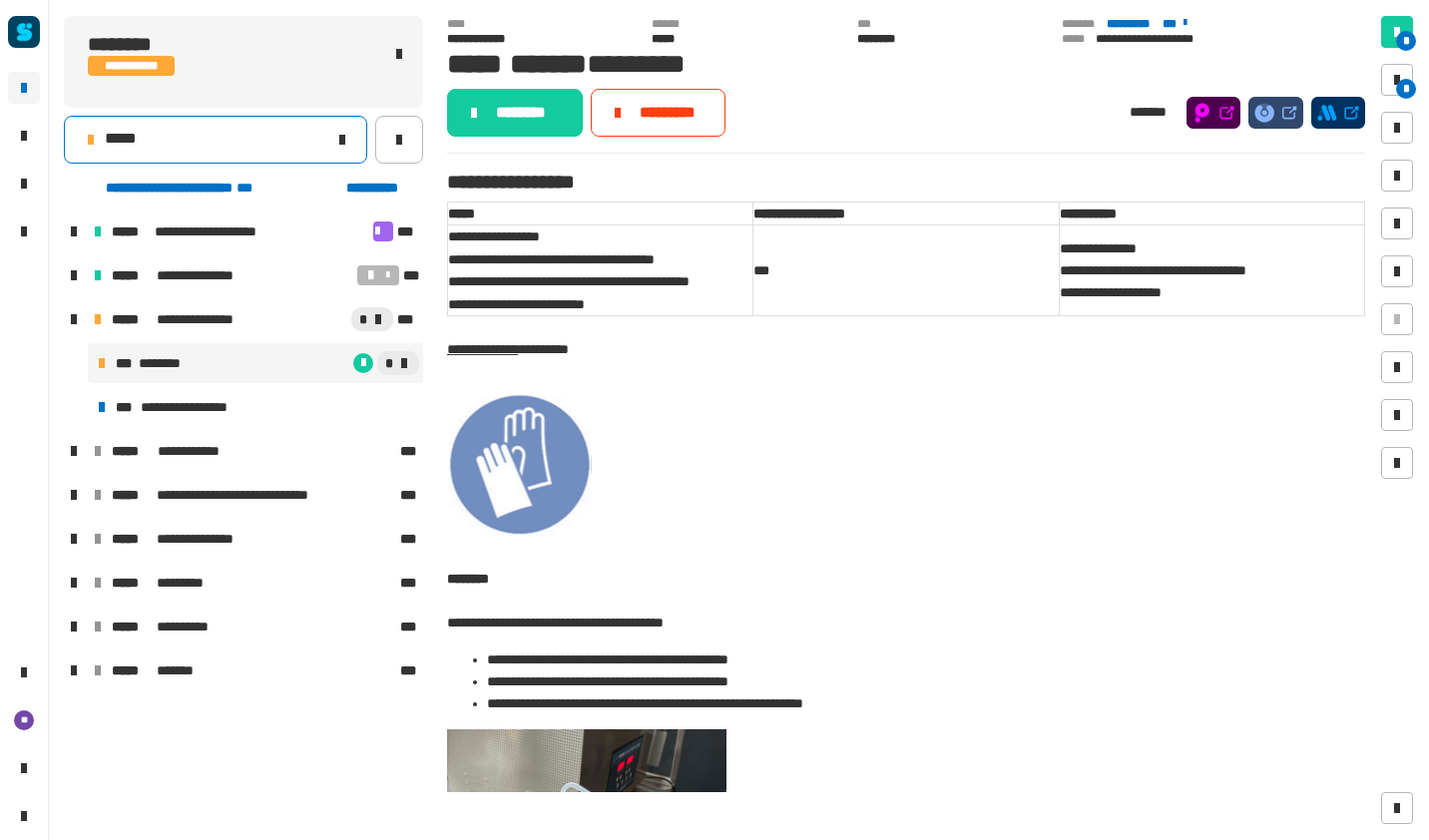 click on "*****" 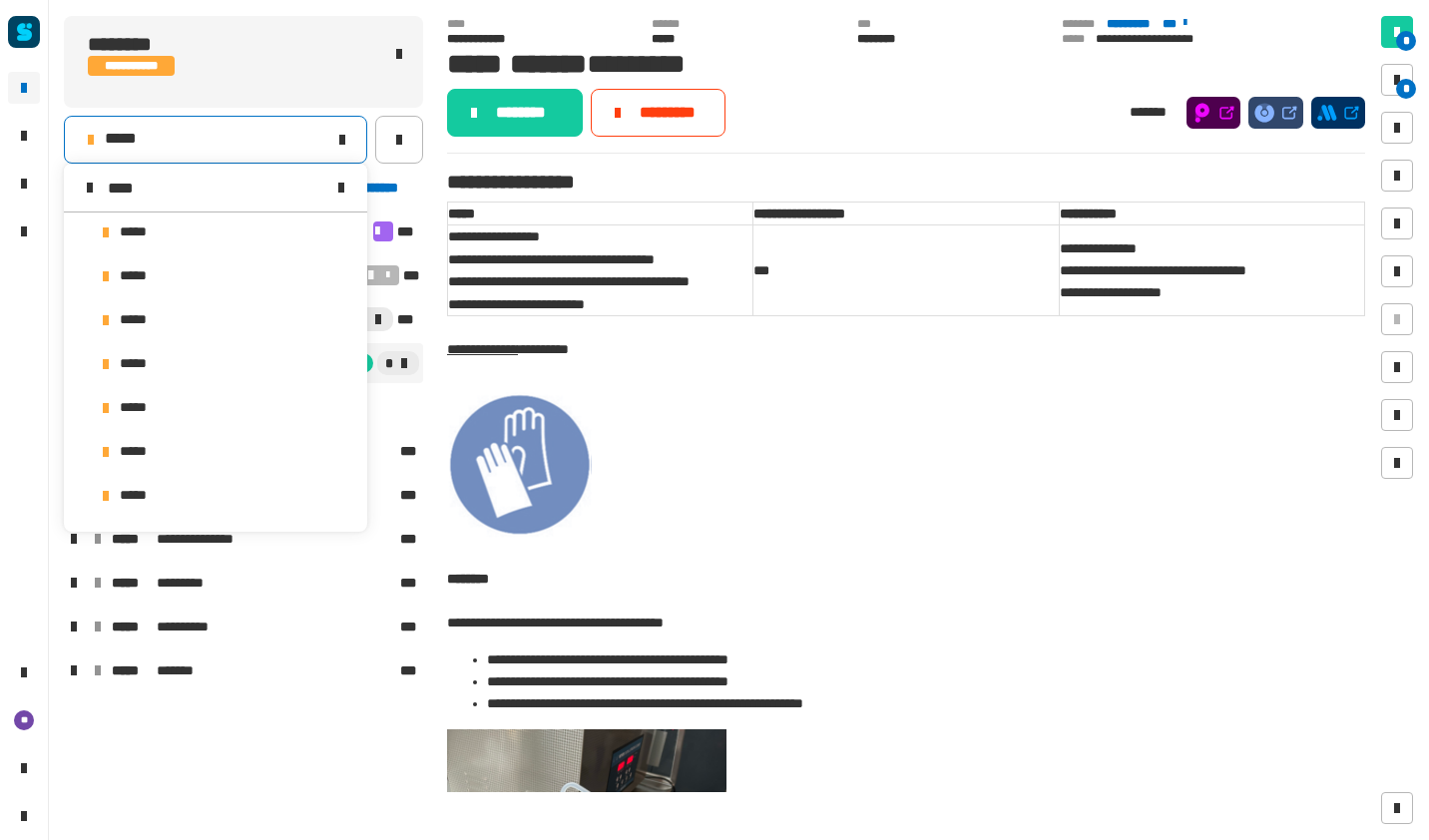 scroll, scrollTop: 0, scrollLeft: 0, axis: both 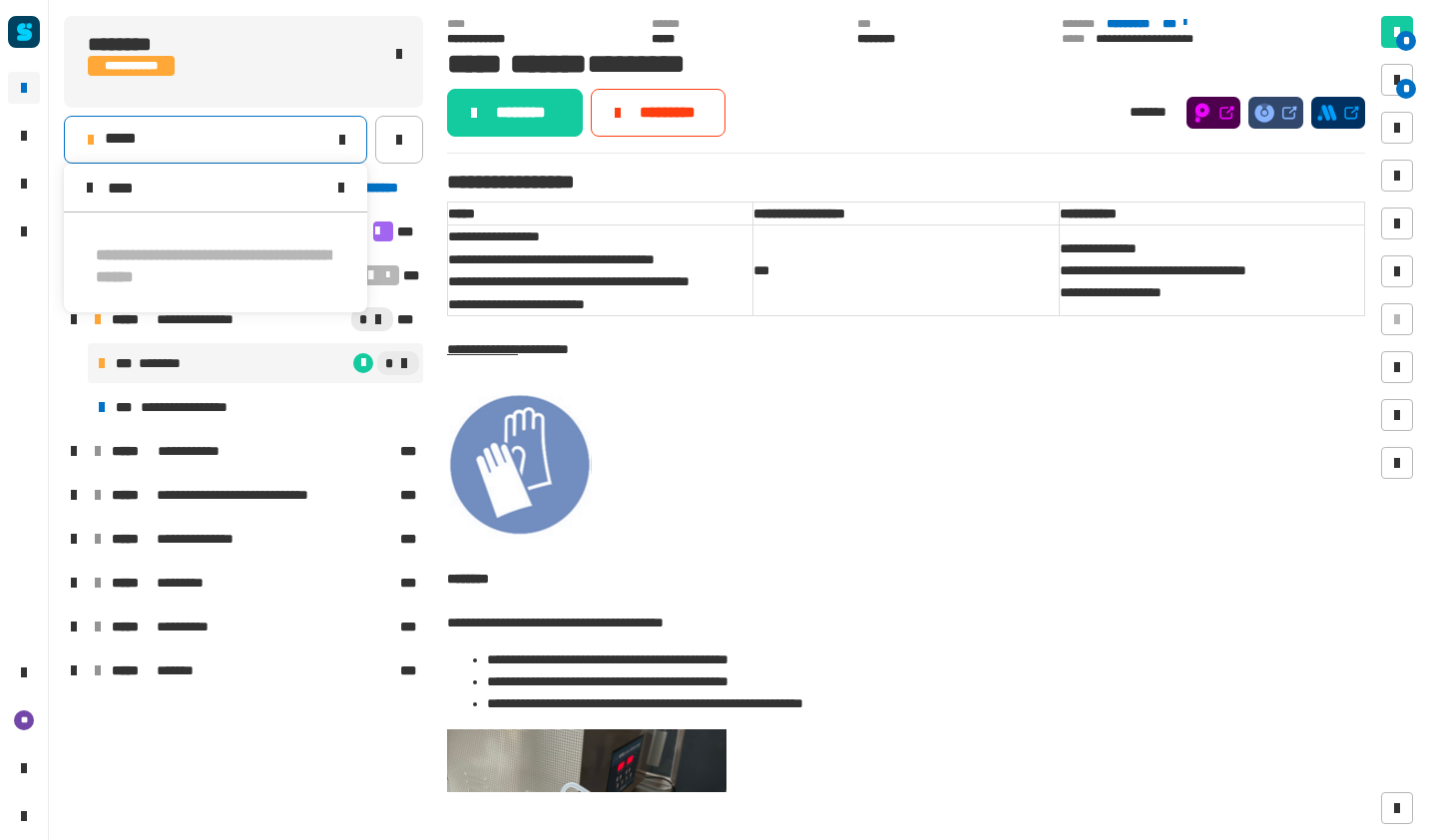 type on "****" 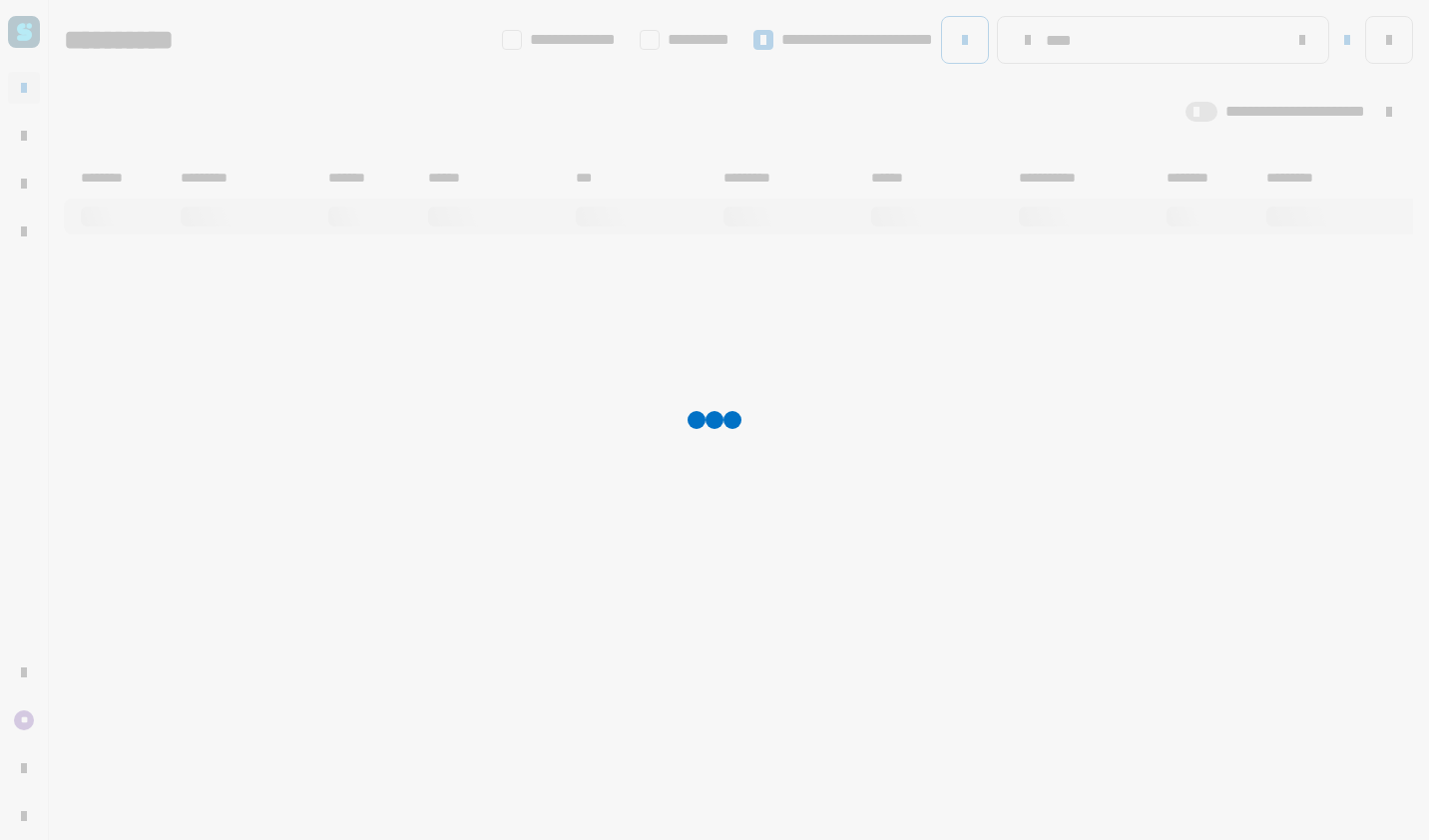 type on "****" 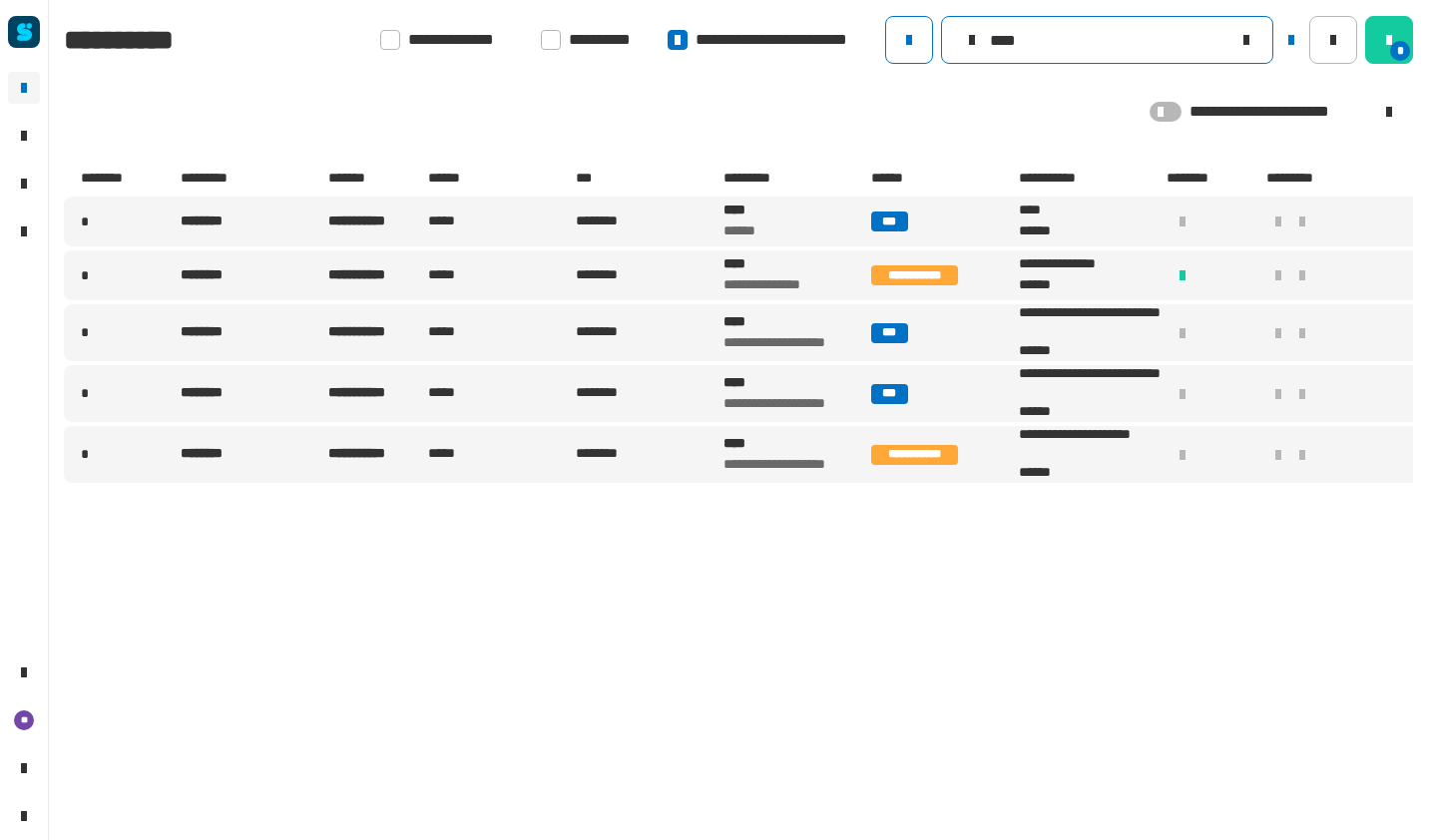 click 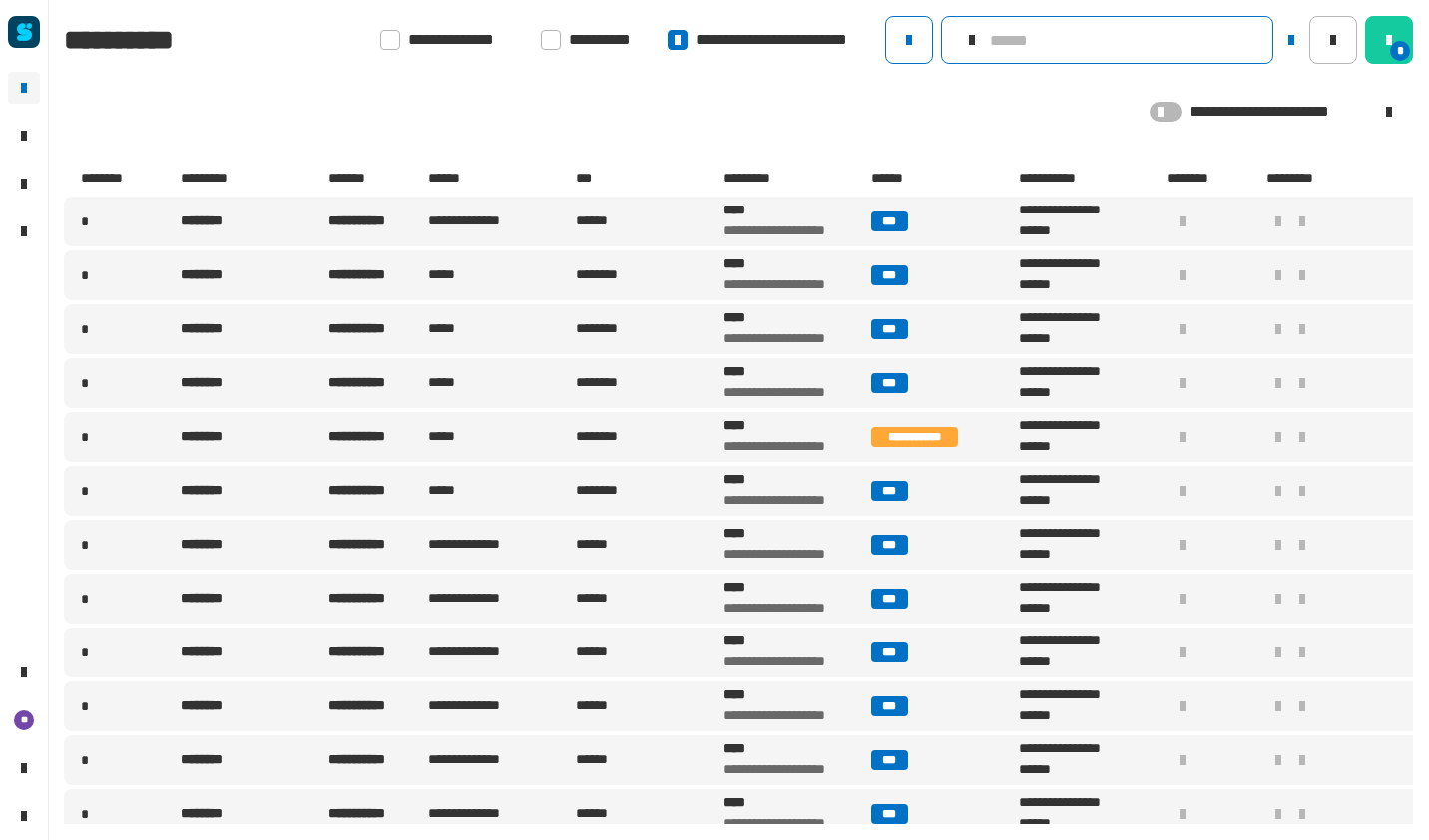 click 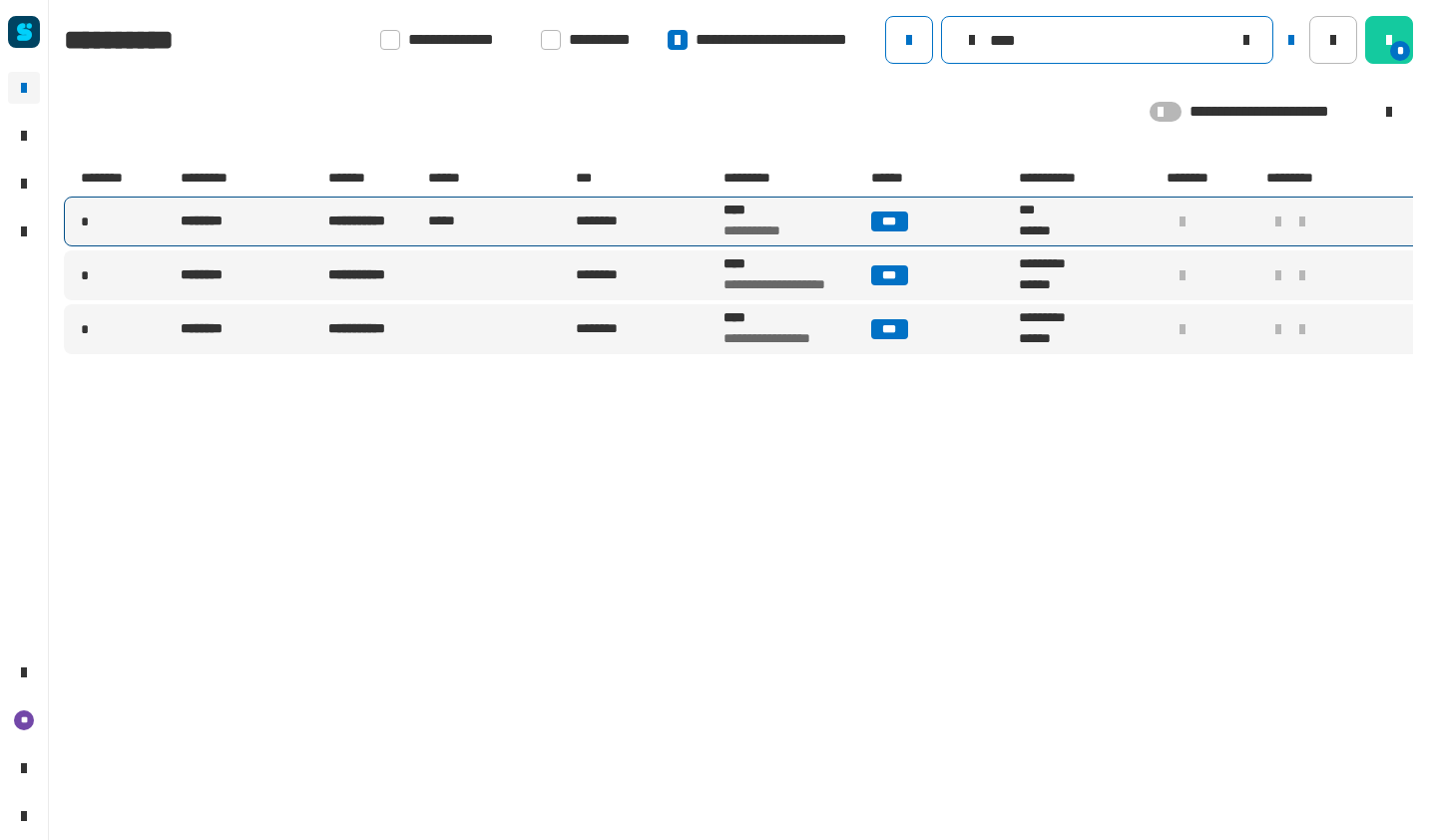 type on "****" 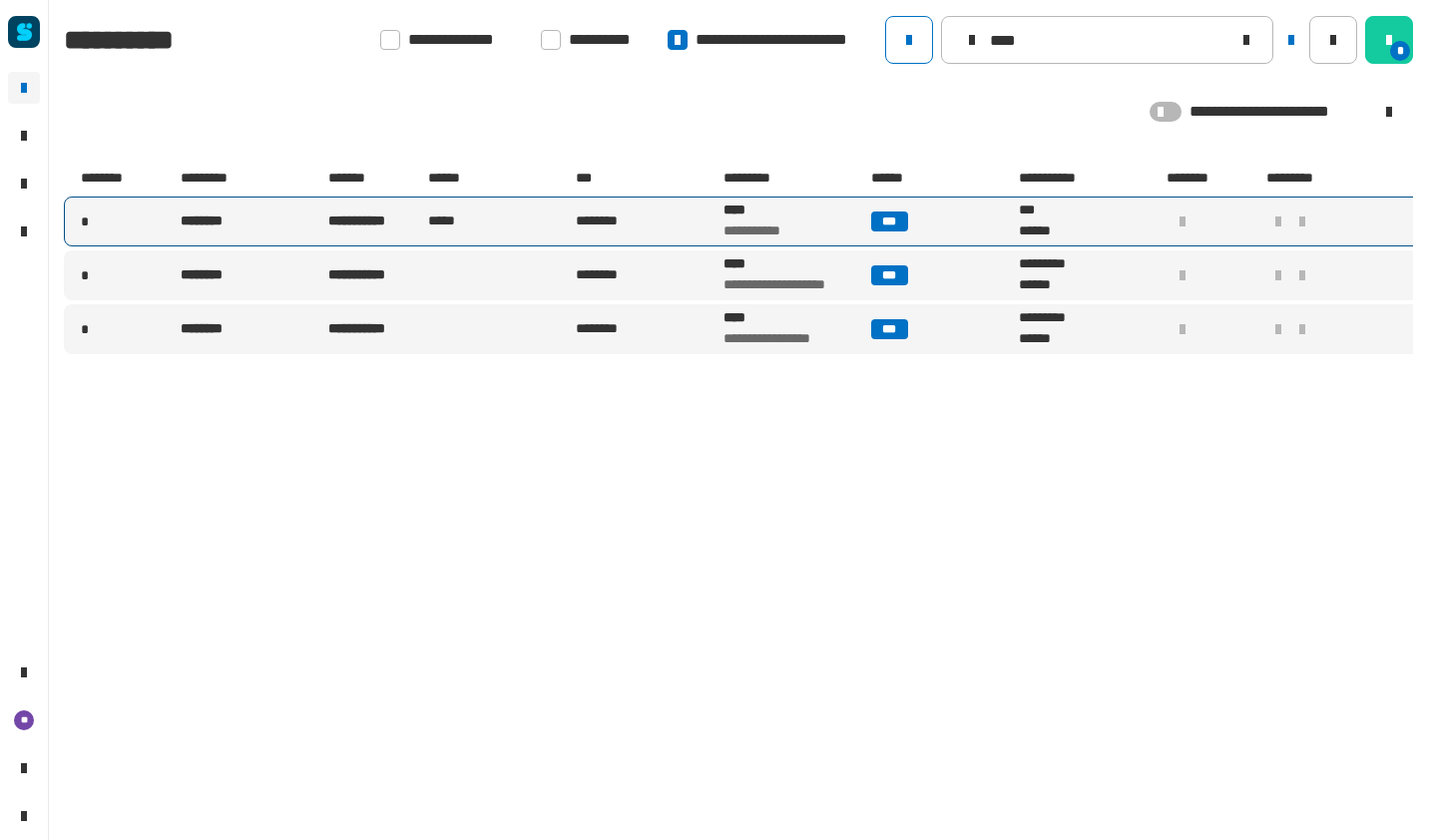 click on "**********" at bounding box center [763, 231] 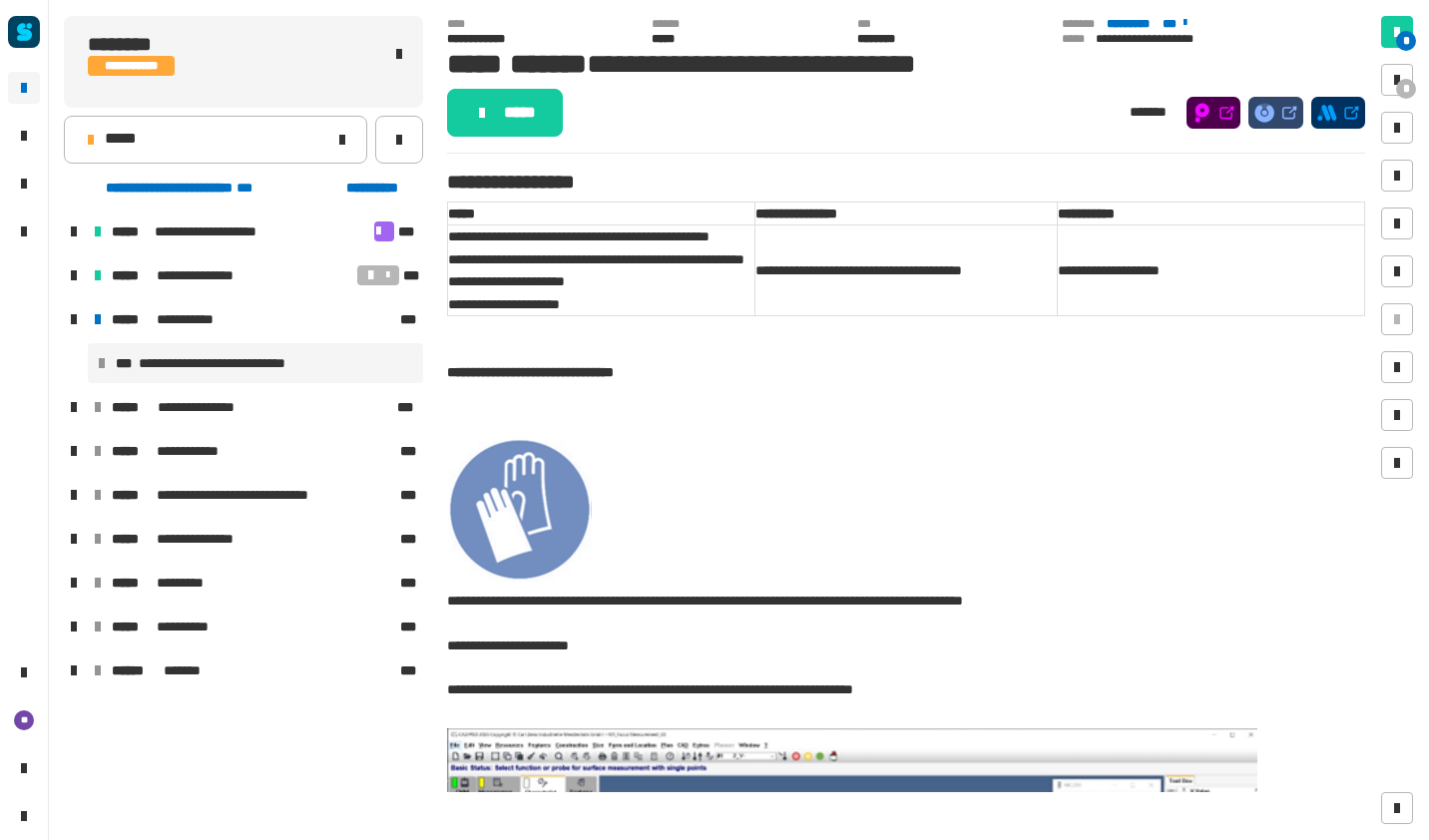 click on "**********" 